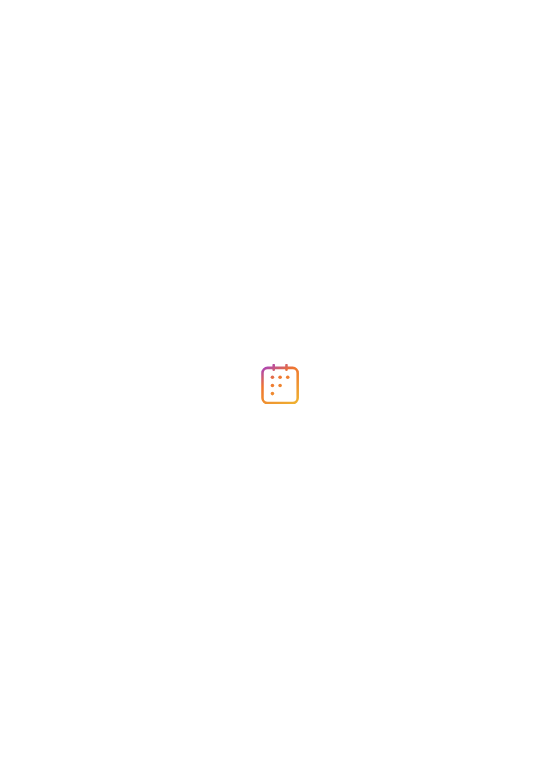 scroll, scrollTop: 0, scrollLeft: 0, axis: both 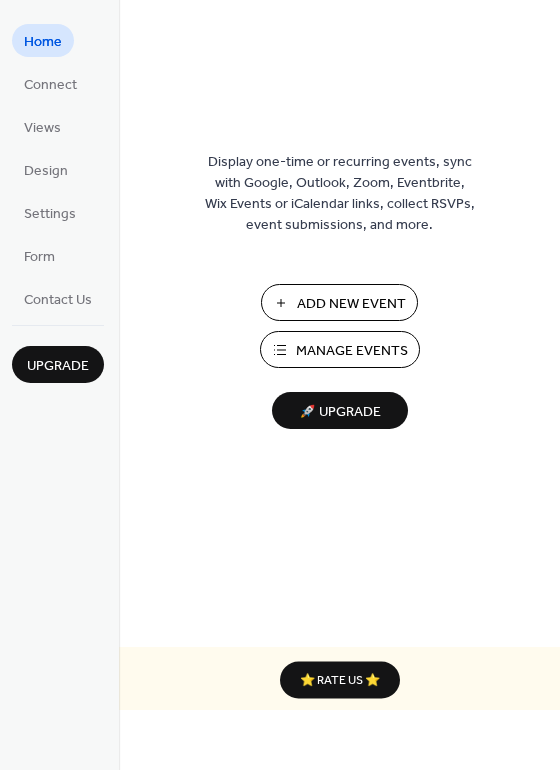 click on "Manage Events" at bounding box center [352, 351] 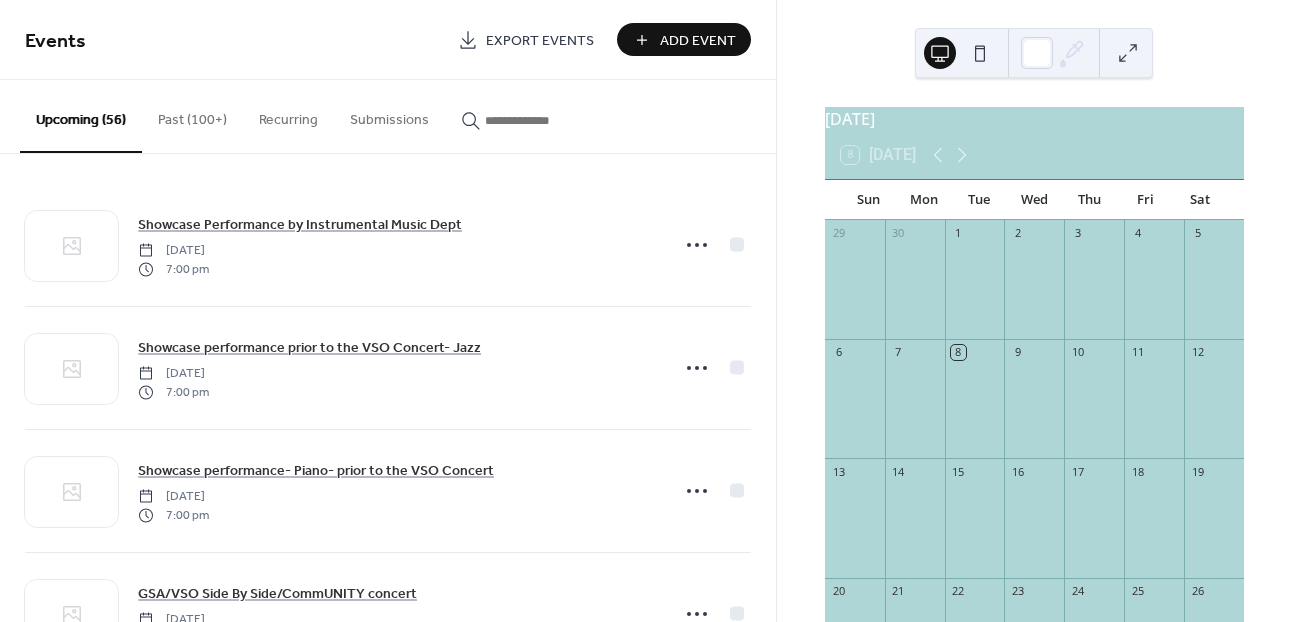 scroll, scrollTop: 0, scrollLeft: 0, axis: both 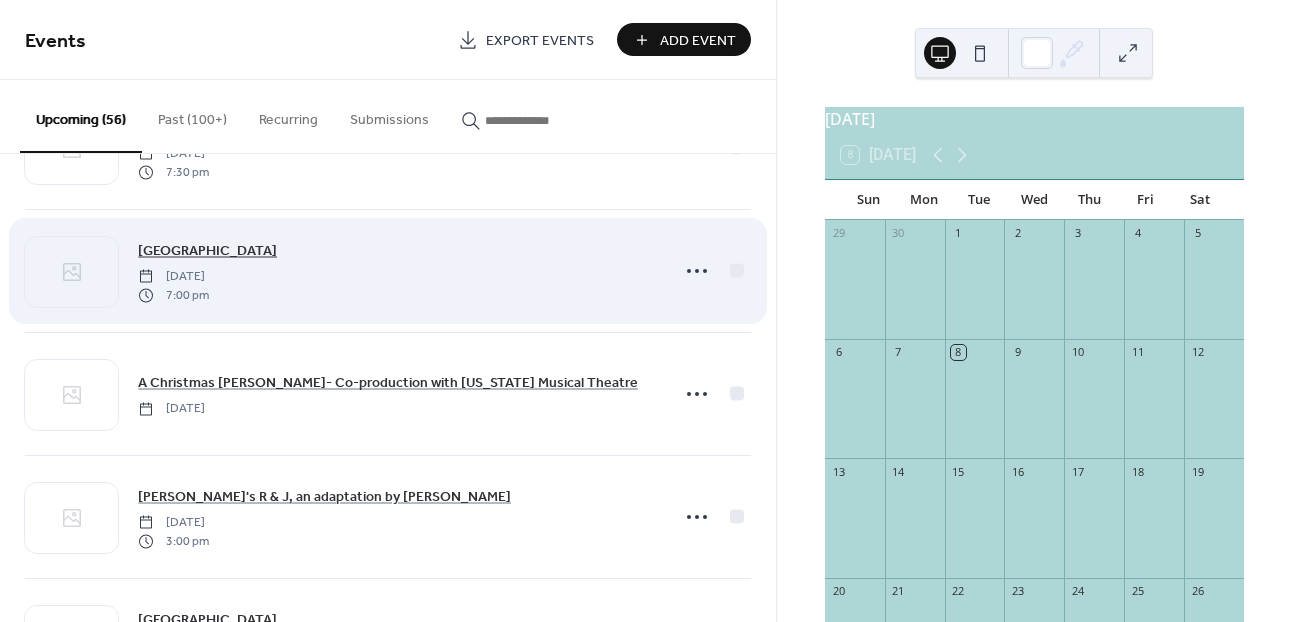 click on "[GEOGRAPHIC_DATA]" at bounding box center (207, 251) 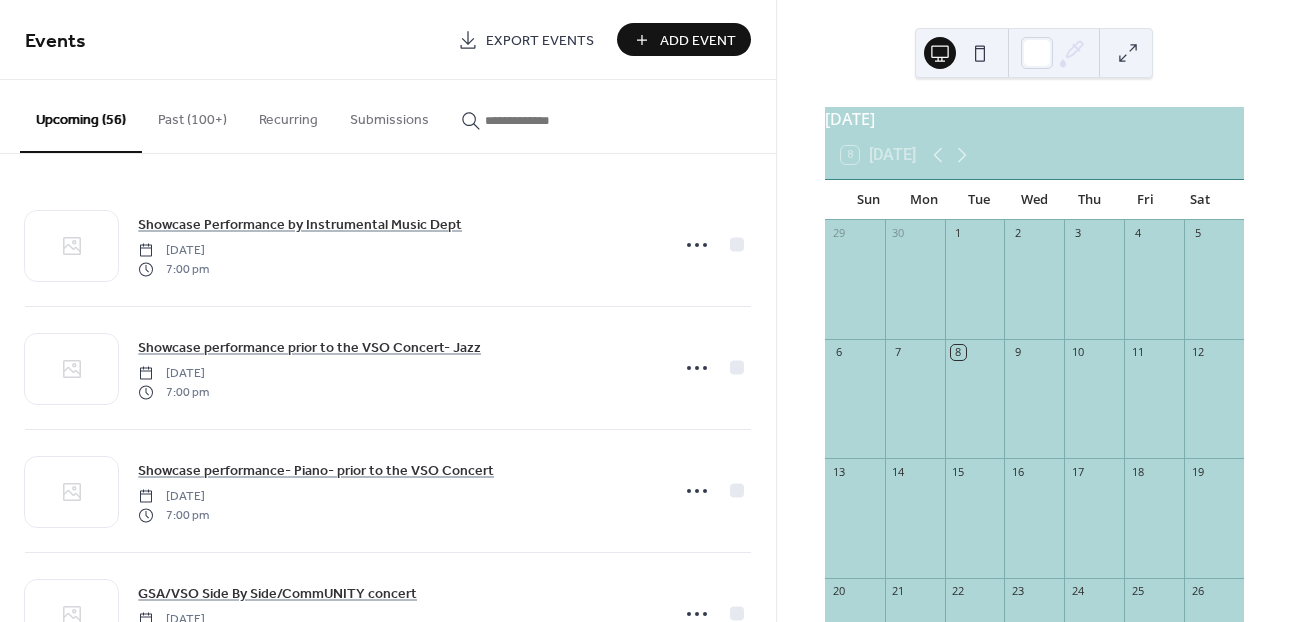 scroll, scrollTop: 0, scrollLeft: 0, axis: both 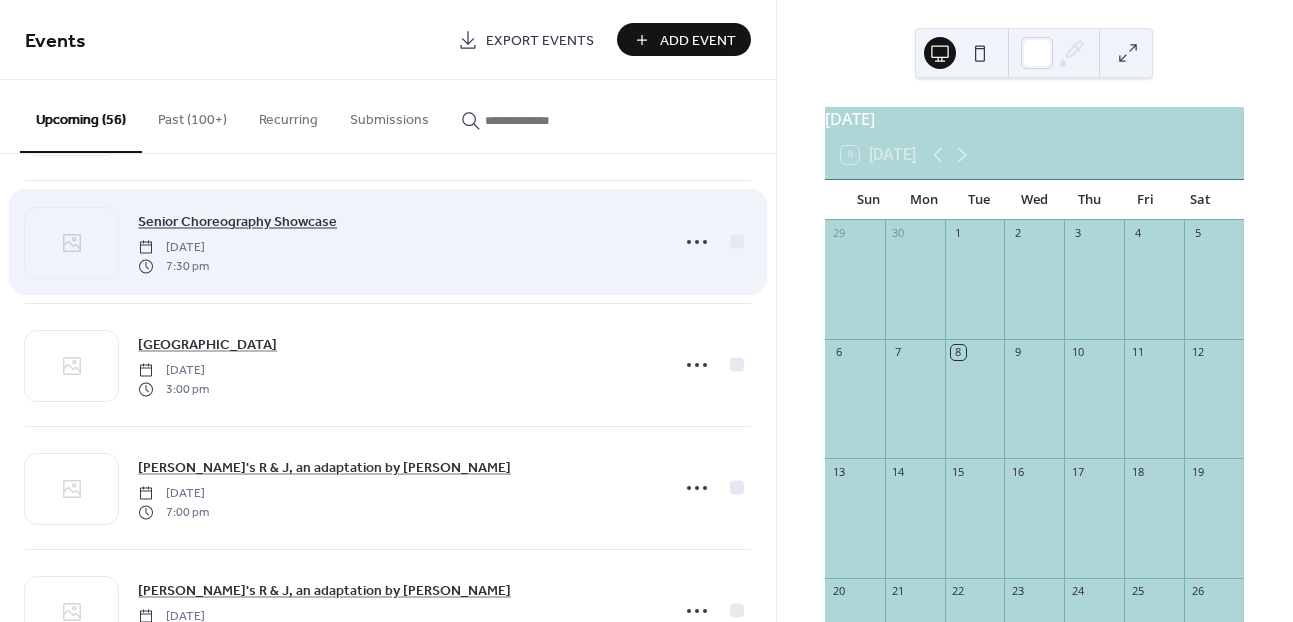 click on "Senior Choreography Showcase" at bounding box center (237, 222) 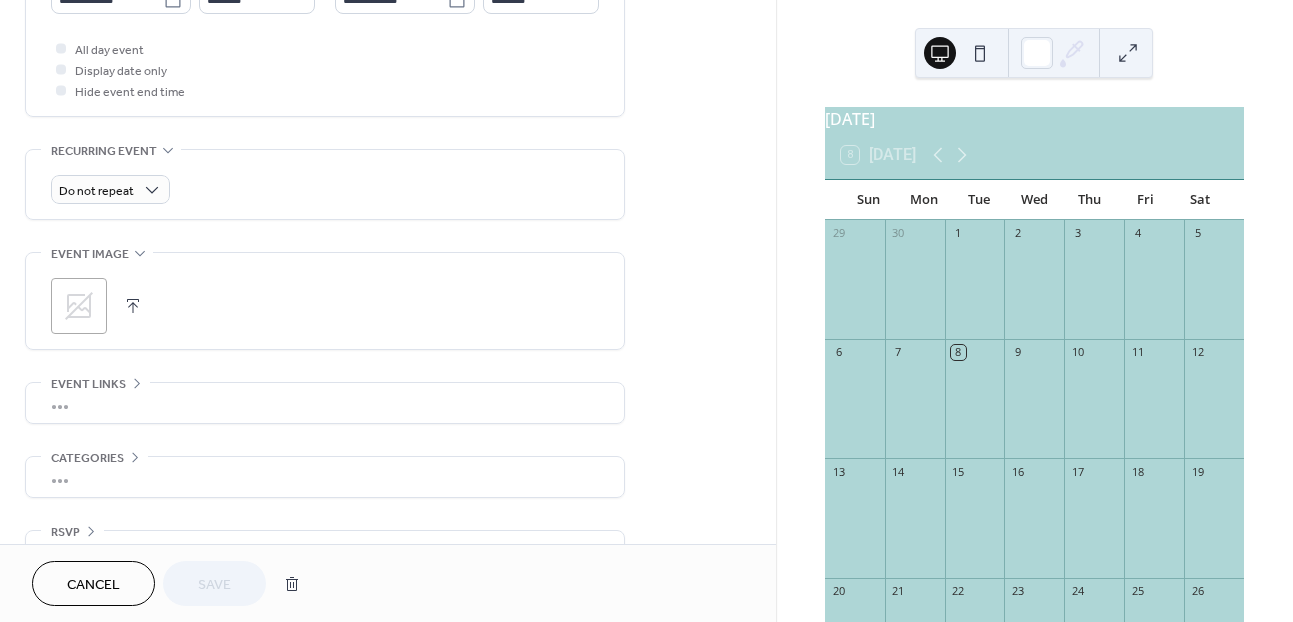 scroll, scrollTop: 784, scrollLeft: 0, axis: vertical 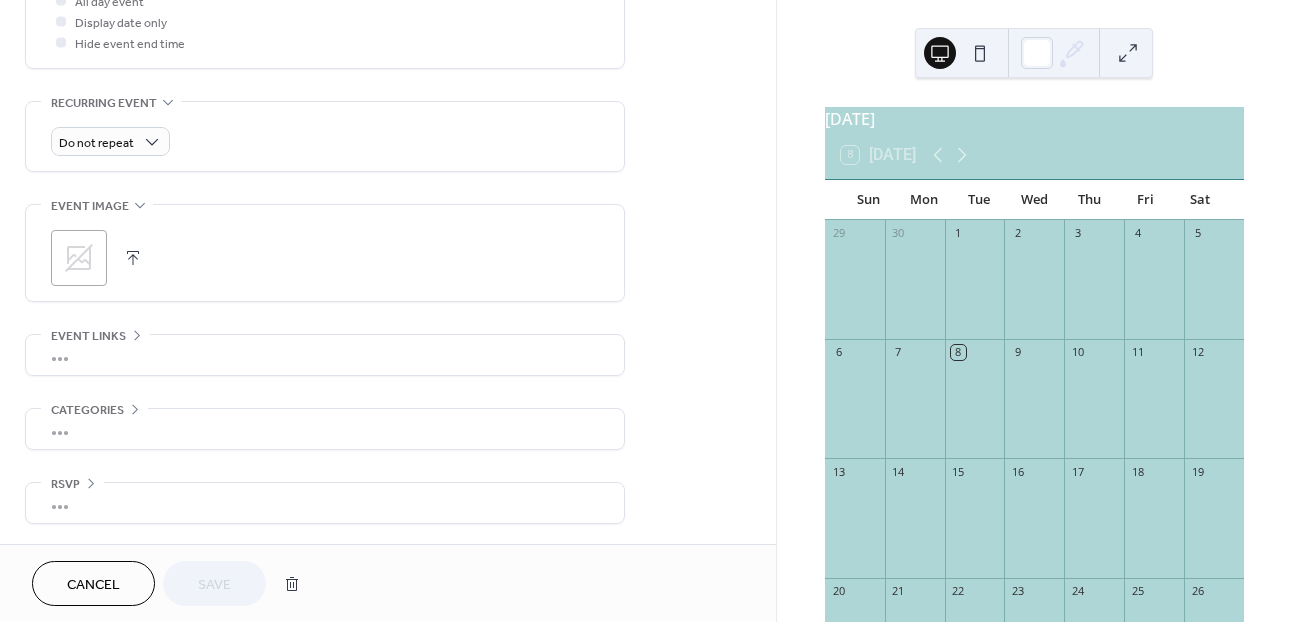 click on "•••" at bounding box center (325, 355) 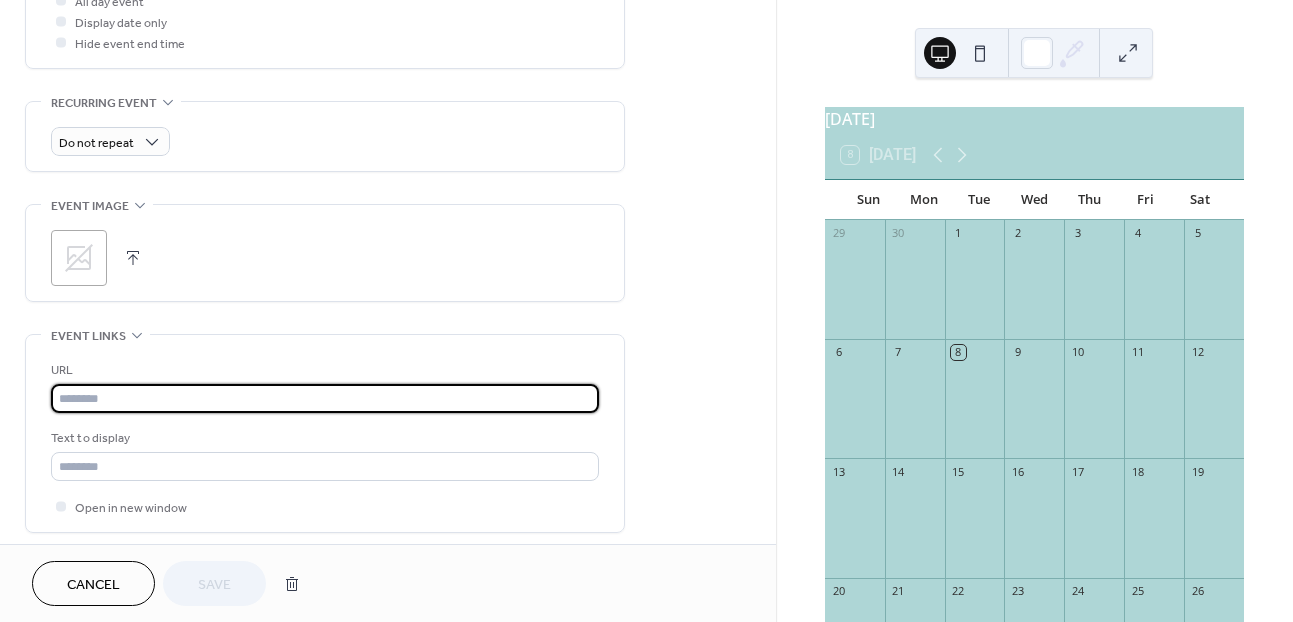 click at bounding box center (325, 398) 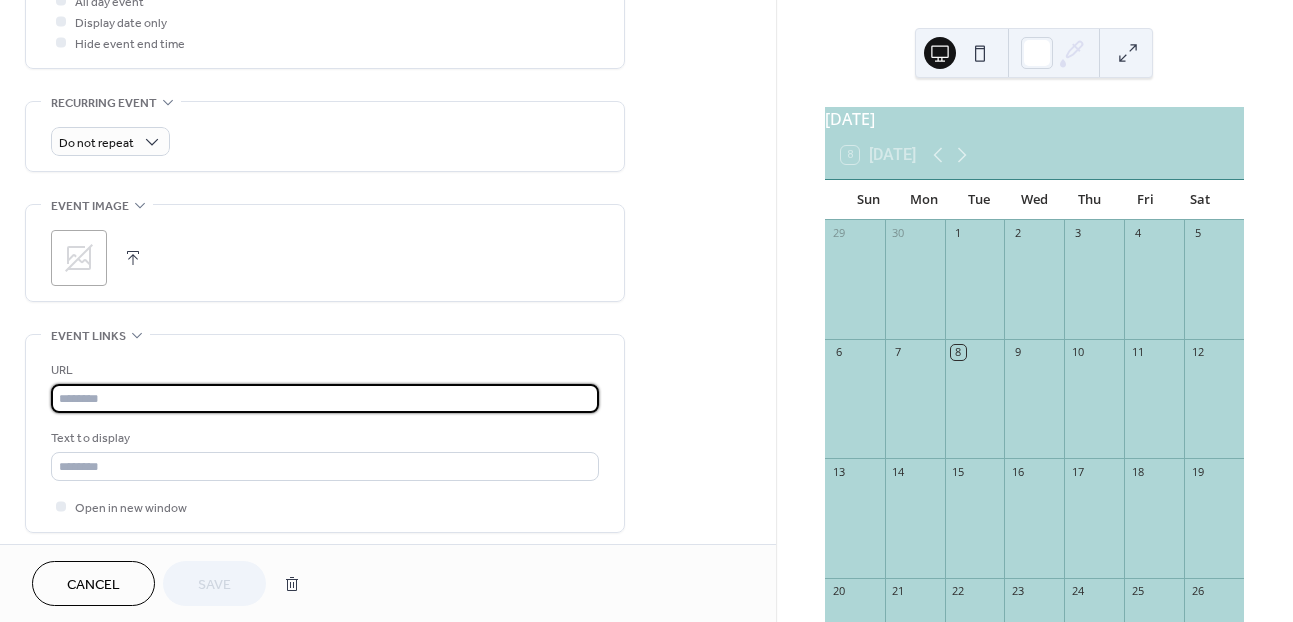 paste on "**********" 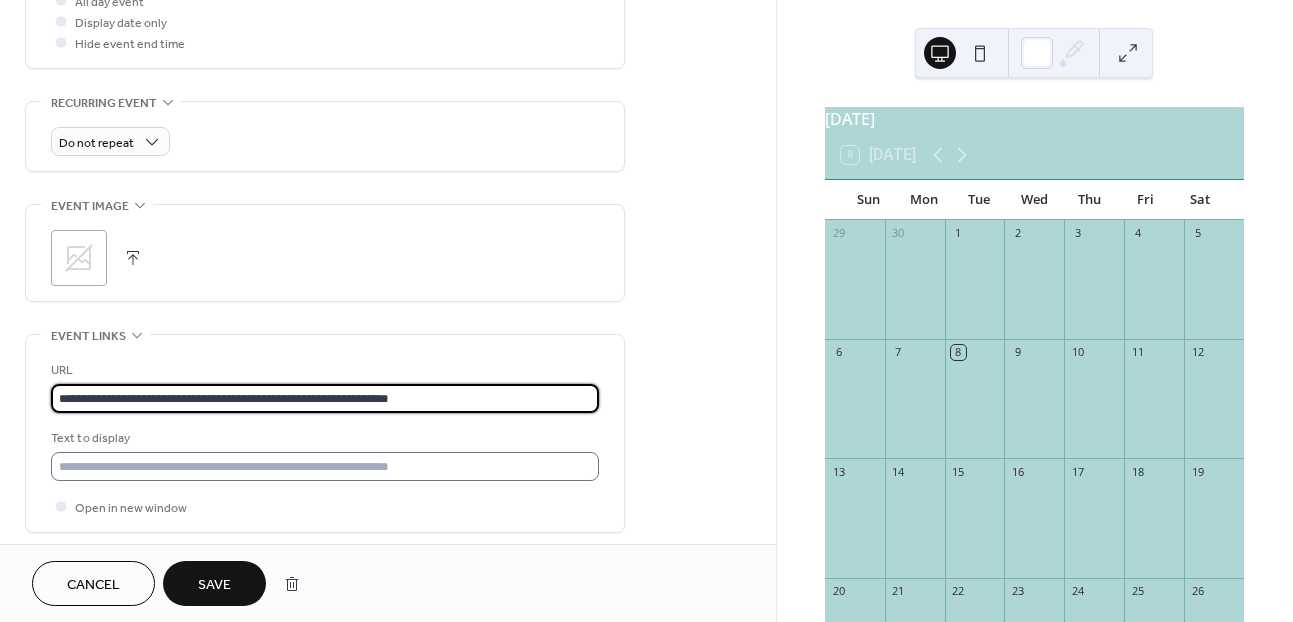 type on "**********" 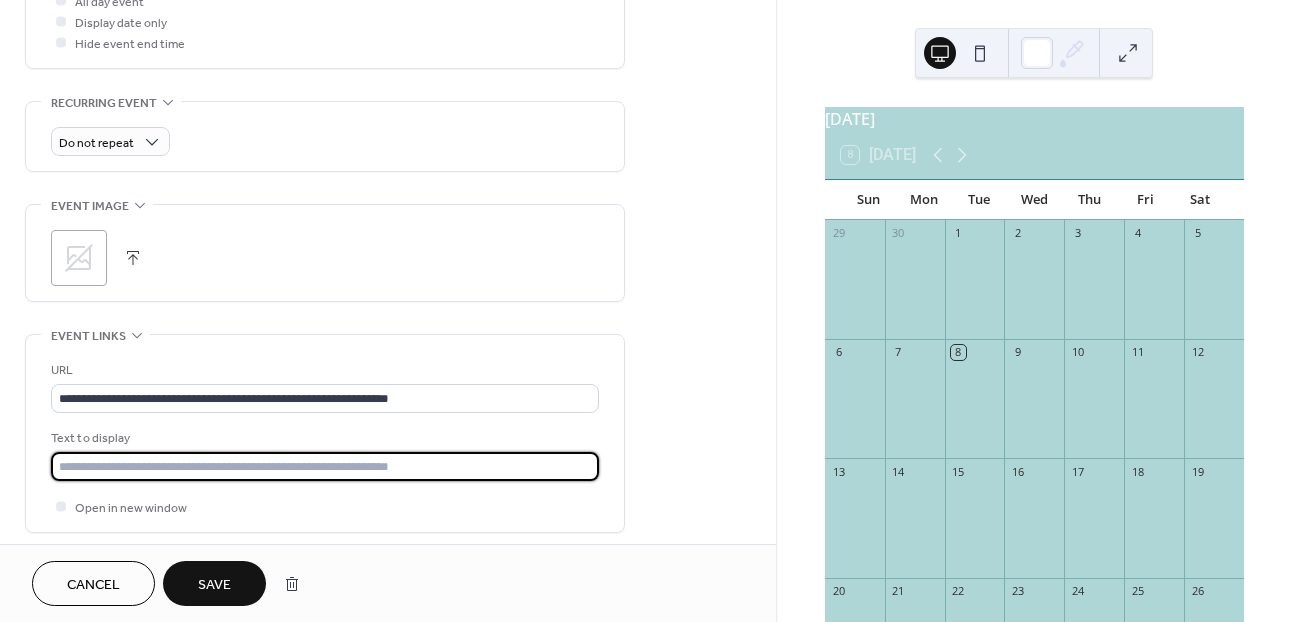 click at bounding box center [325, 466] 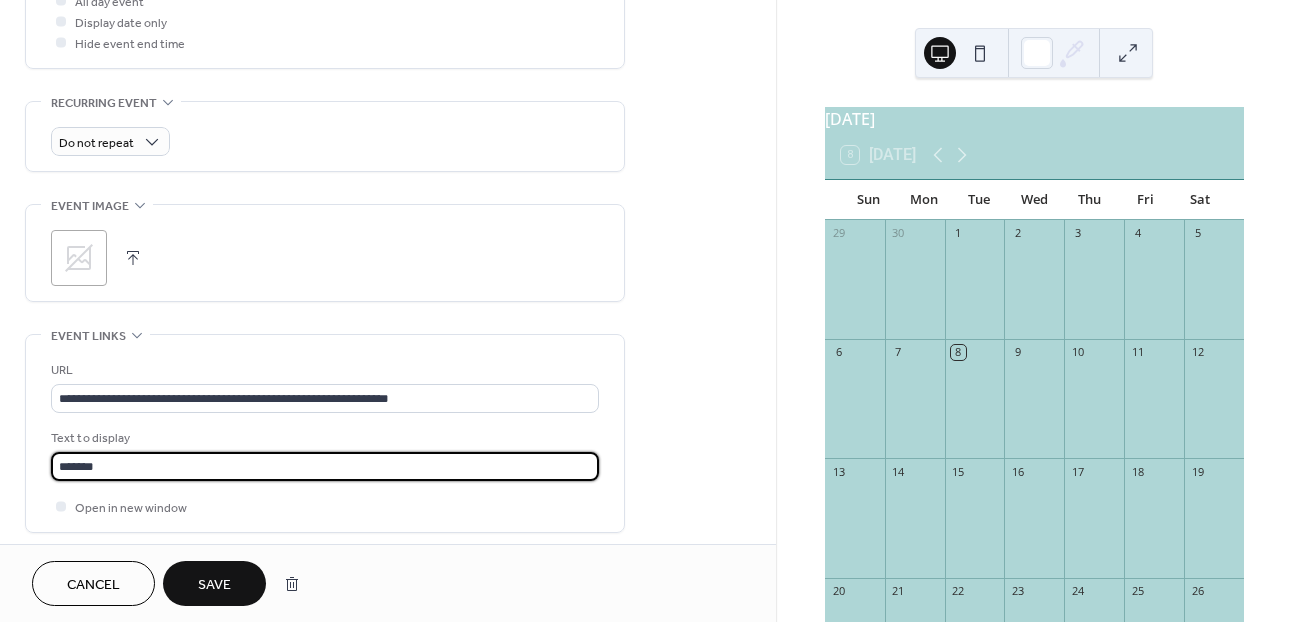 type on "*******" 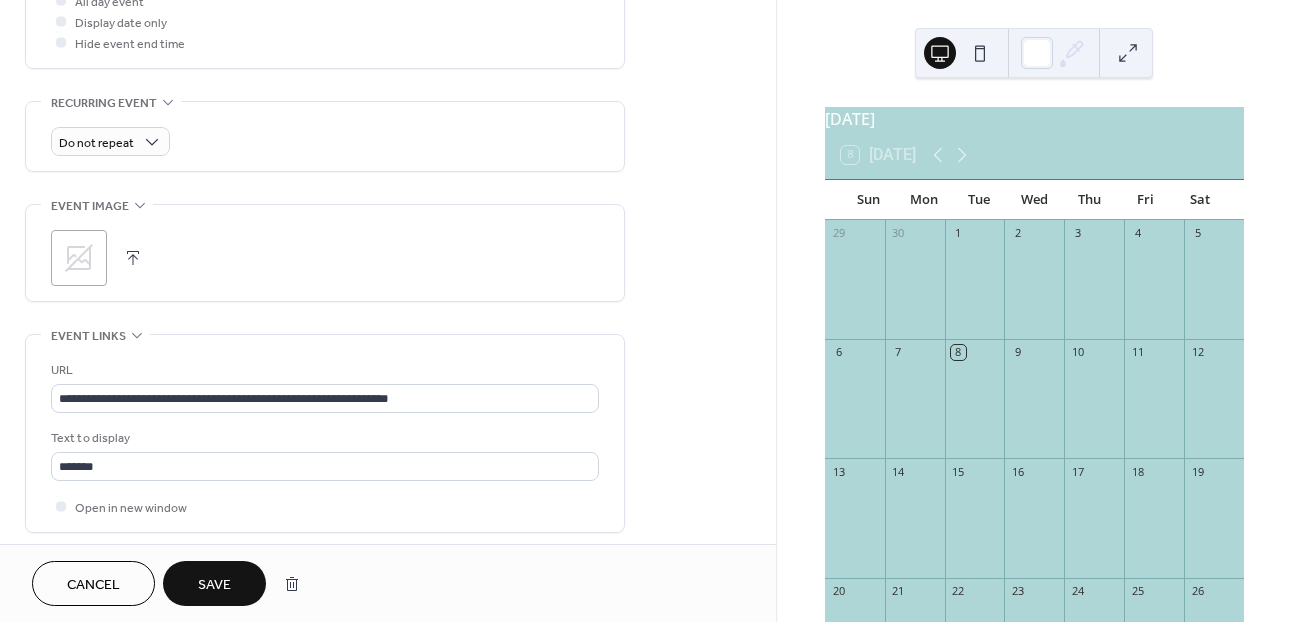 click on "Save" at bounding box center [214, 585] 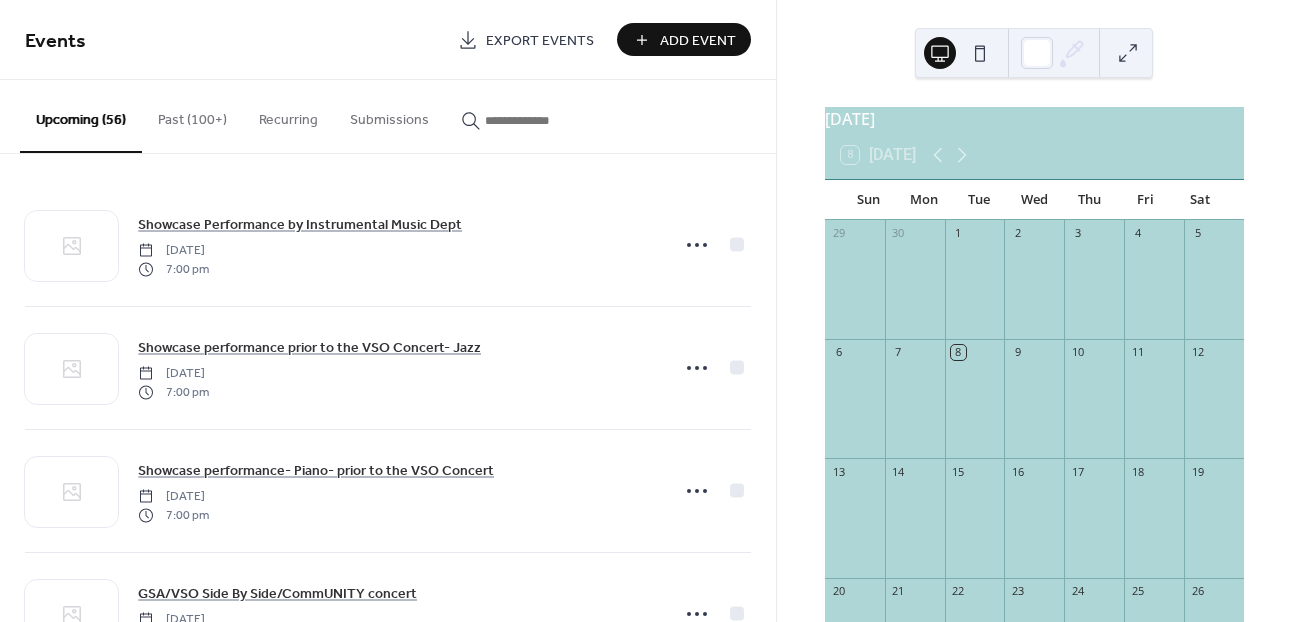 scroll, scrollTop: 54, scrollLeft: 0, axis: vertical 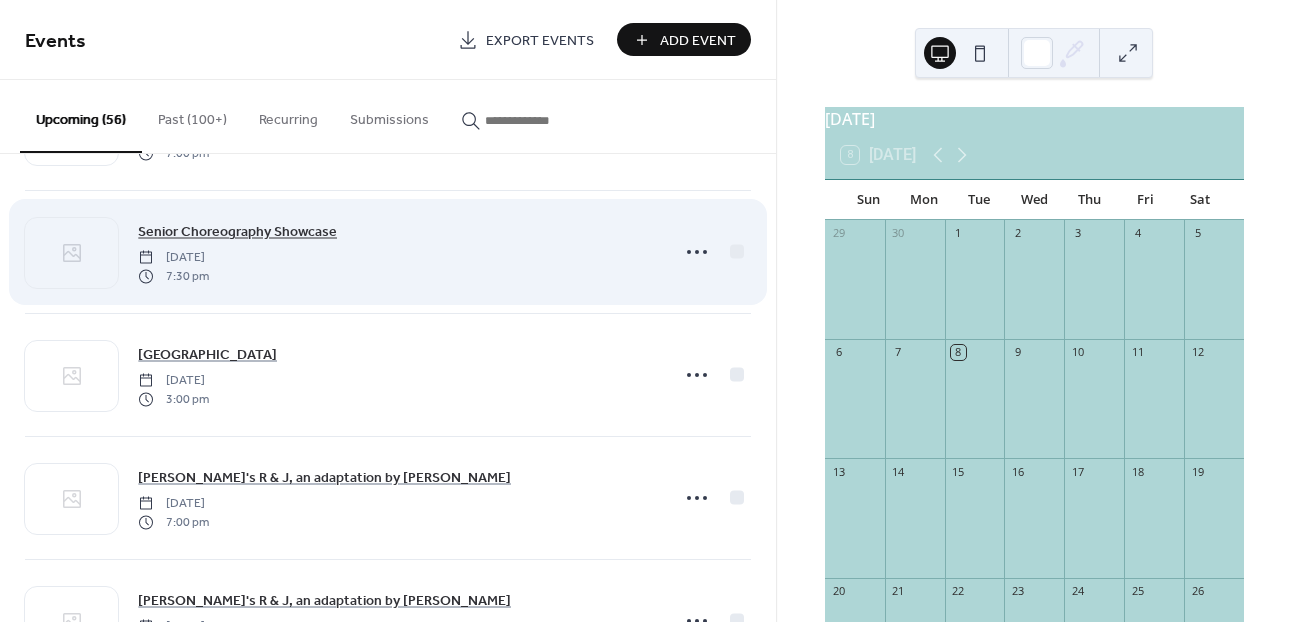 click on "Senior Choreography Showcase" at bounding box center [237, 232] 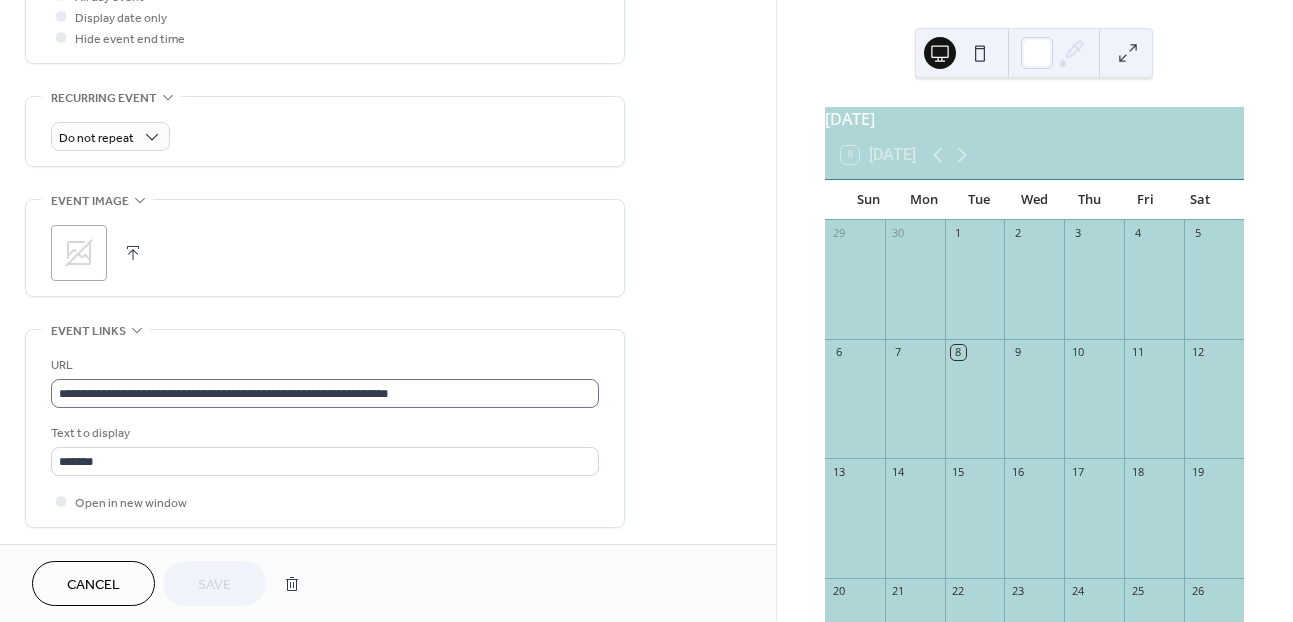 scroll, scrollTop: 791, scrollLeft: 0, axis: vertical 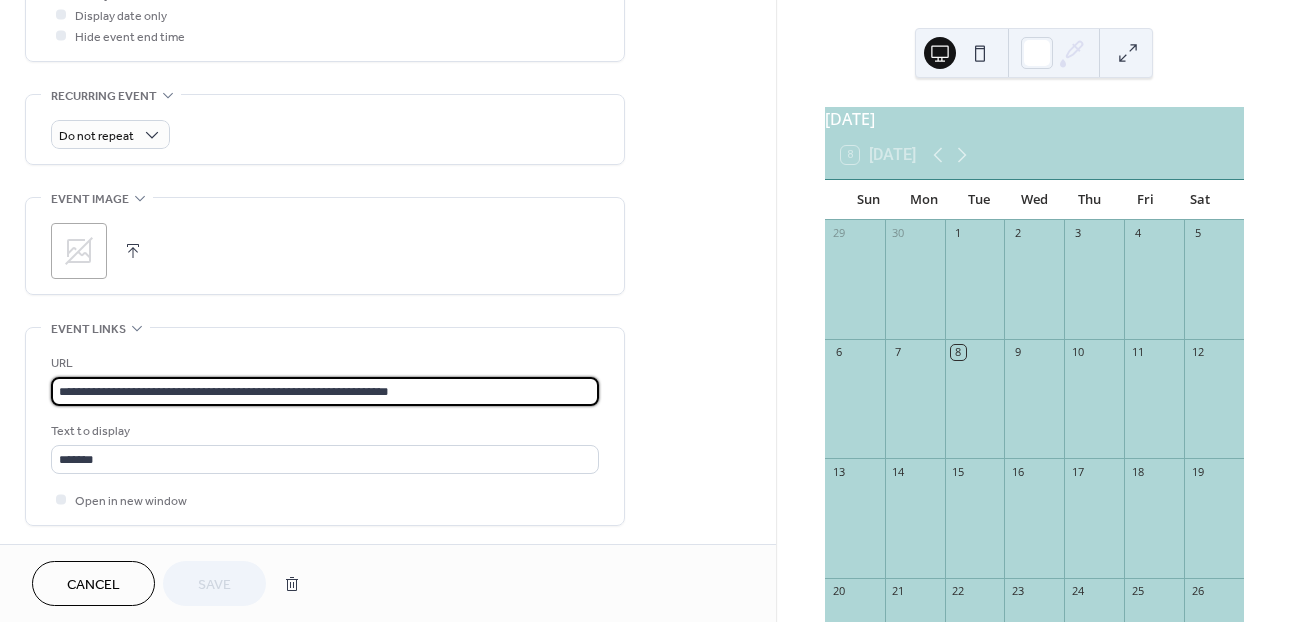 drag, startPoint x: 455, startPoint y: 389, endPoint x: -27, endPoint y: 380, distance: 482.084 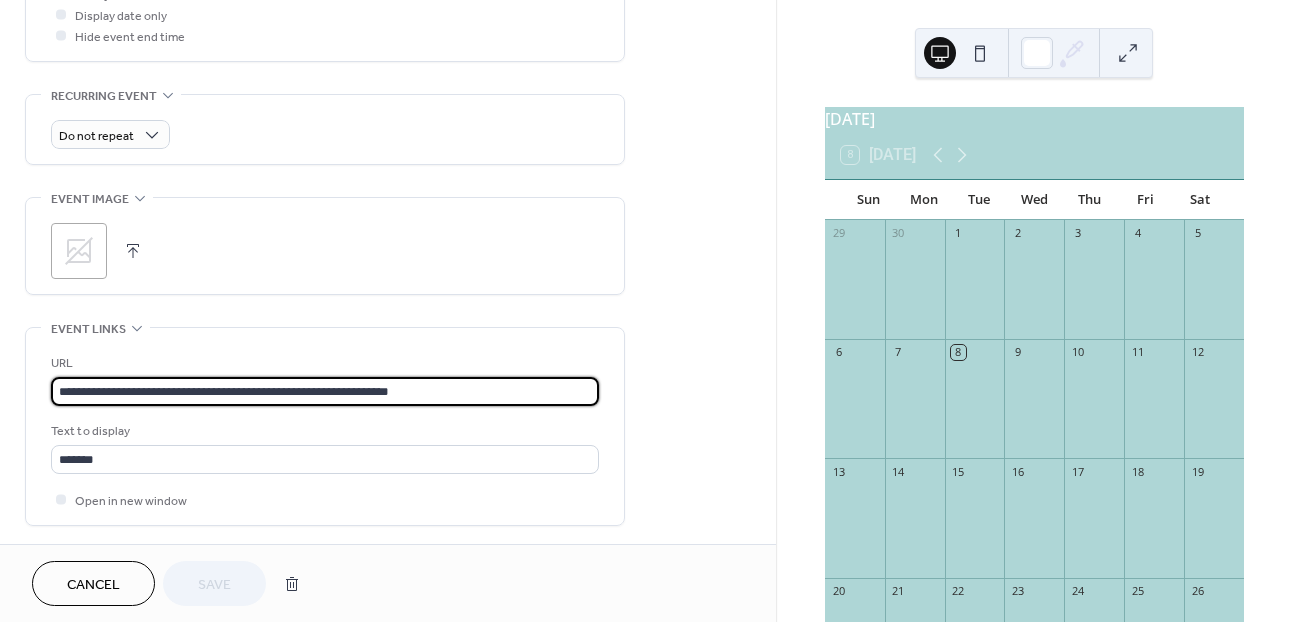 click on "**********" at bounding box center [646, 311] 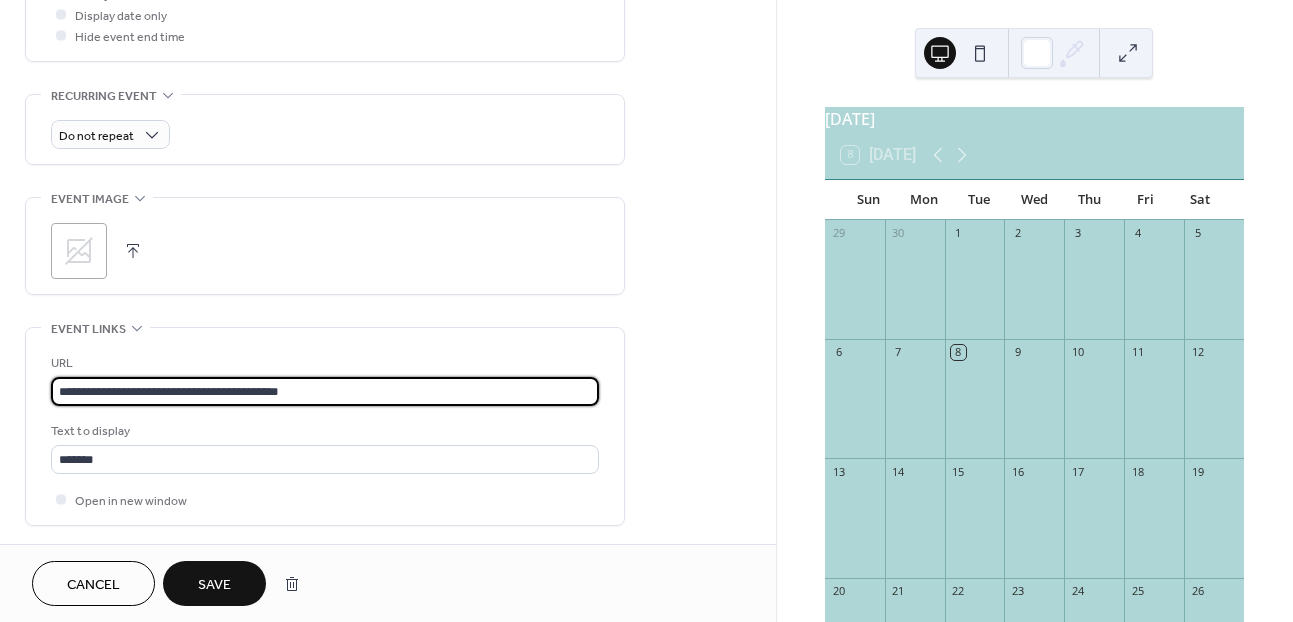 type on "**********" 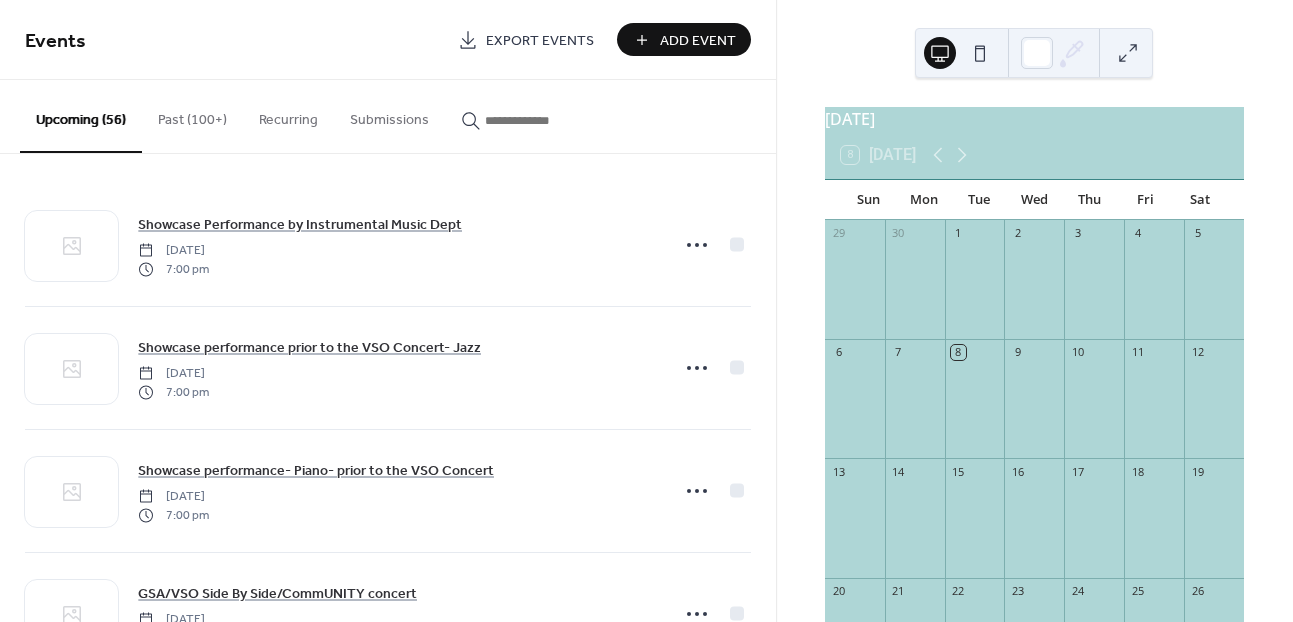 scroll, scrollTop: 0, scrollLeft: 0, axis: both 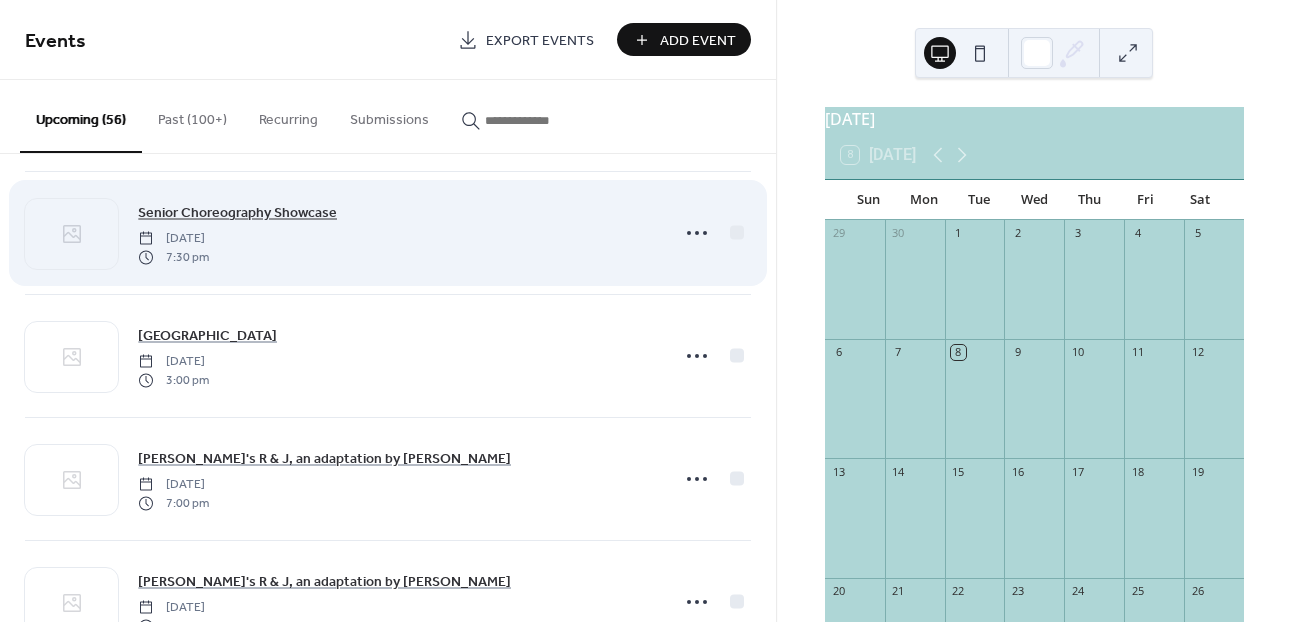 click on "Senior Choreography Showcase" at bounding box center (237, 213) 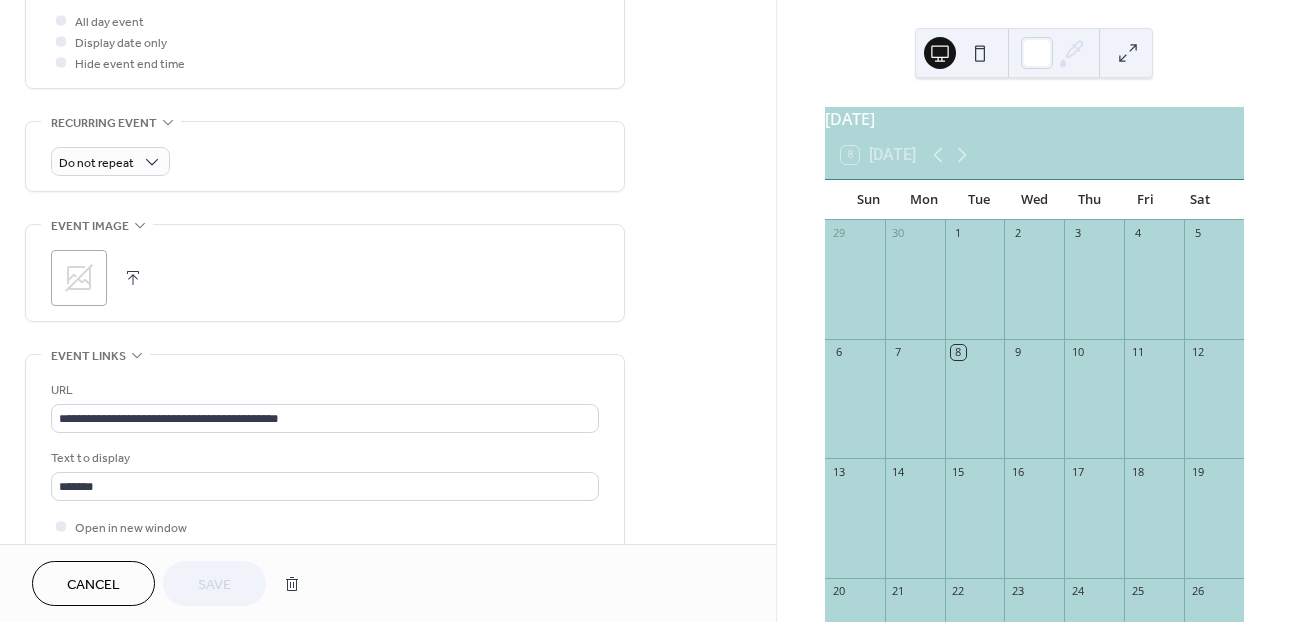 scroll, scrollTop: 780, scrollLeft: 0, axis: vertical 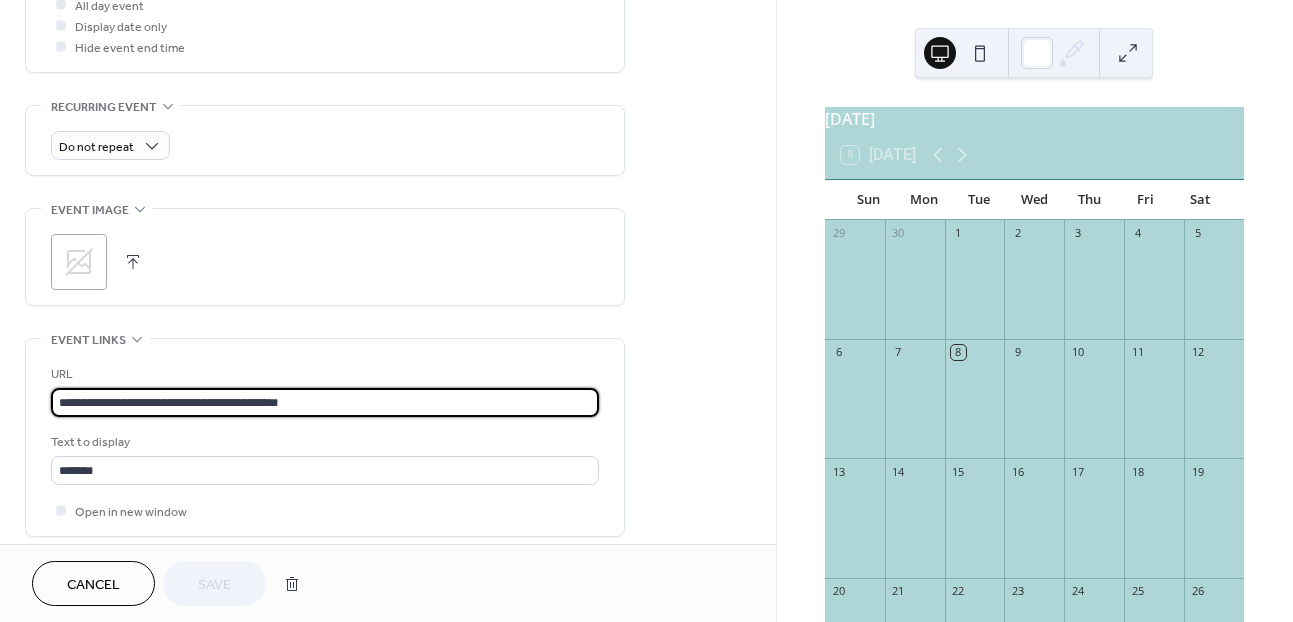 paste 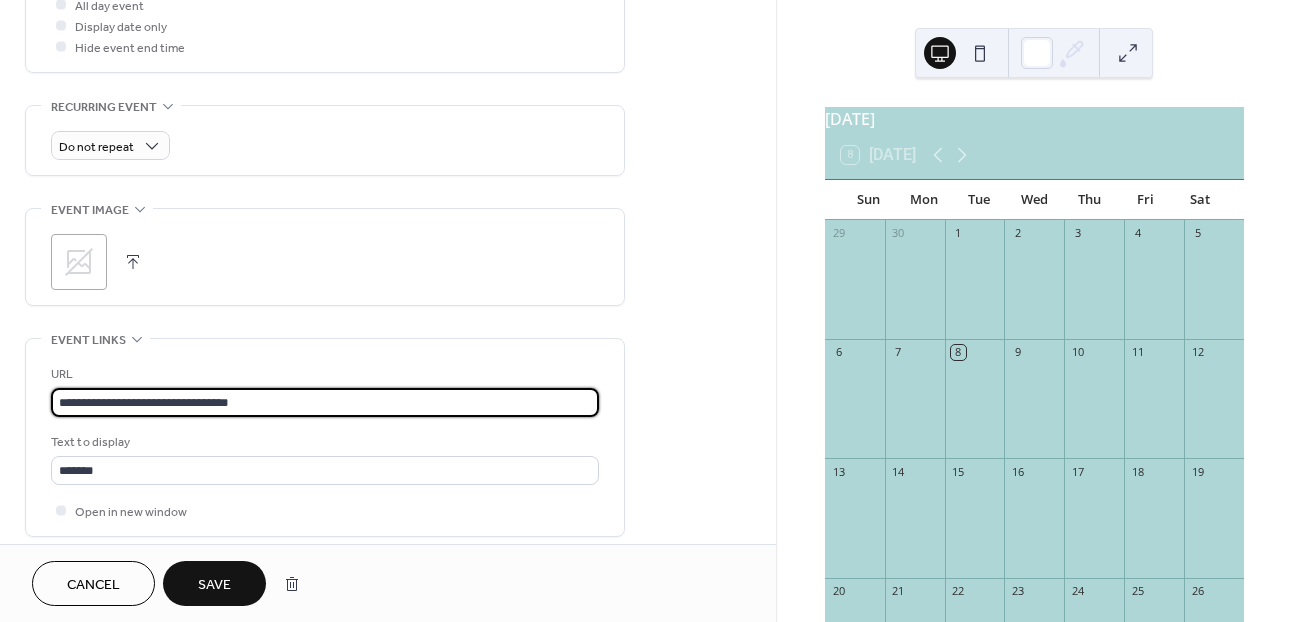 type on "**********" 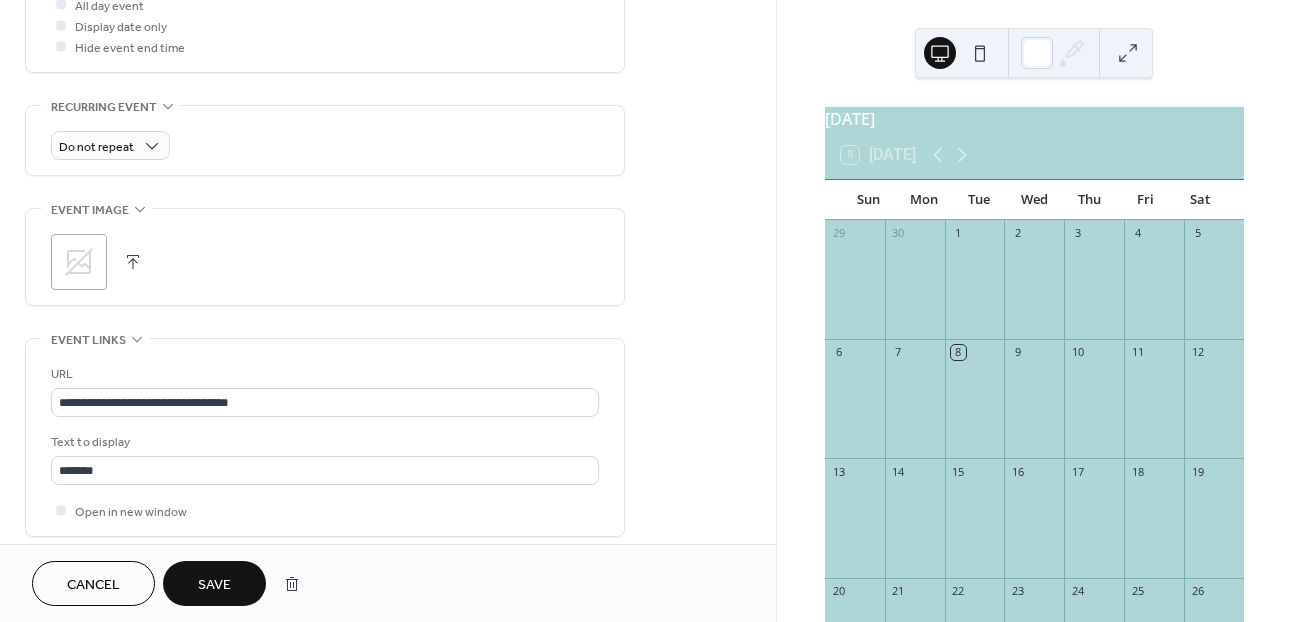 click on "Save" at bounding box center (214, 583) 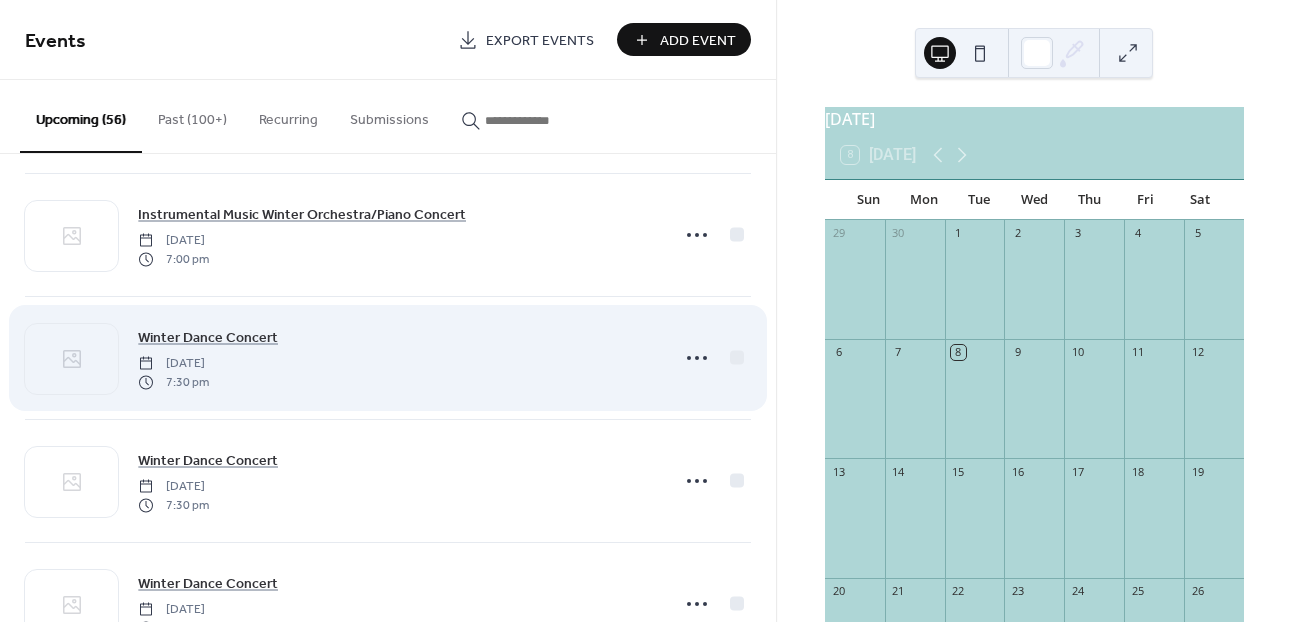 scroll, scrollTop: 2590, scrollLeft: 0, axis: vertical 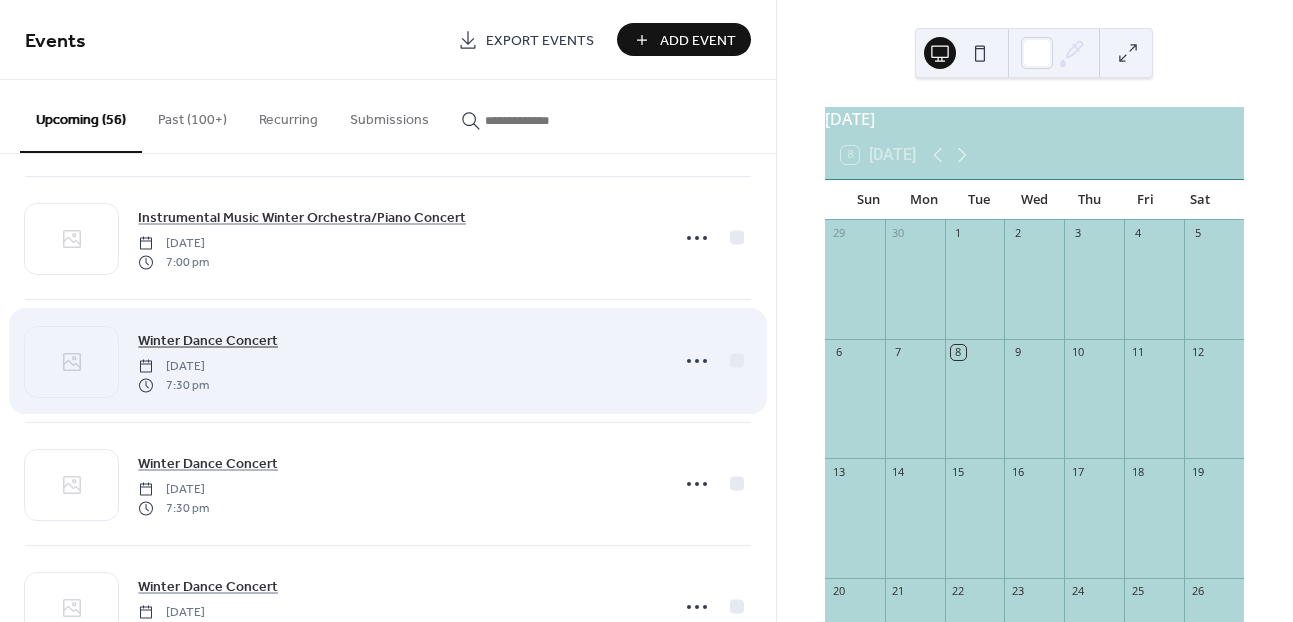 click on "Winter Dance Concert" at bounding box center [208, 341] 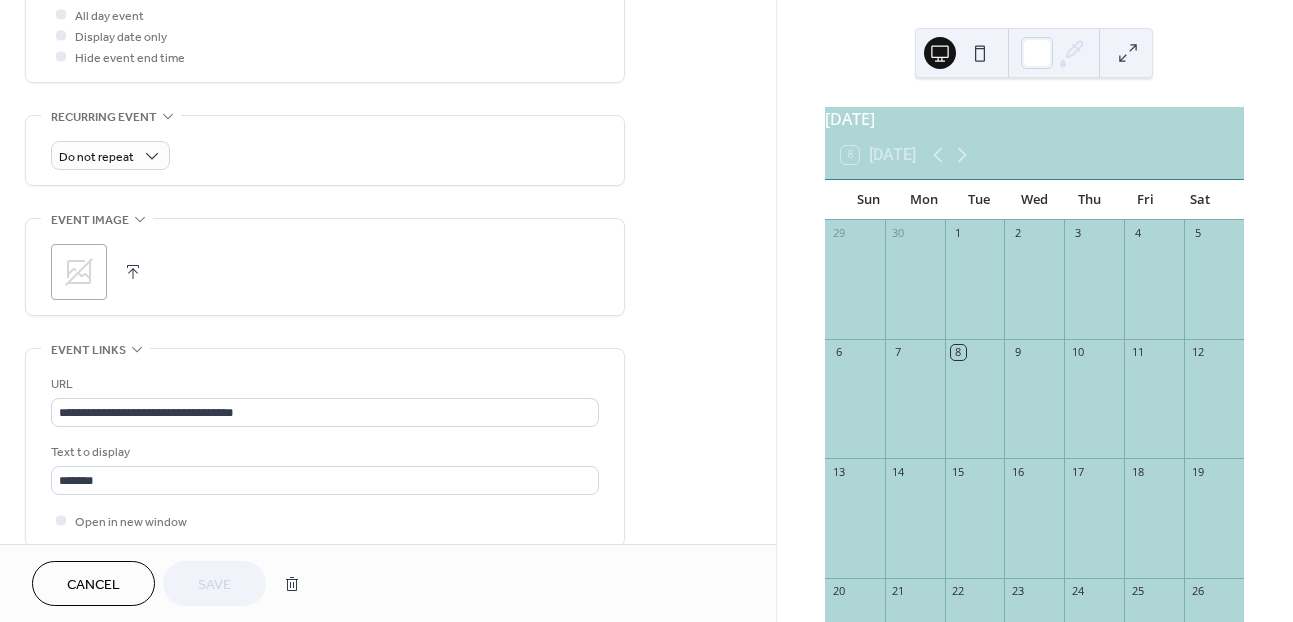 scroll, scrollTop: 773, scrollLeft: 0, axis: vertical 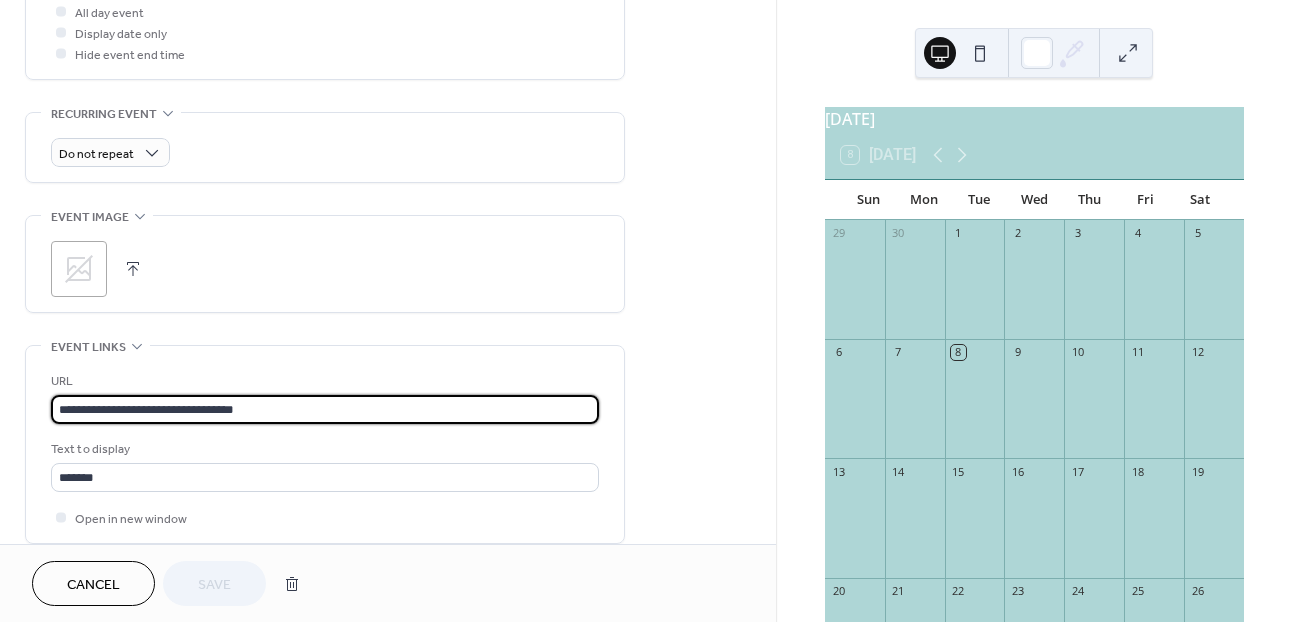 drag, startPoint x: 277, startPoint y: 412, endPoint x: 5, endPoint y: 400, distance: 272.2646 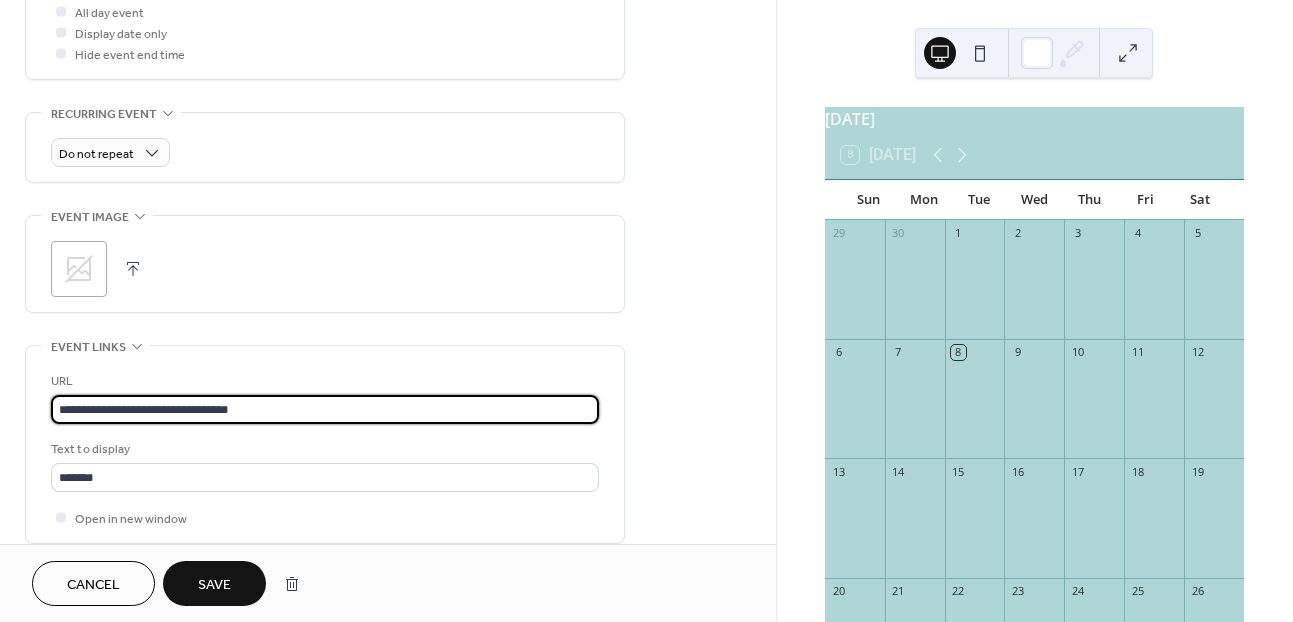 type on "**********" 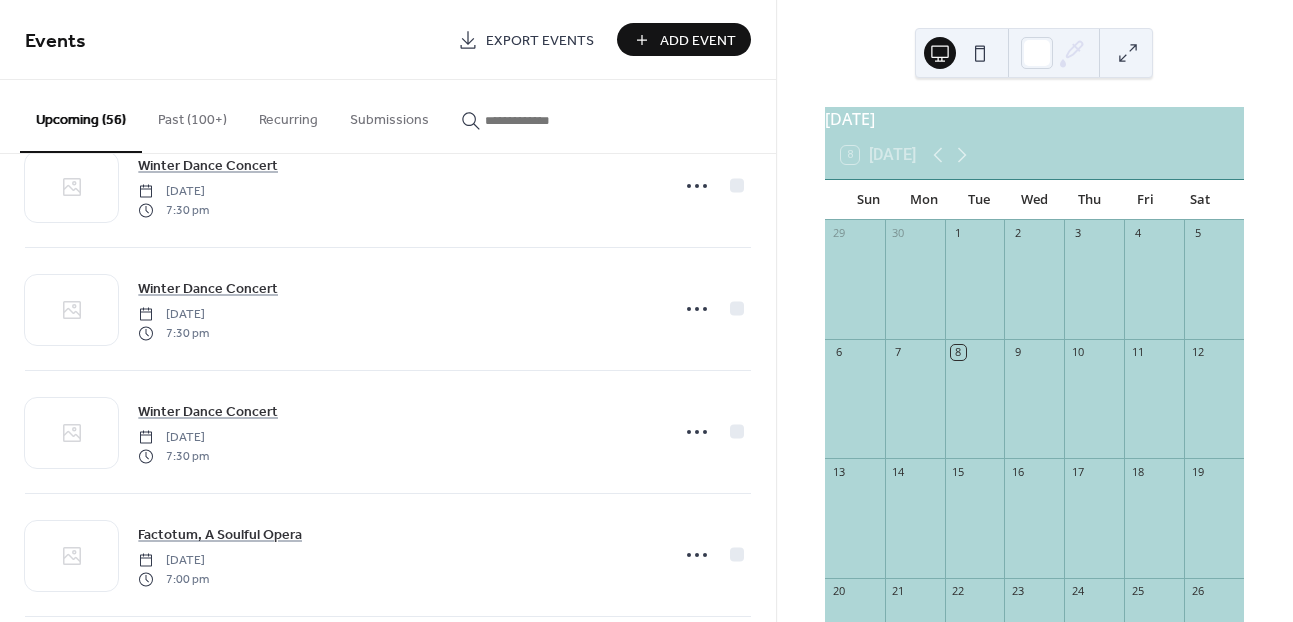 scroll, scrollTop: 2768, scrollLeft: 0, axis: vertical 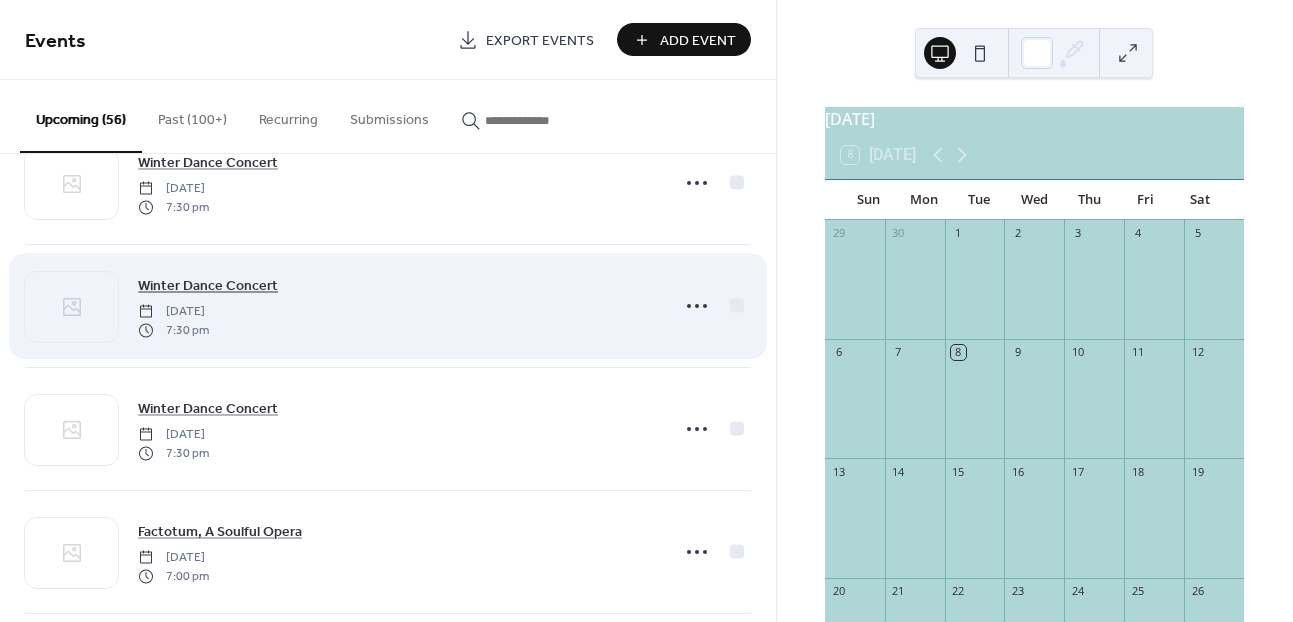 click on "Winter Dance Concert" 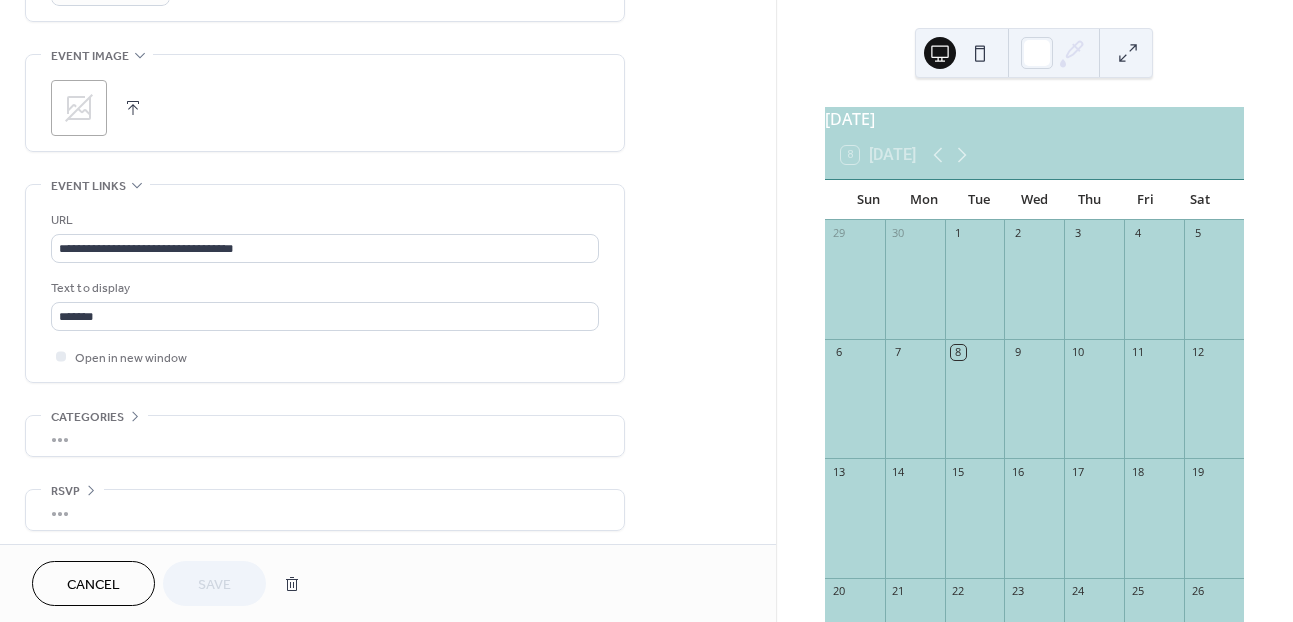 scroll, scrollTop: 941, scrollLeft: 0, axis: vertical 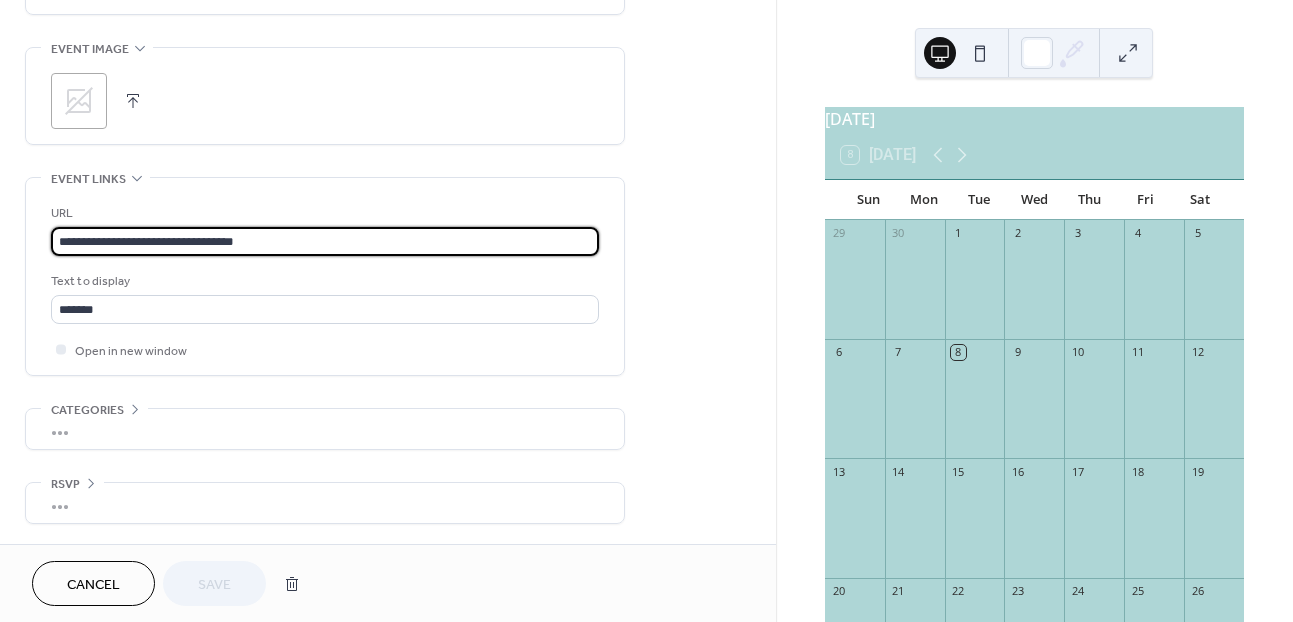 drag, startPoint x: 269, startPoint y: 243, endPoint x: 24, endPoint y: 241, distance: 245.00816 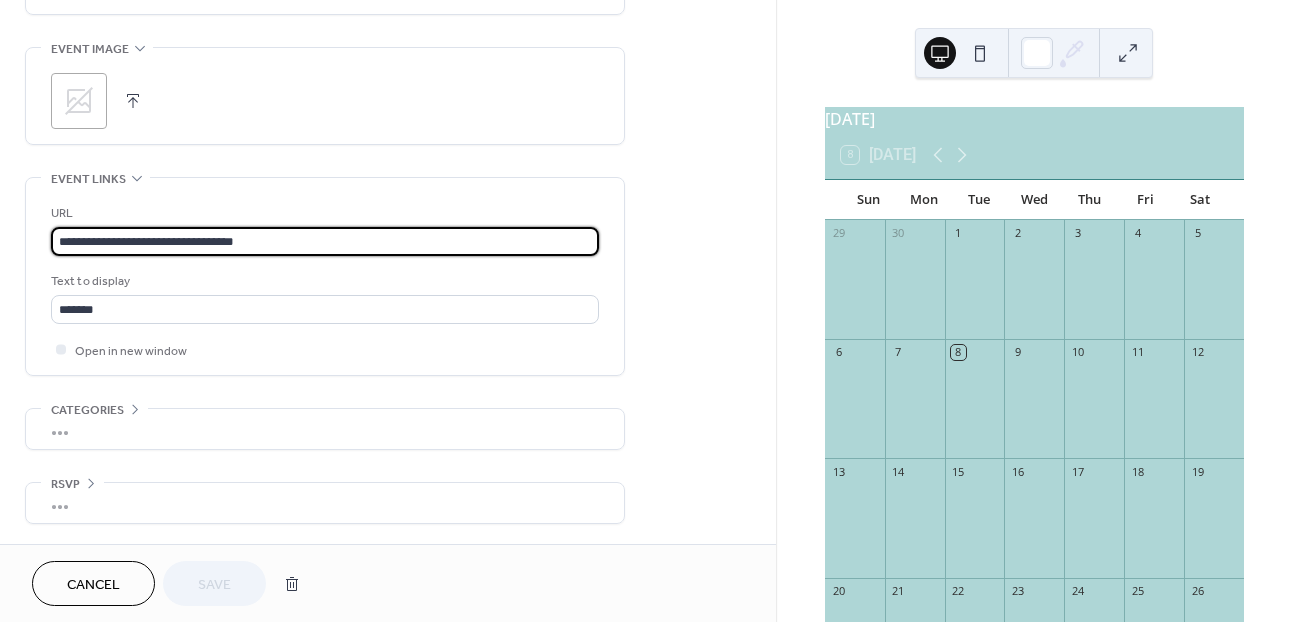 click on "**********" 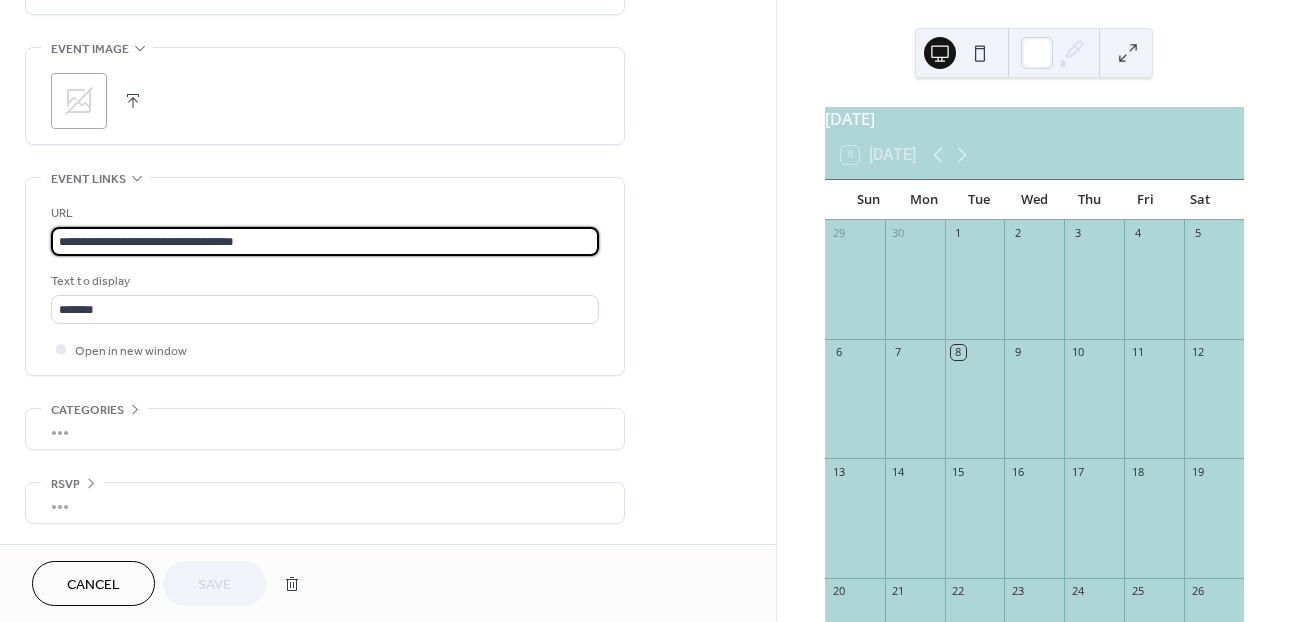 paste 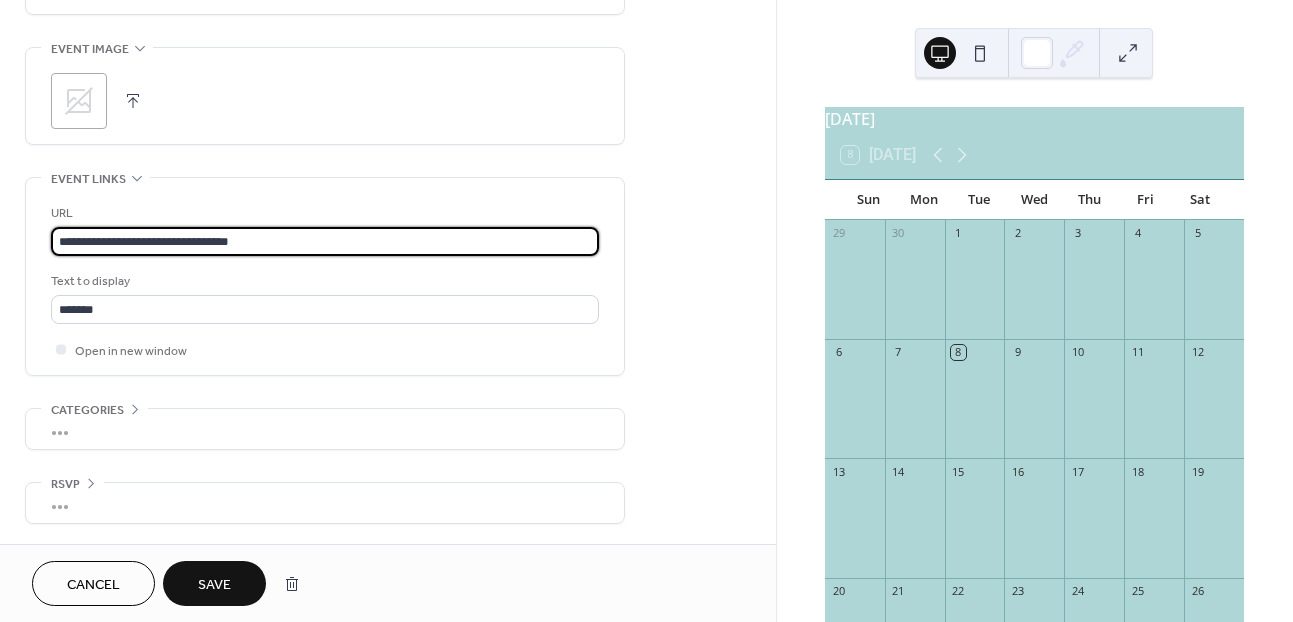 type on "**********" 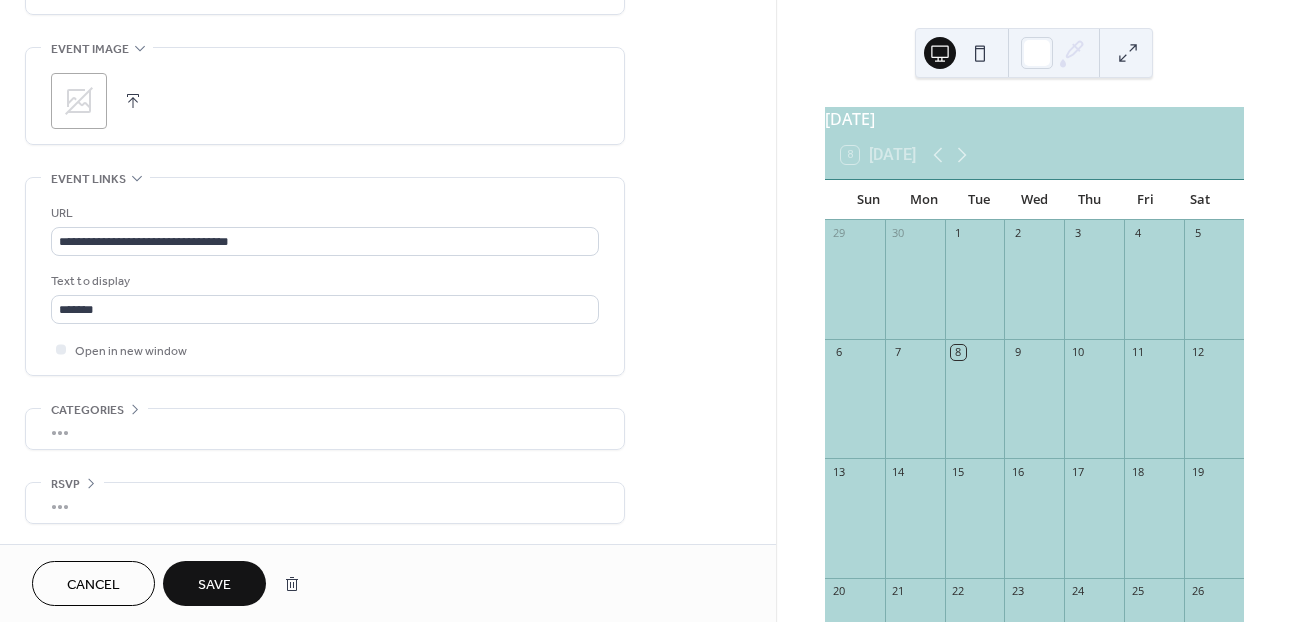 click on "Save" 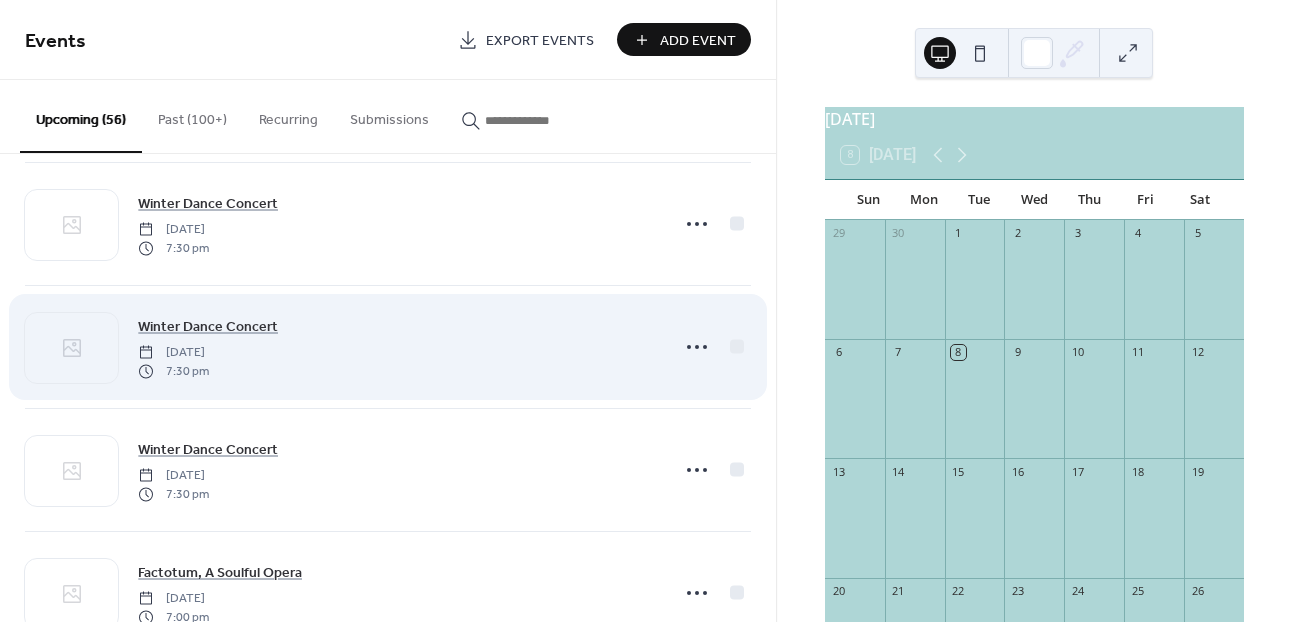 scroll, scrollTop: 2729, scrollLeft: 0, axis: vertical 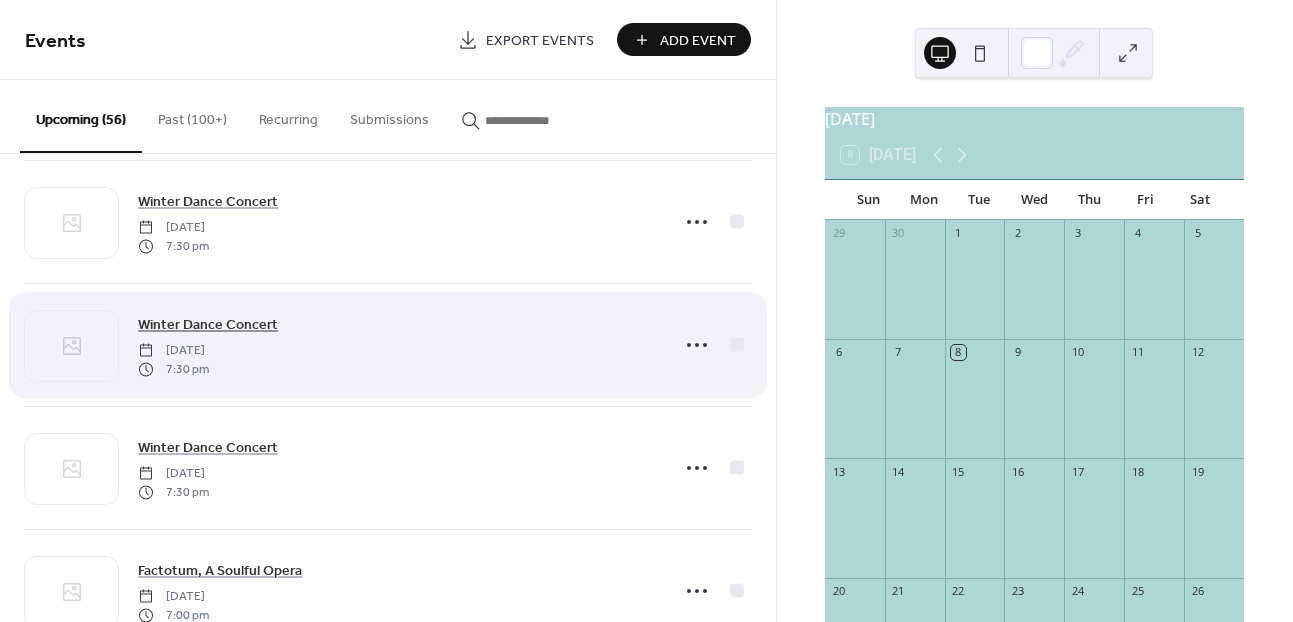 click on "Winter Dance Concert" 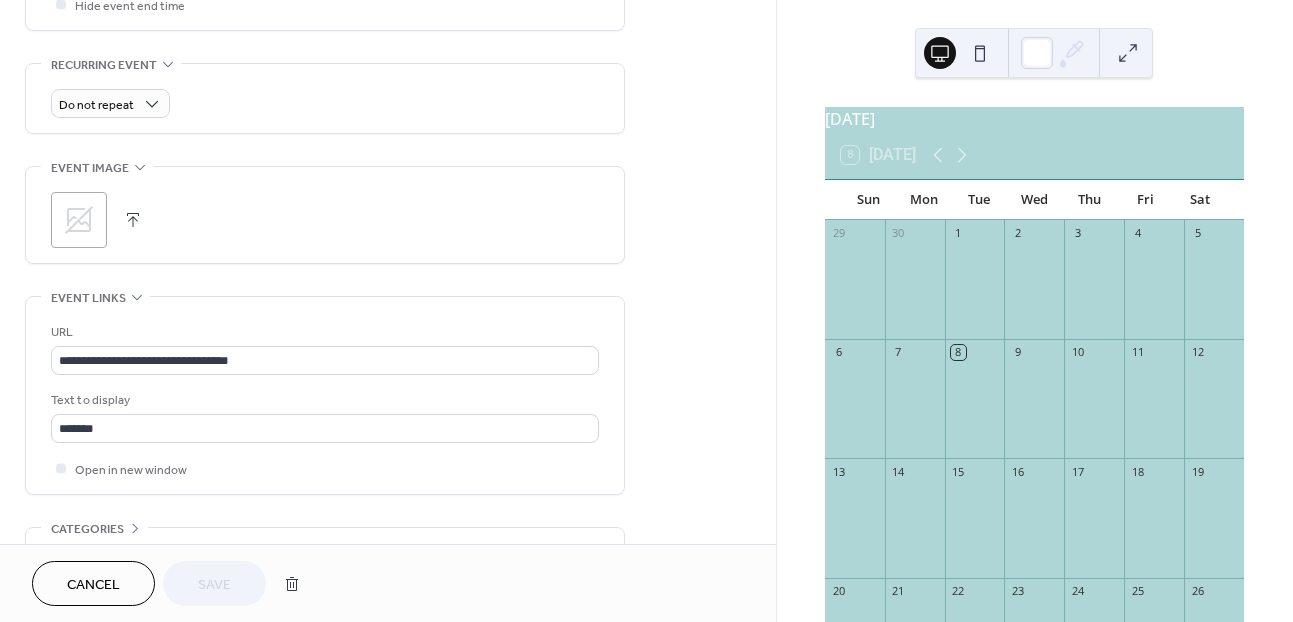 scroll, scrollTop: 941, scrollLeft: 0, axis: vertical 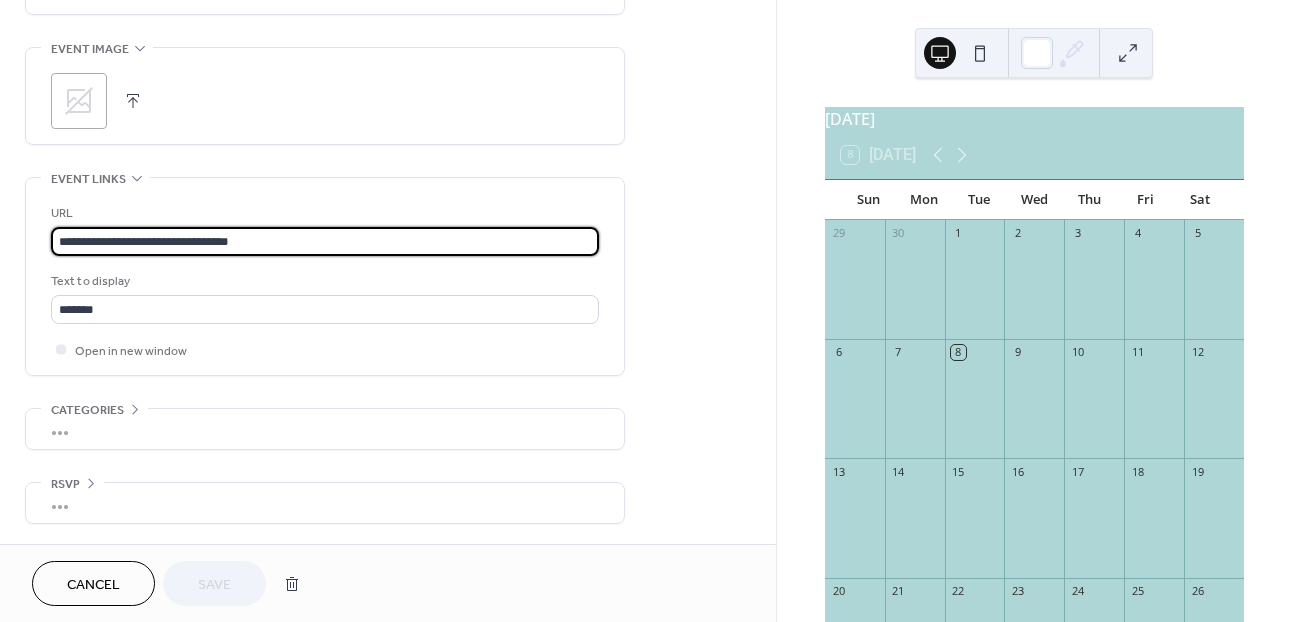 drag, startPoint x: 262, startPoint y: 243, endPoint x: 7, endPoint y: 240, distance: 255.01764 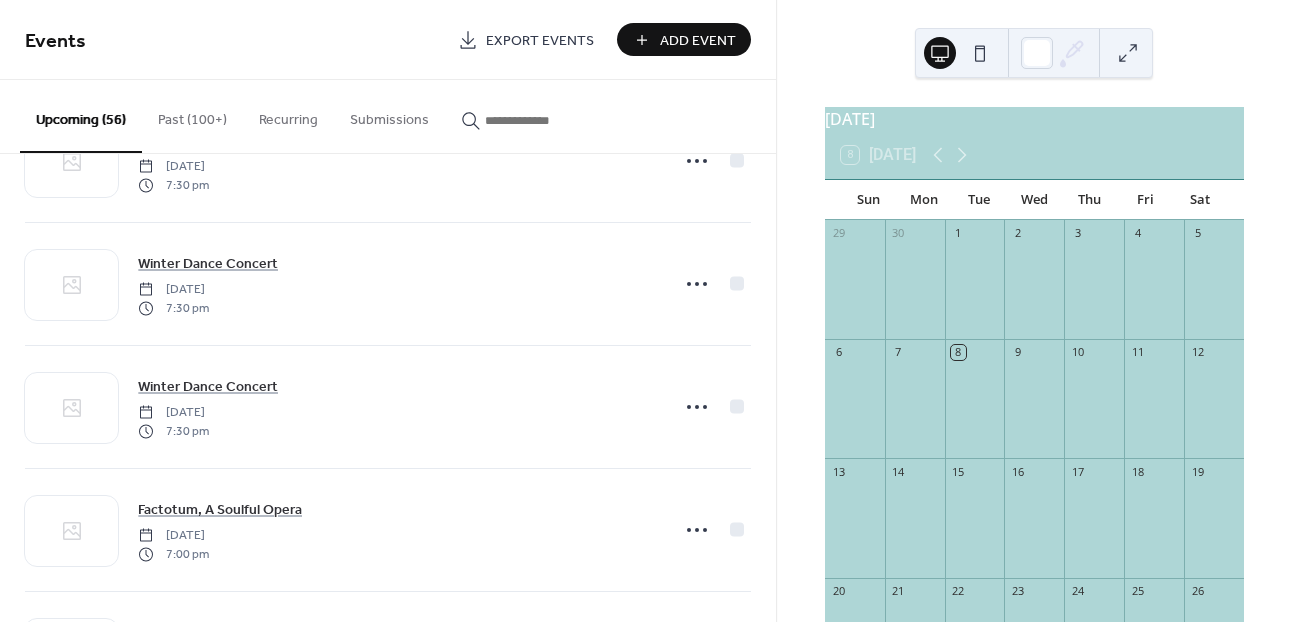 scroll, scrollTop: 2800, scrollLeft: 0, axis: vertical 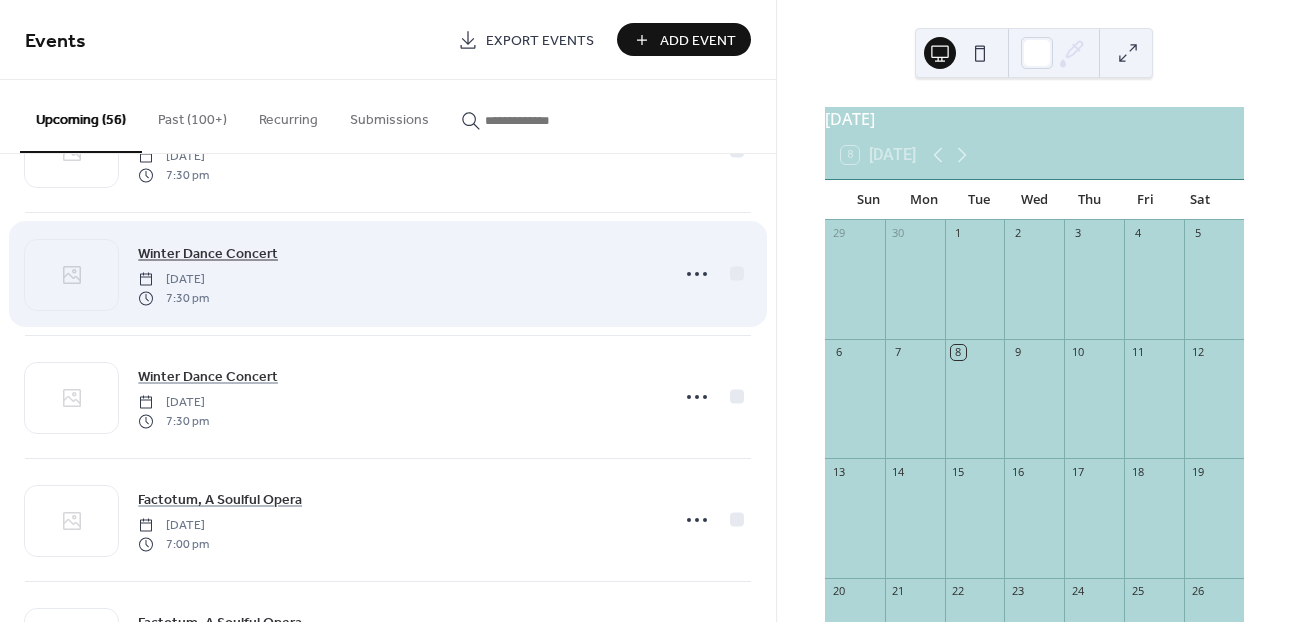 click on "Winter Dance Concert" 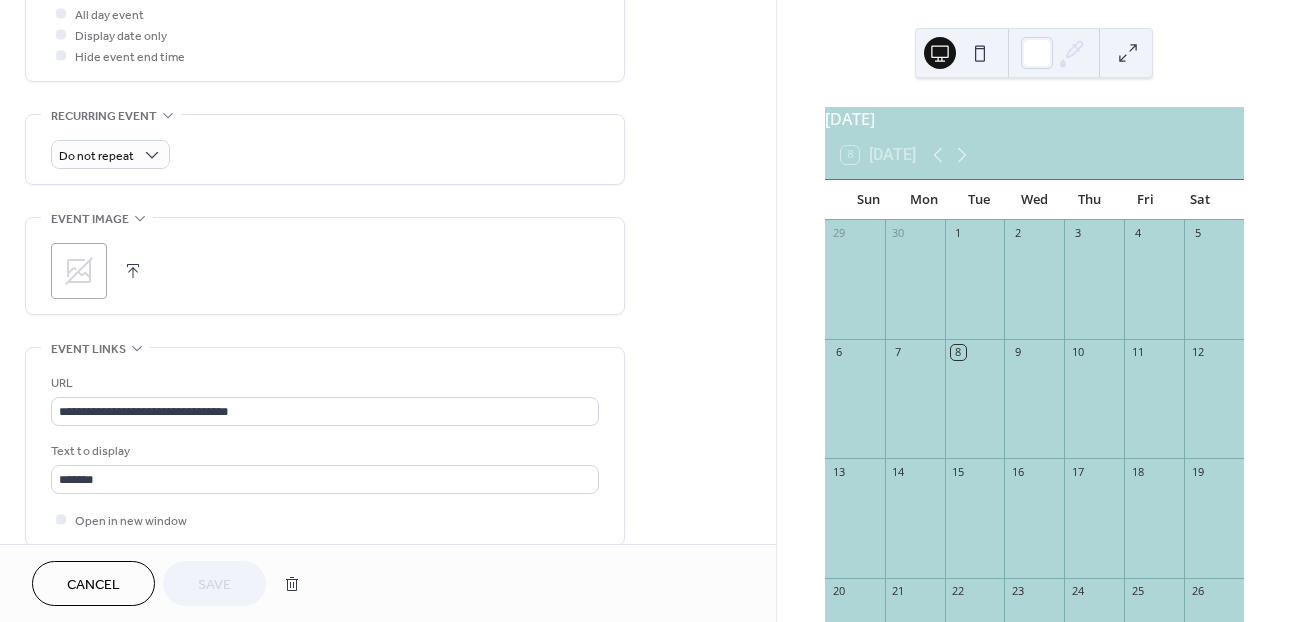 scroll, scrollTop: 941, scrollLeft: 0, axis: vertical 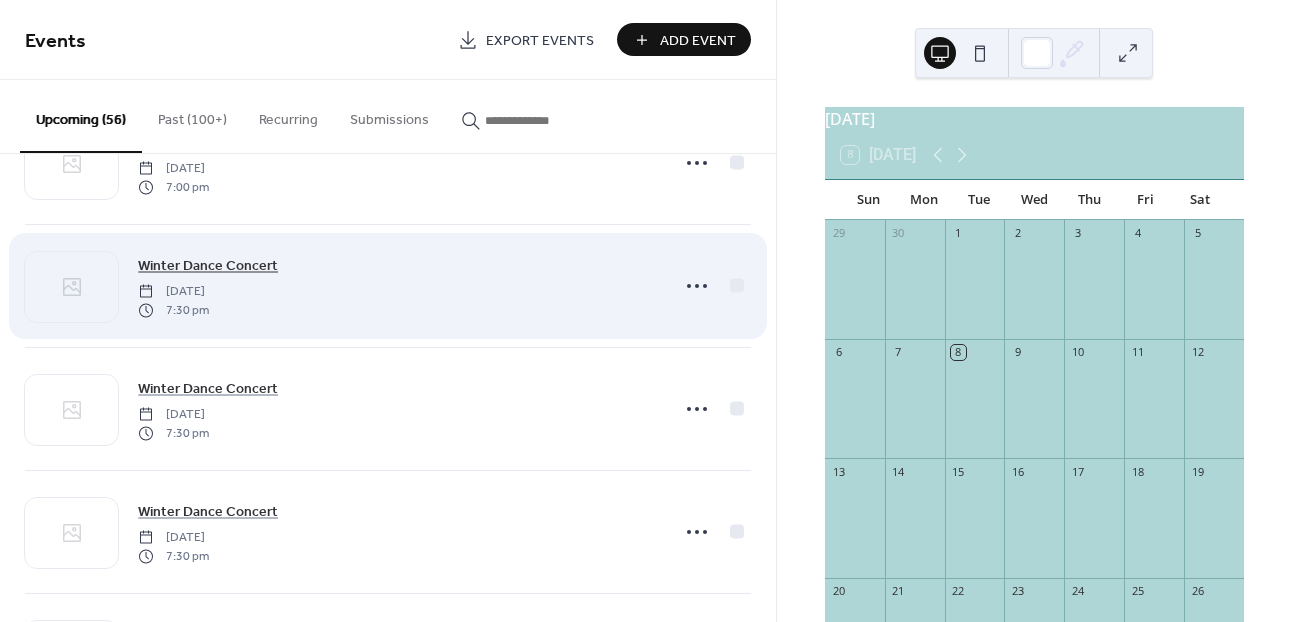 click on "Winter Dance Concert" at bounding box center (208, 266) 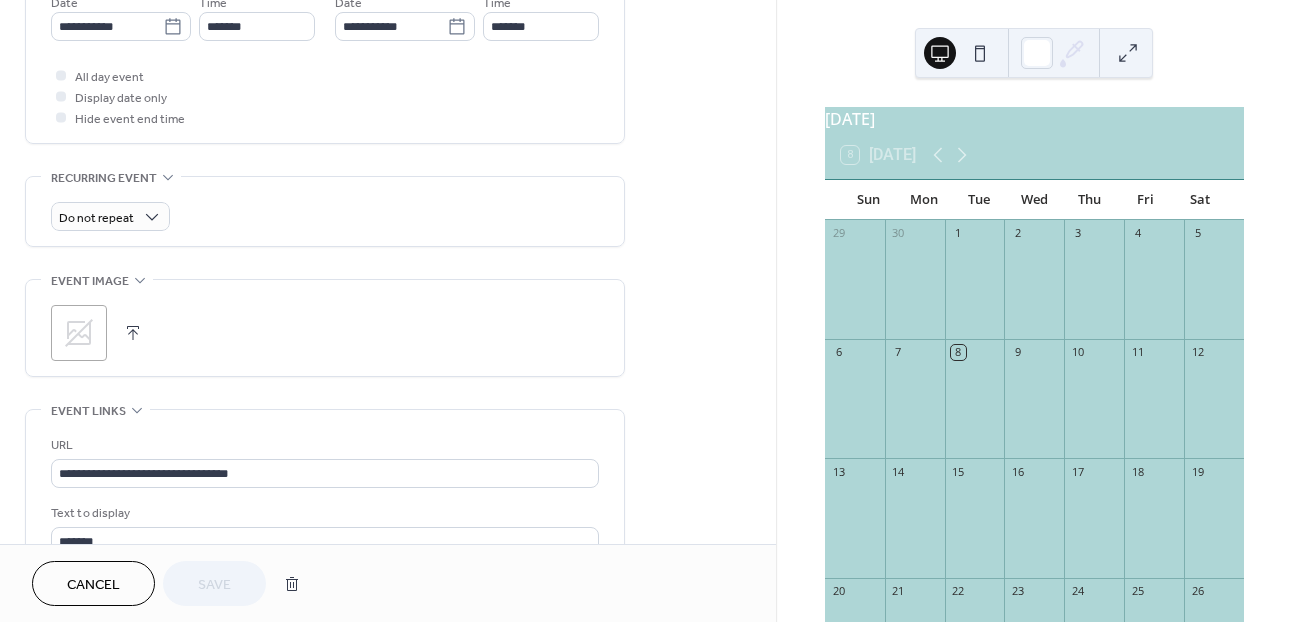 scroll, scrollTop: 722, scrollLeft: 0, axis: vertical 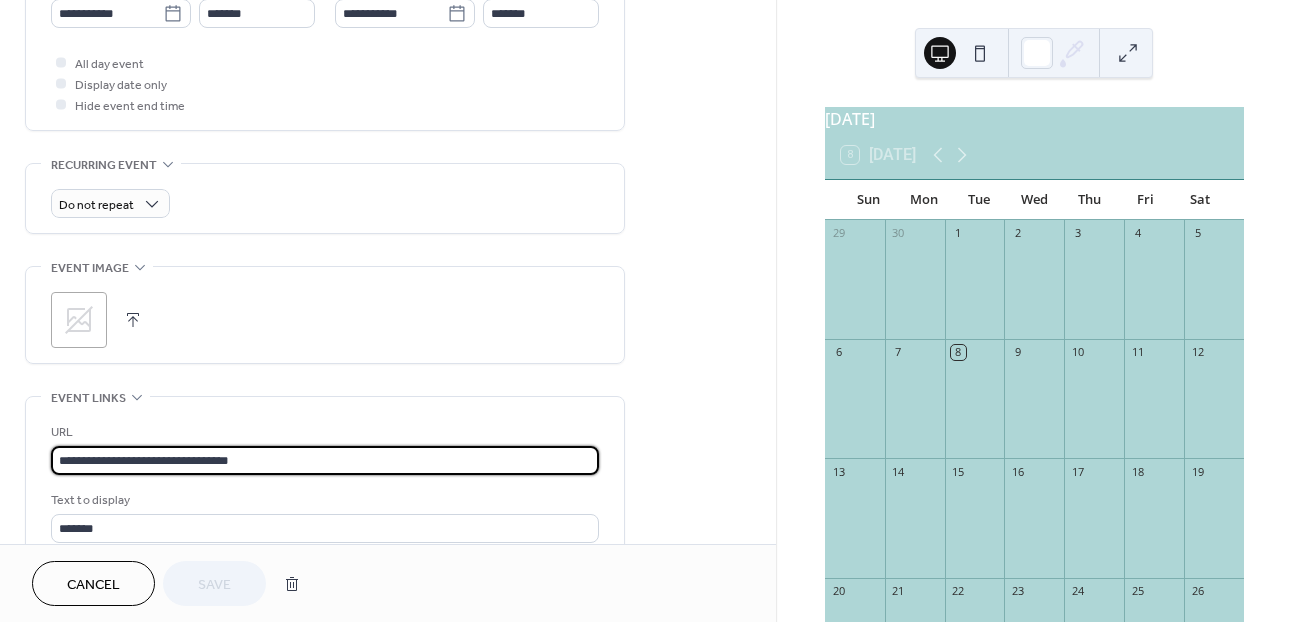 drag, startPoint x: 260, startPoint y: 464, endPoint x: -6, endPoint y: 465, distance: 266.0019 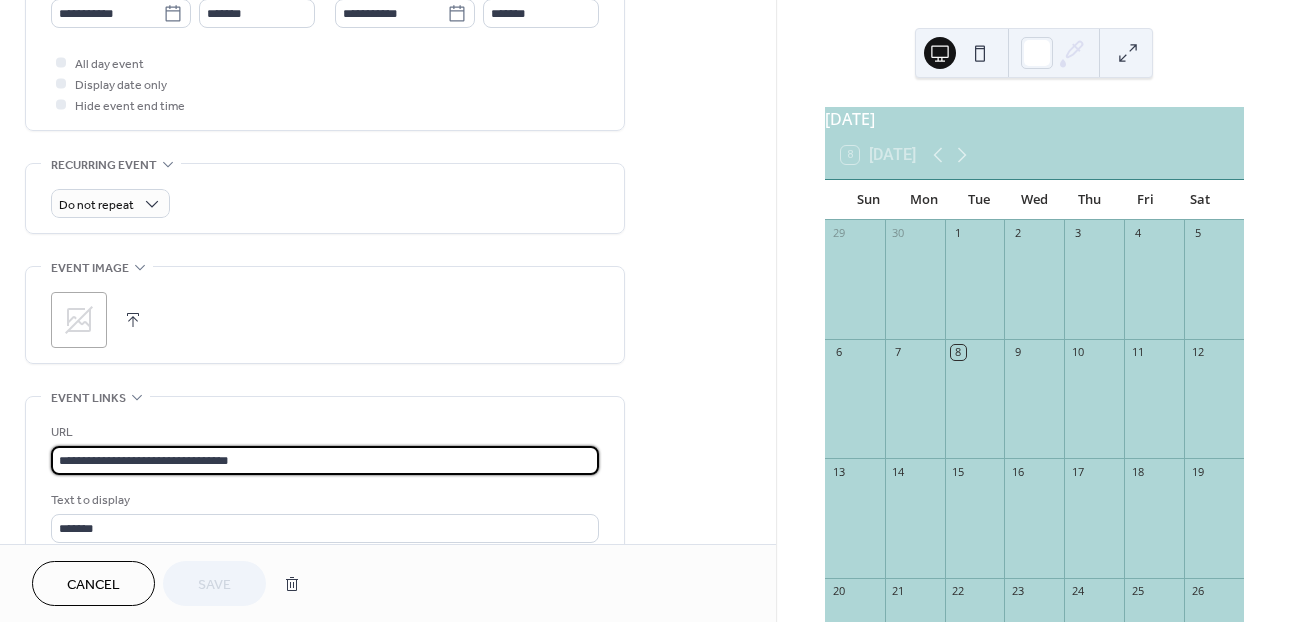scroll, scrollTop: 0, scrollLeft: 0, axis: both 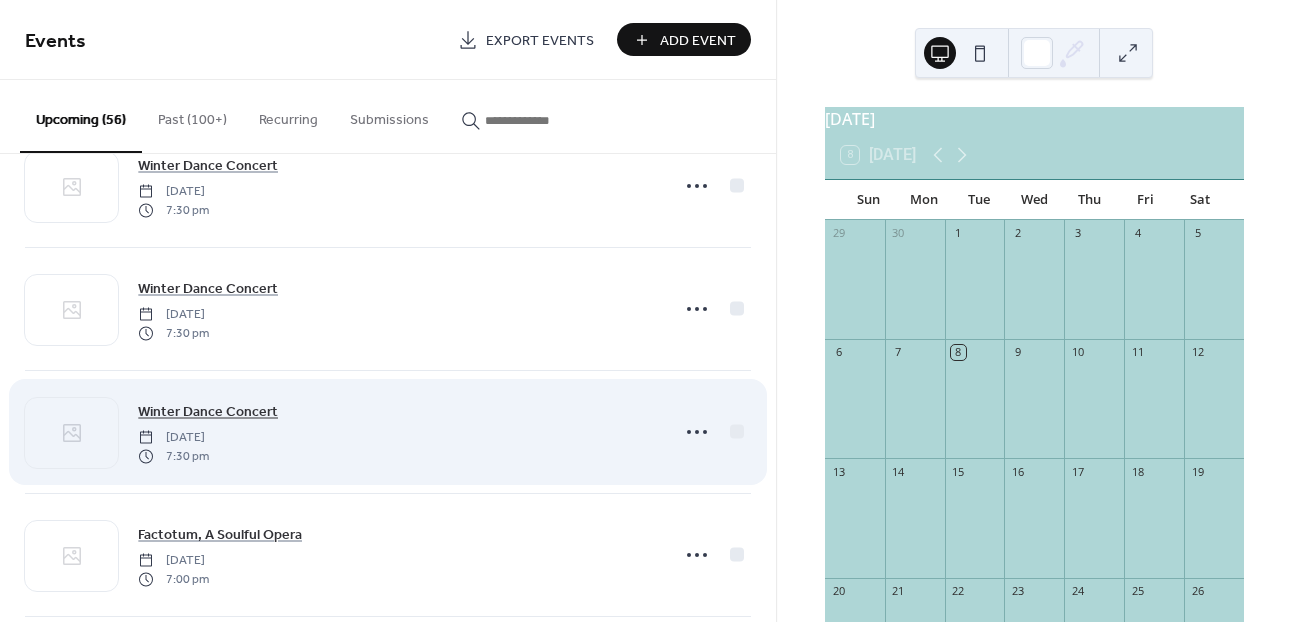 click on "Winter Dance Concert" at bounding box center (208, 412) 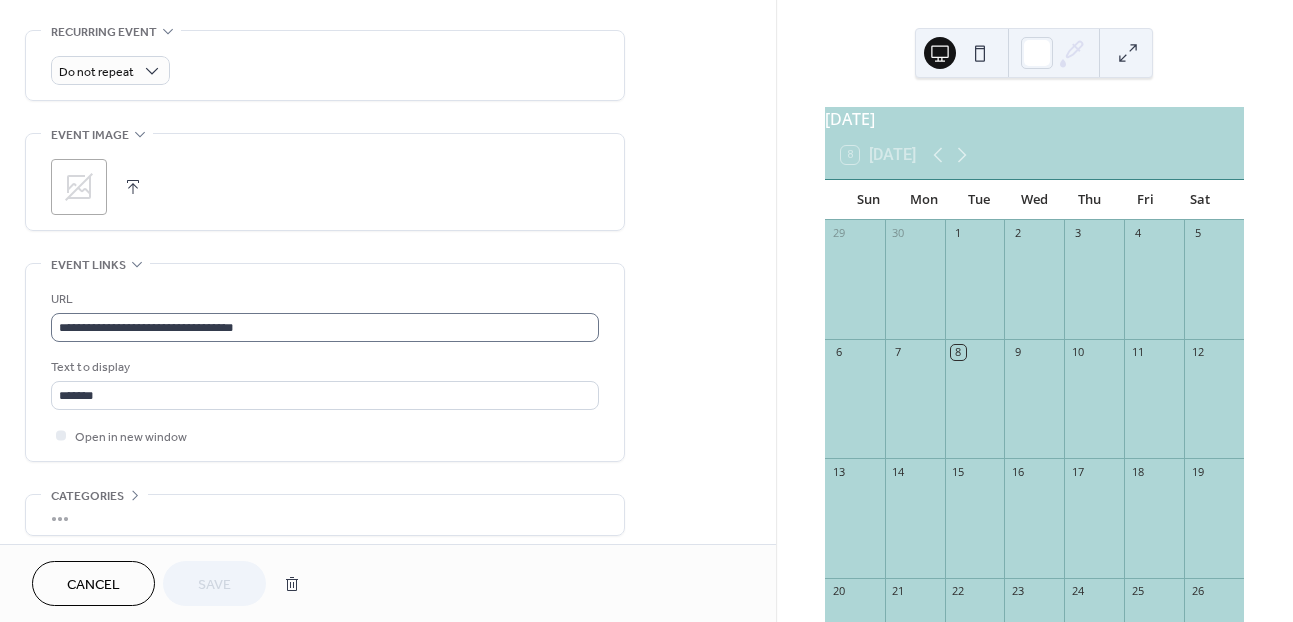 scroll, scrollTop: 859, scrollLeft: 0, axis: vertical 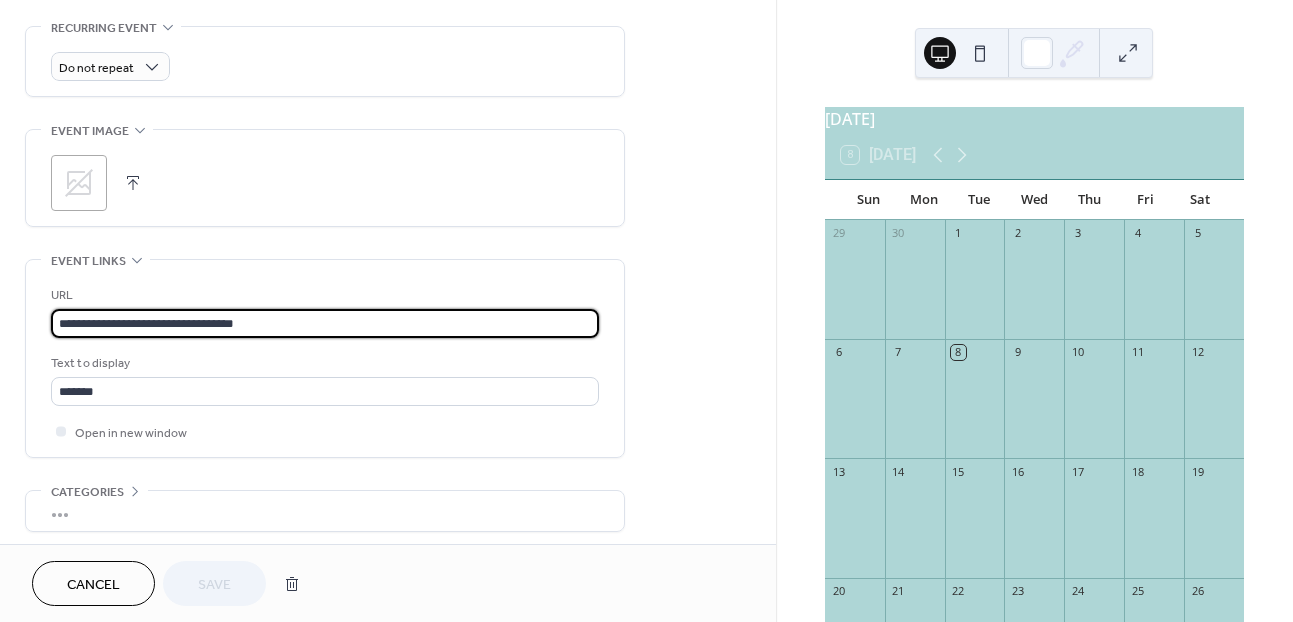 drag, startPoint x: 260, startPoint y: 328, endPoint x: 18, endPoint y: 330, distance: 242.00827 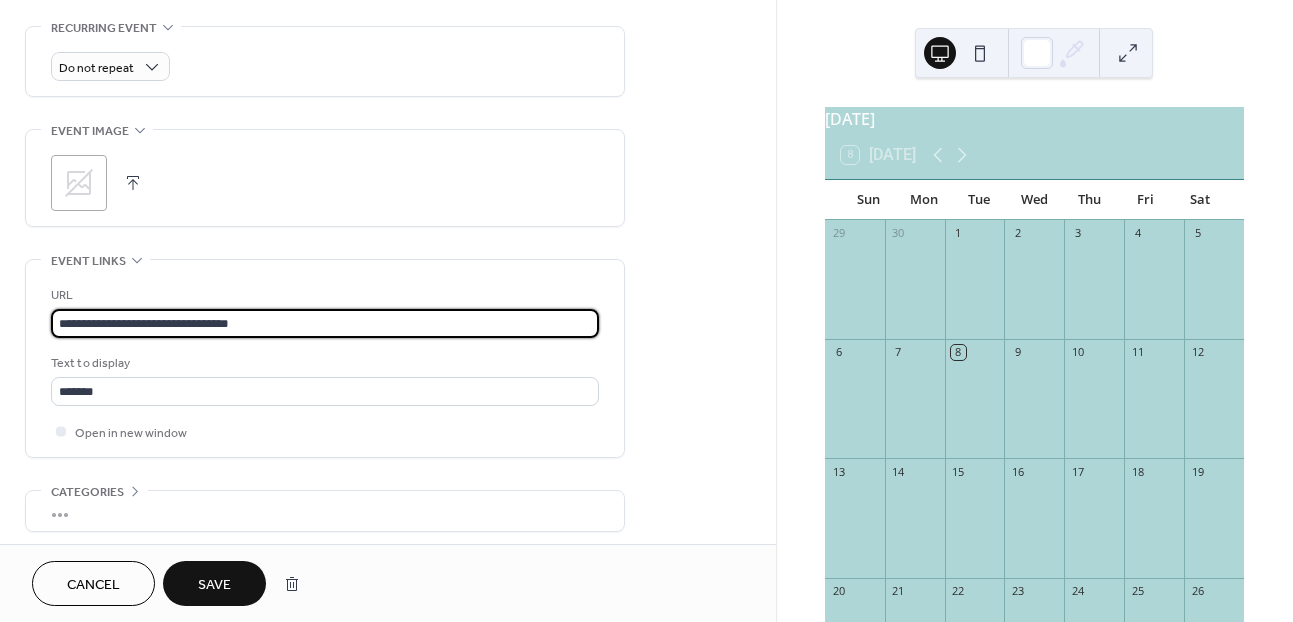 type on "**********" 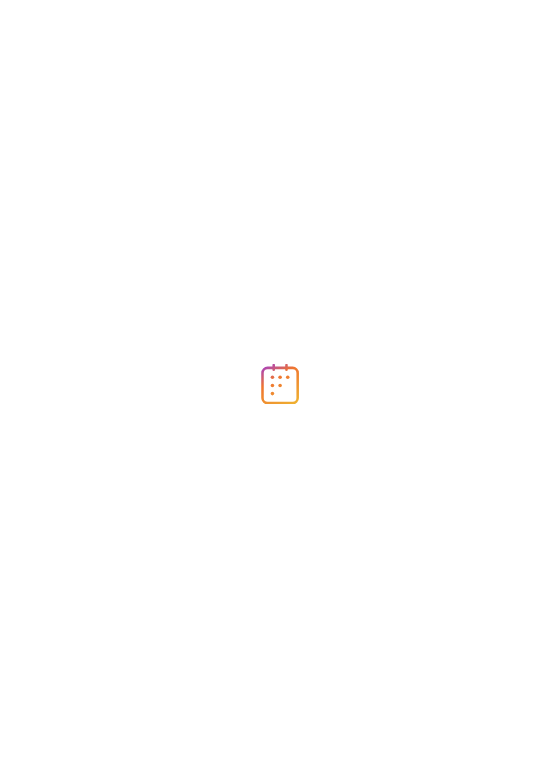 scroll, scrollTop: 0, scrollLeft: 0, axis: both 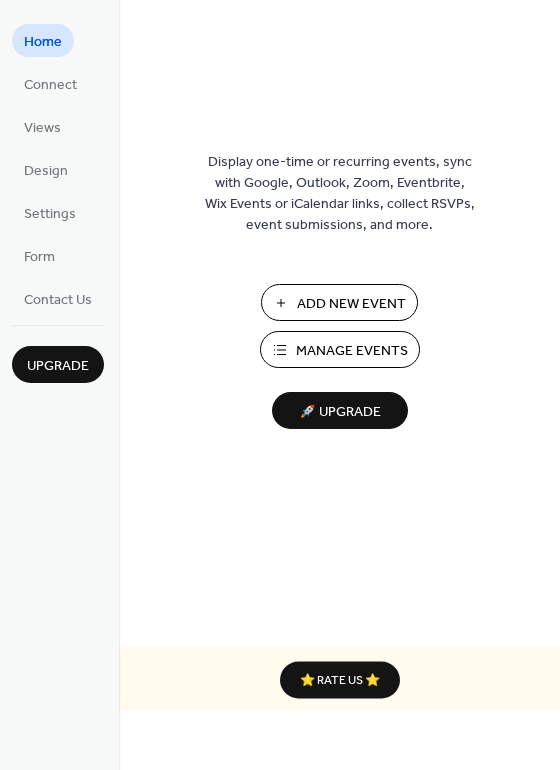 click on "Manage Events" at bounding box center (340, 349) 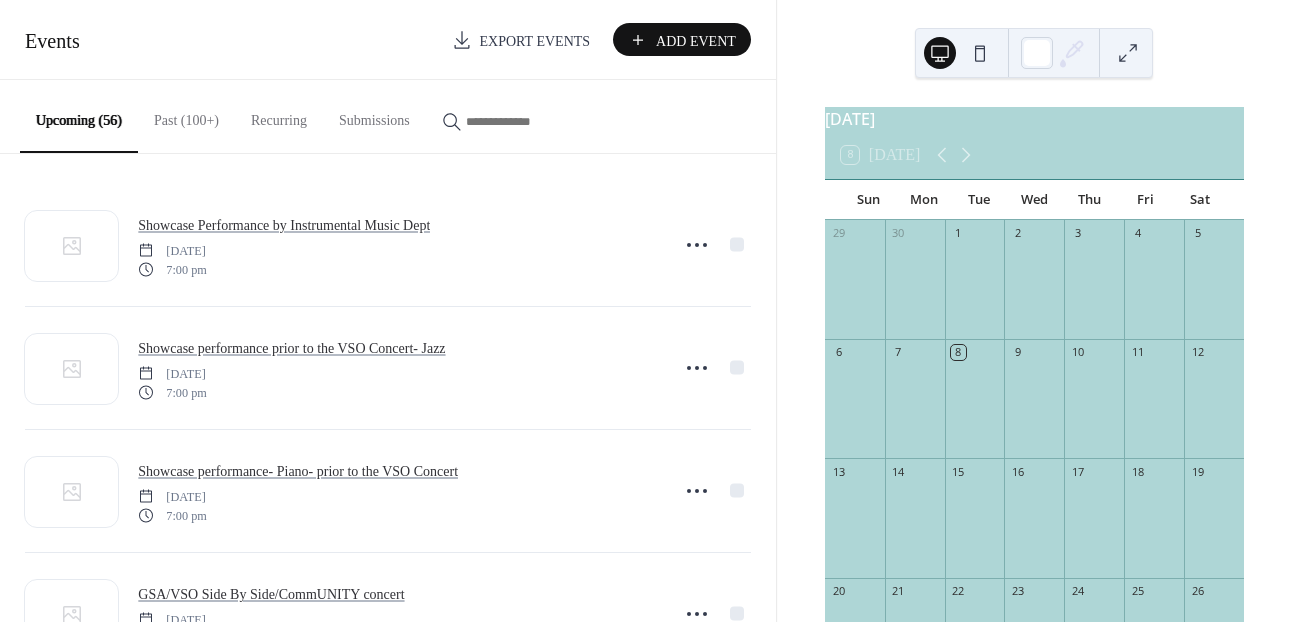 scroll, scrollTop: 0, scrollLeft: 0, axis: both 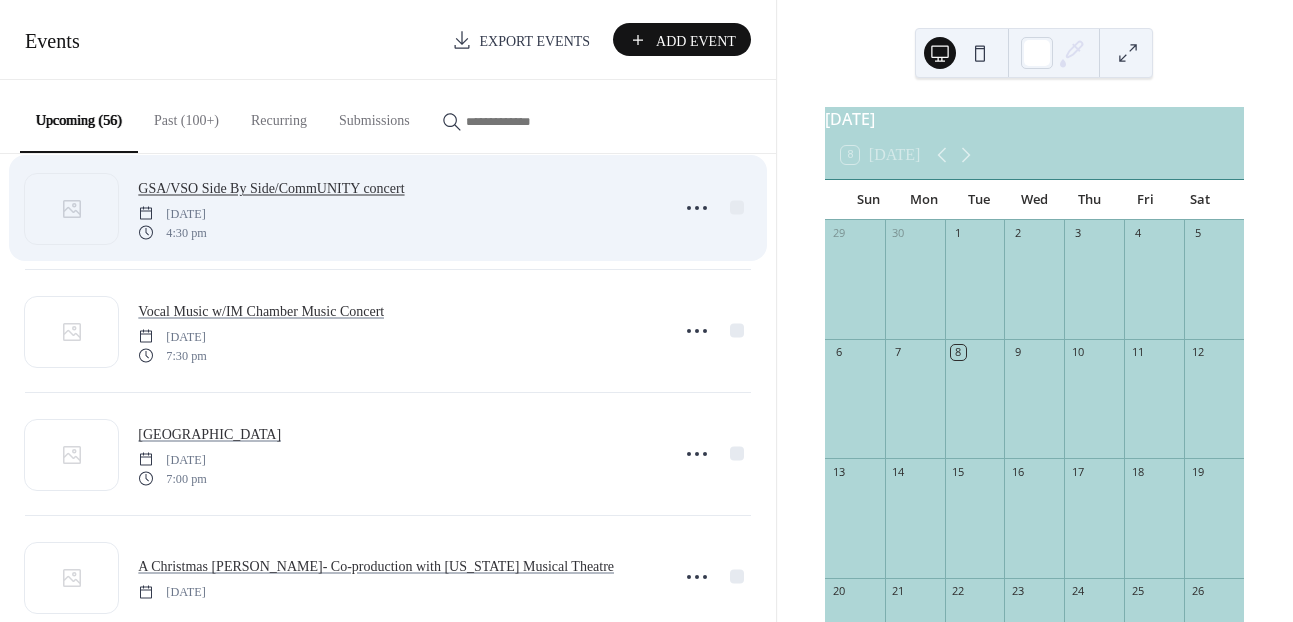 click on "GSA/VSO Side By Side/CommUNITY concert" at bounding box center [271, 188] 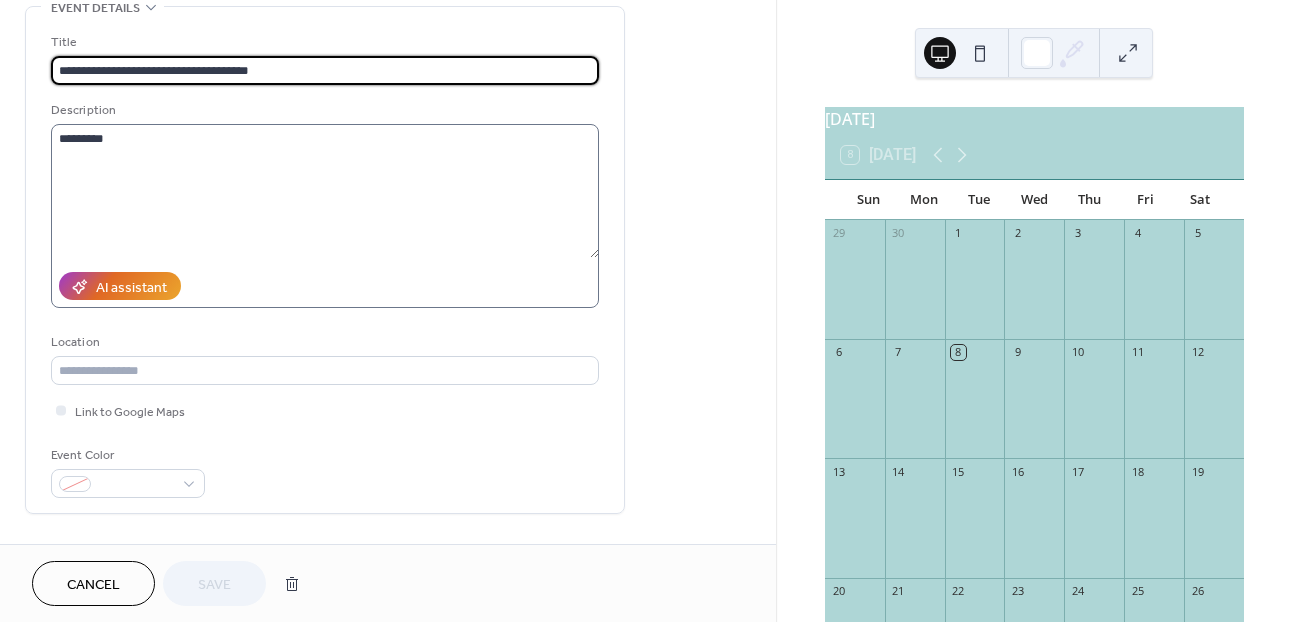 scroll, scrollTop: 82, scrollLeft: 0, axis: vertical 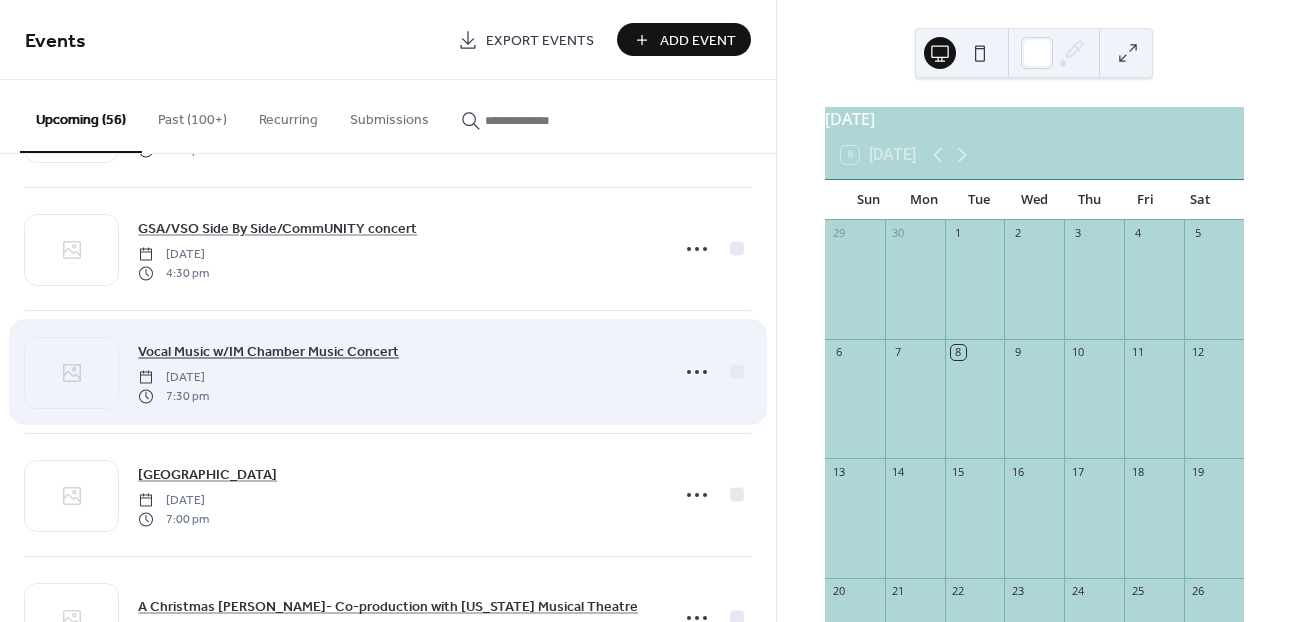 click on "Vocal Music w/IM Chamber Music Concert" at bounding box center (268, 352) 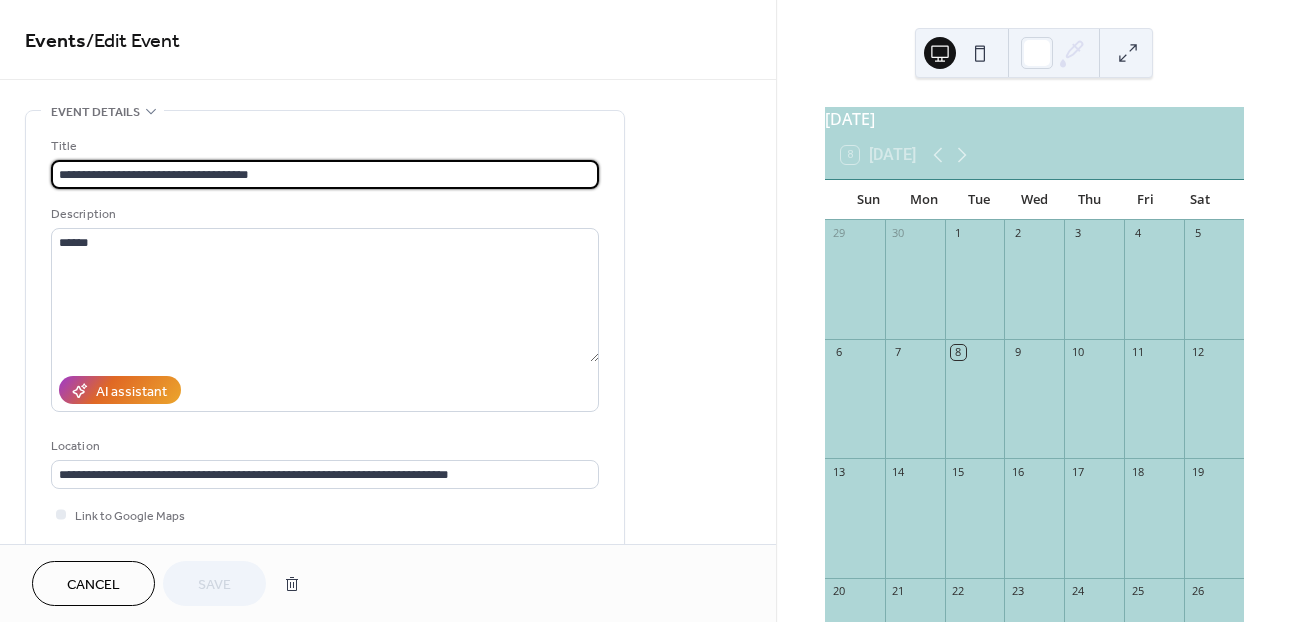 scroll, scrollTop: 98, scrollLeft: 0, axis: vertical 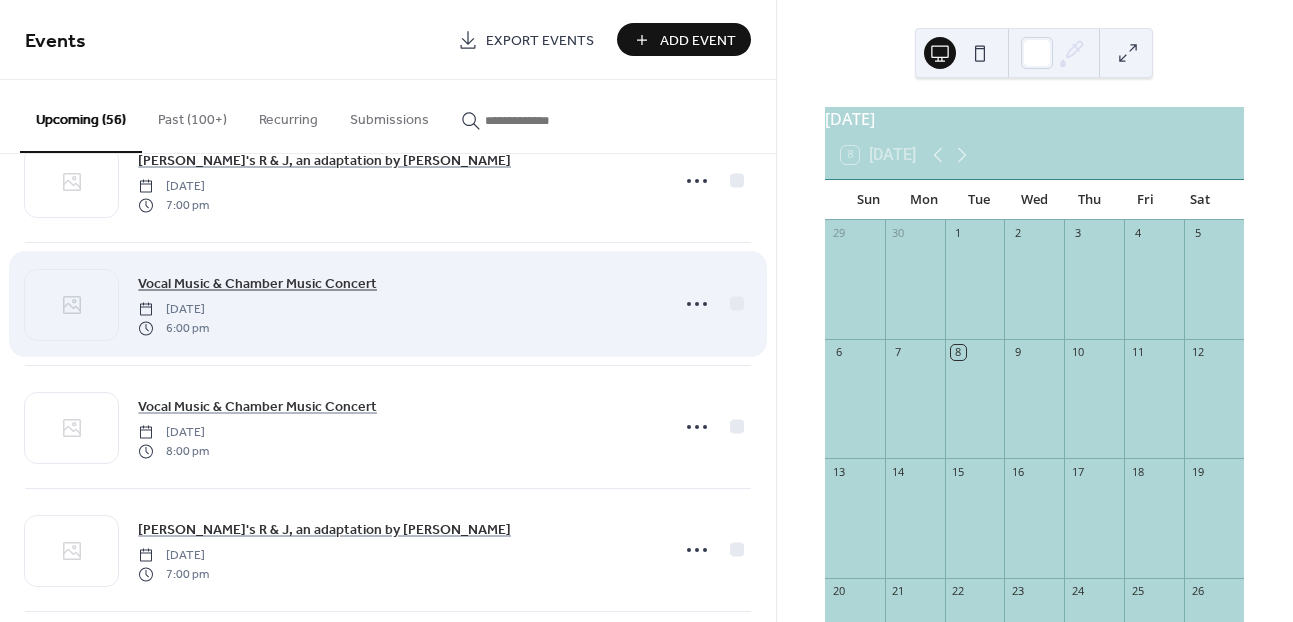 click on "Vocal Music & Chamber Music Concert" at bounding box center (257, 284) 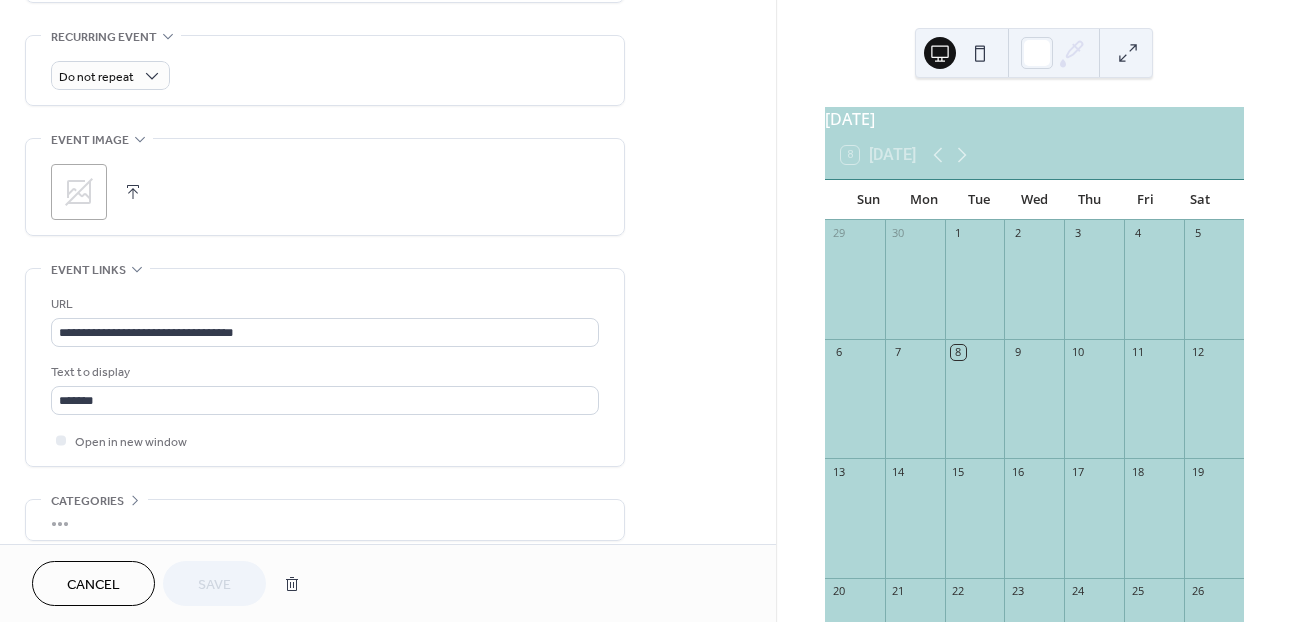 scroll, scrollTop: 898, scrollLeft: 0, axis: vertical 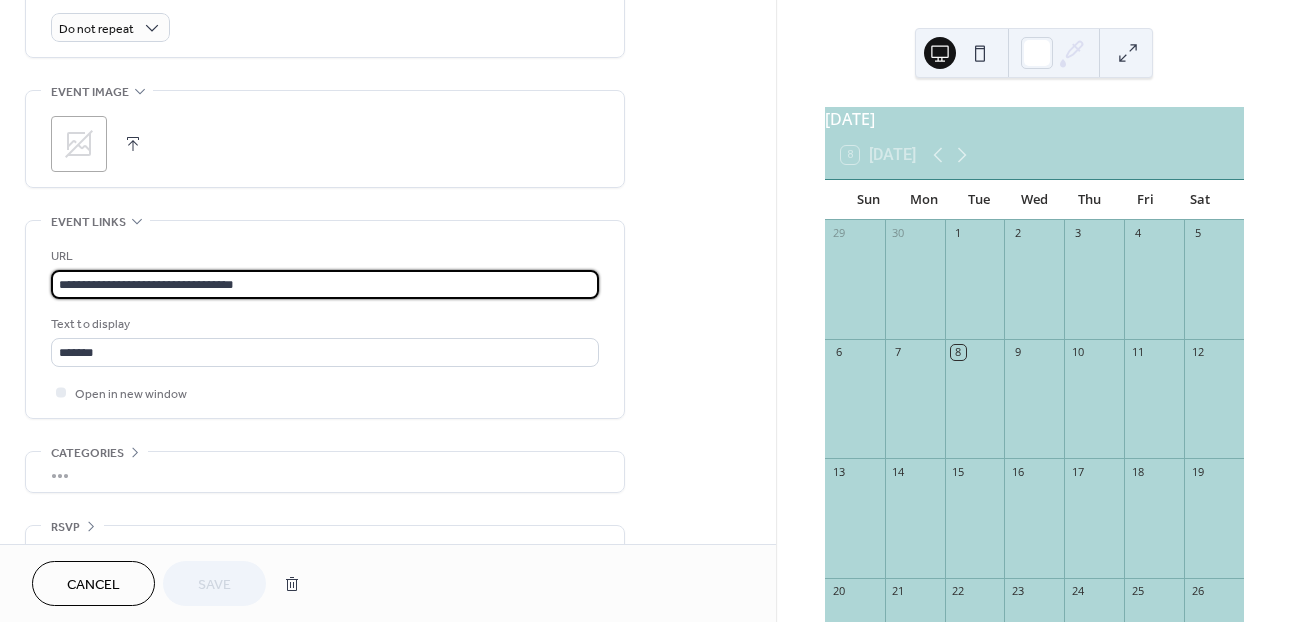 drag, startPoint x: 265, startPoint y: 286, endPoint x: 19, endPoint y: 285, distance: 246.00203 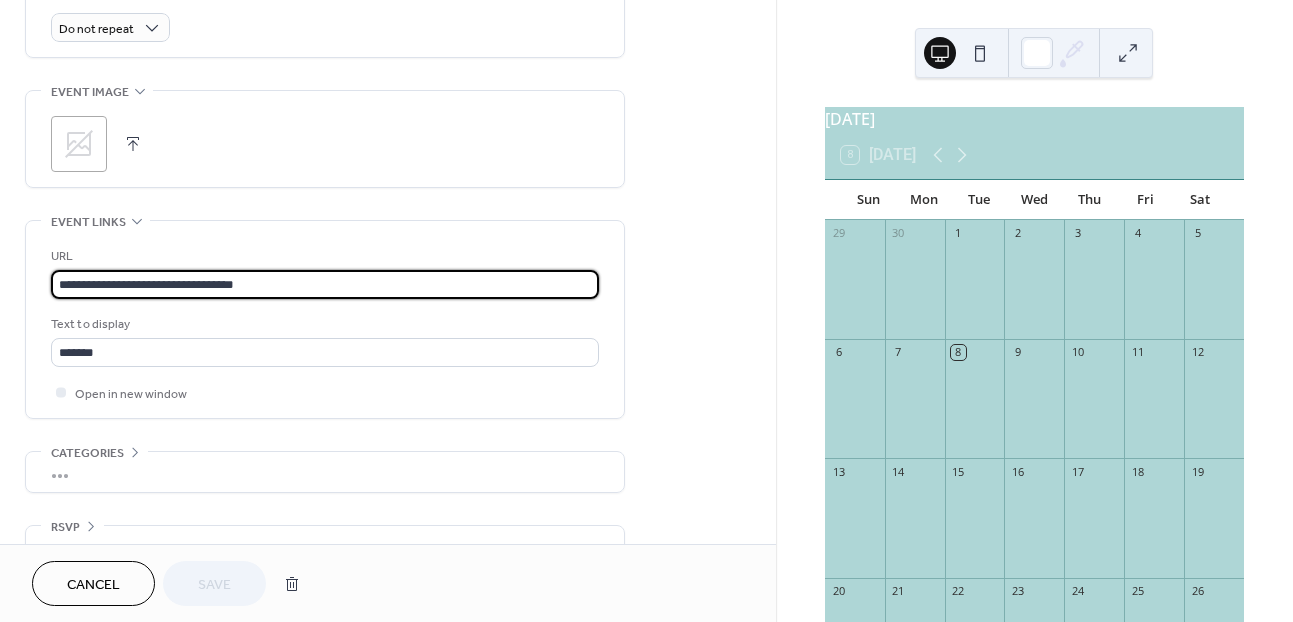 click on "**********" at bounding box center [388, -101] 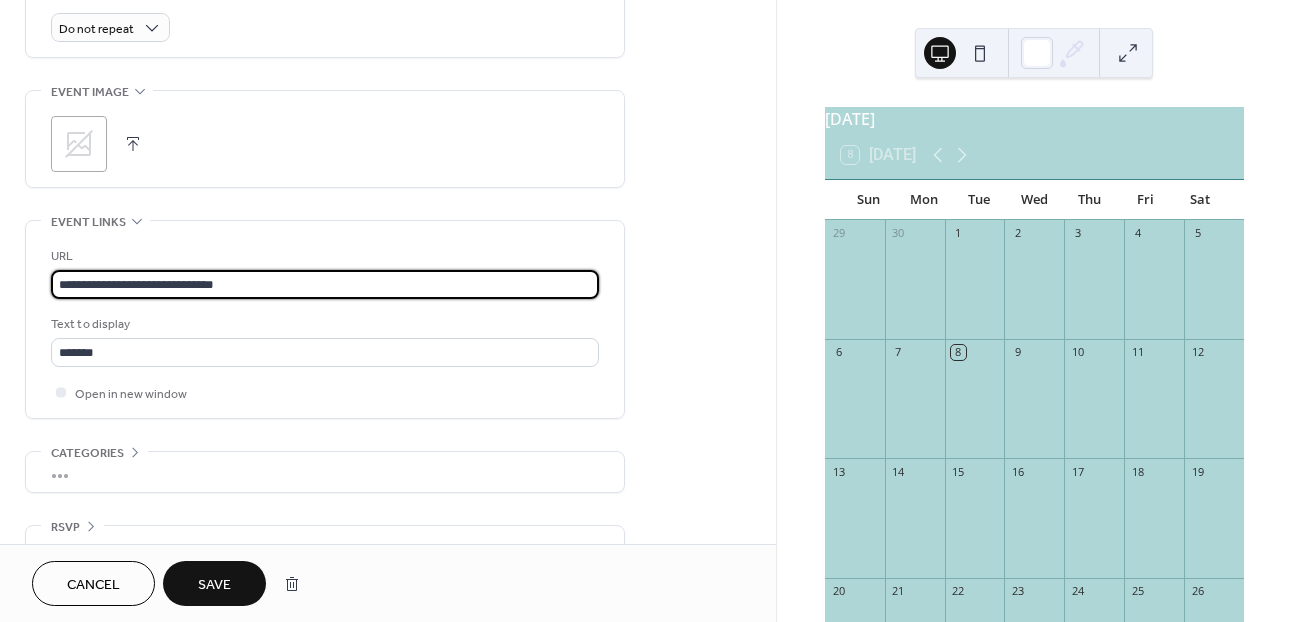 scroll, scrollTop: 0, scrollLeft: 0, axis: both 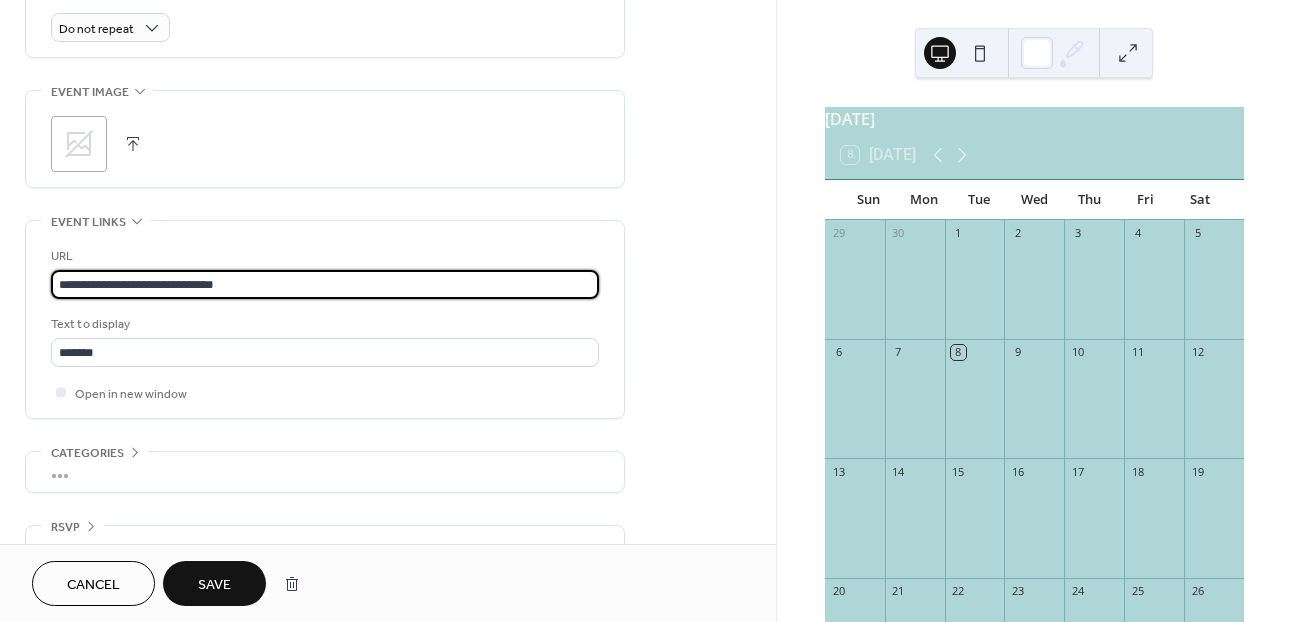 drag, startPoint x: 258, startPoint y: 283, endPoint x: 32, endPoint y: 289, distance: 226.07964 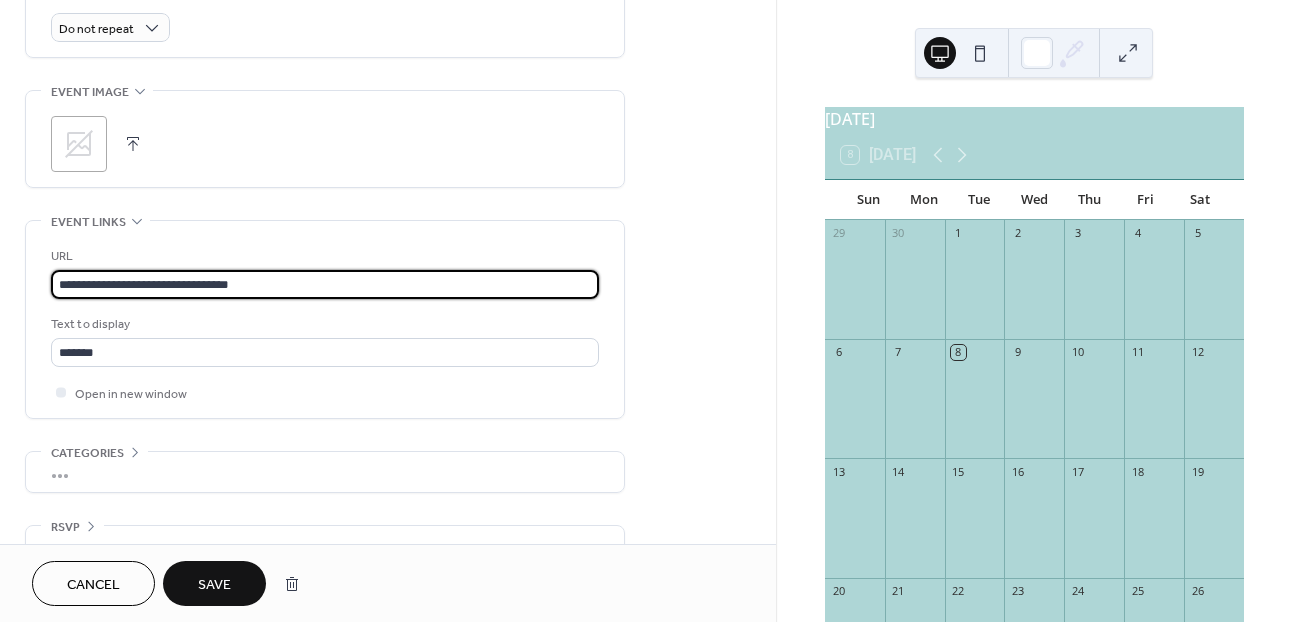 type on "**********" 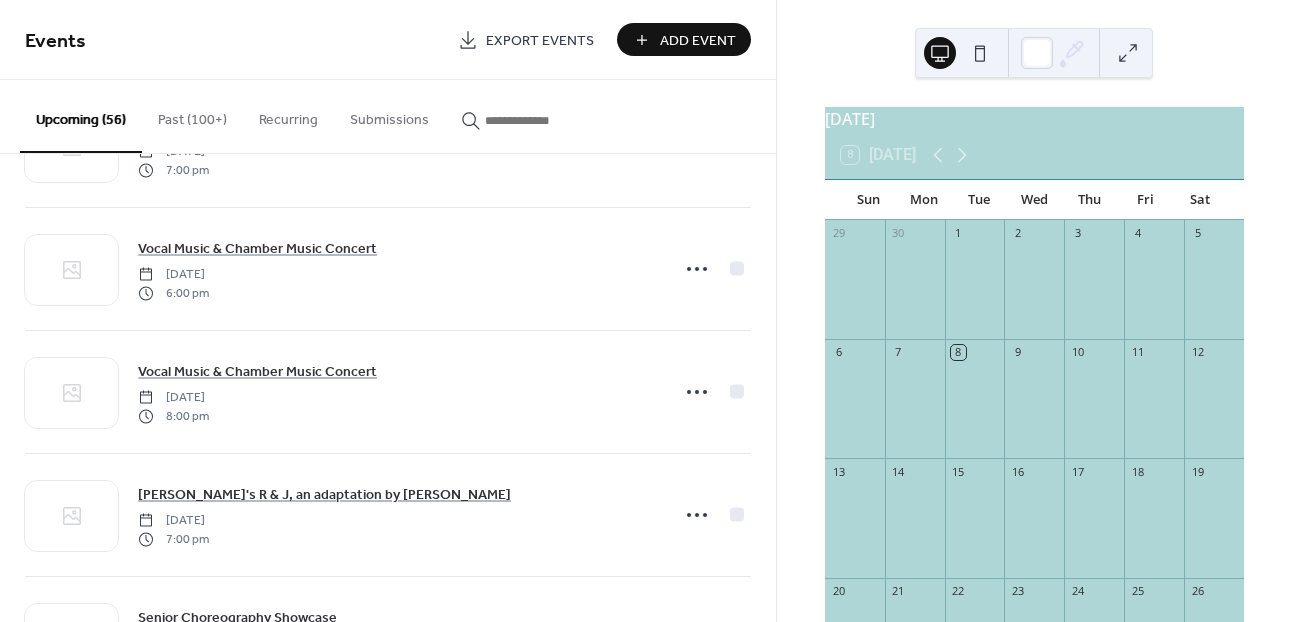 scroll, scrollTop: 1340, scrollLeft: 0, axis: vertical 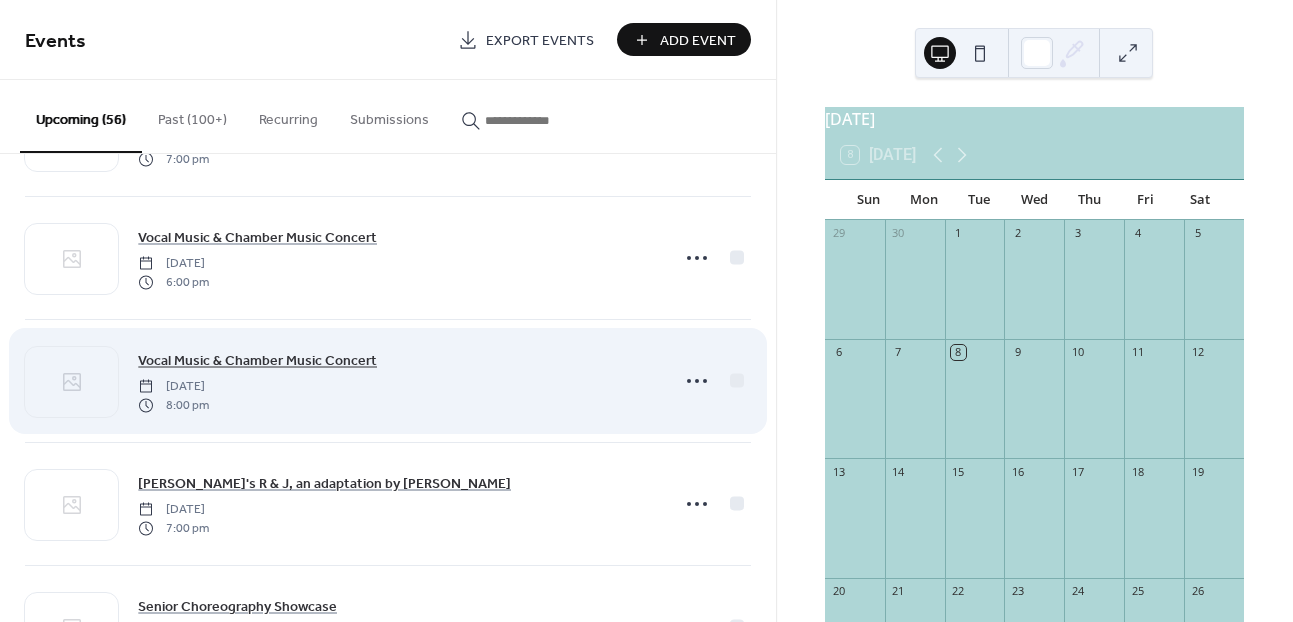 click on "Vocal Music & Chamber Music Concert" at bounding box center (257, 361) 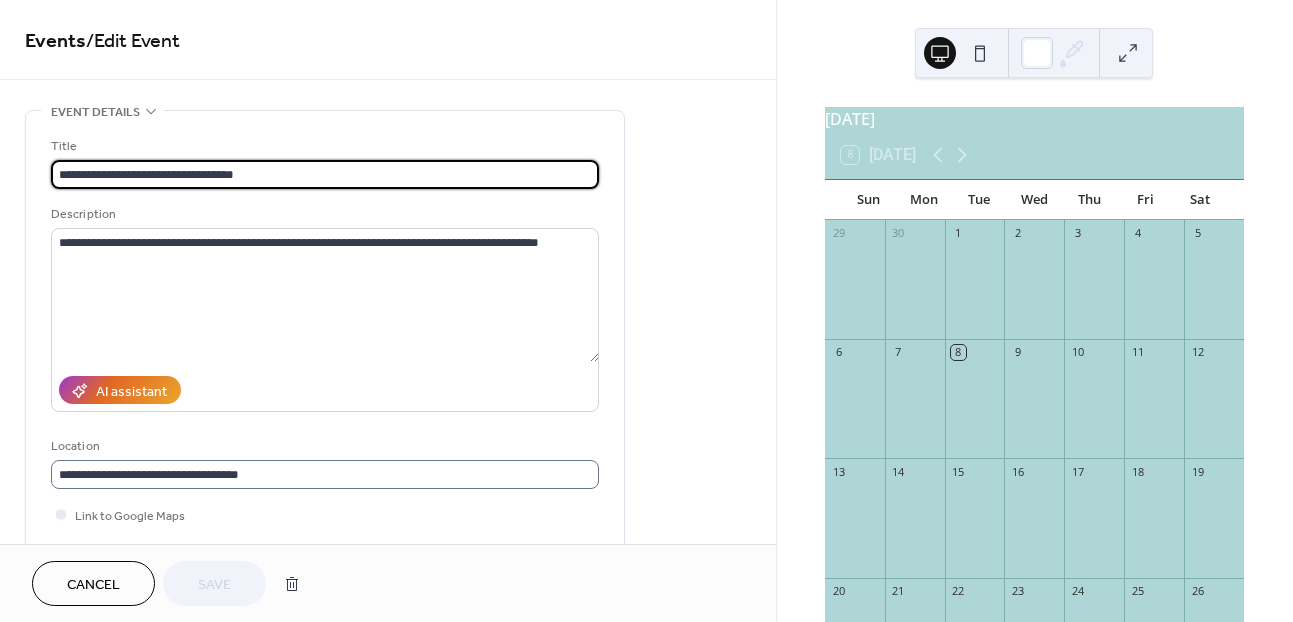 scroll, scrollTop: 1, scrollLeft: 0, axis: vertical 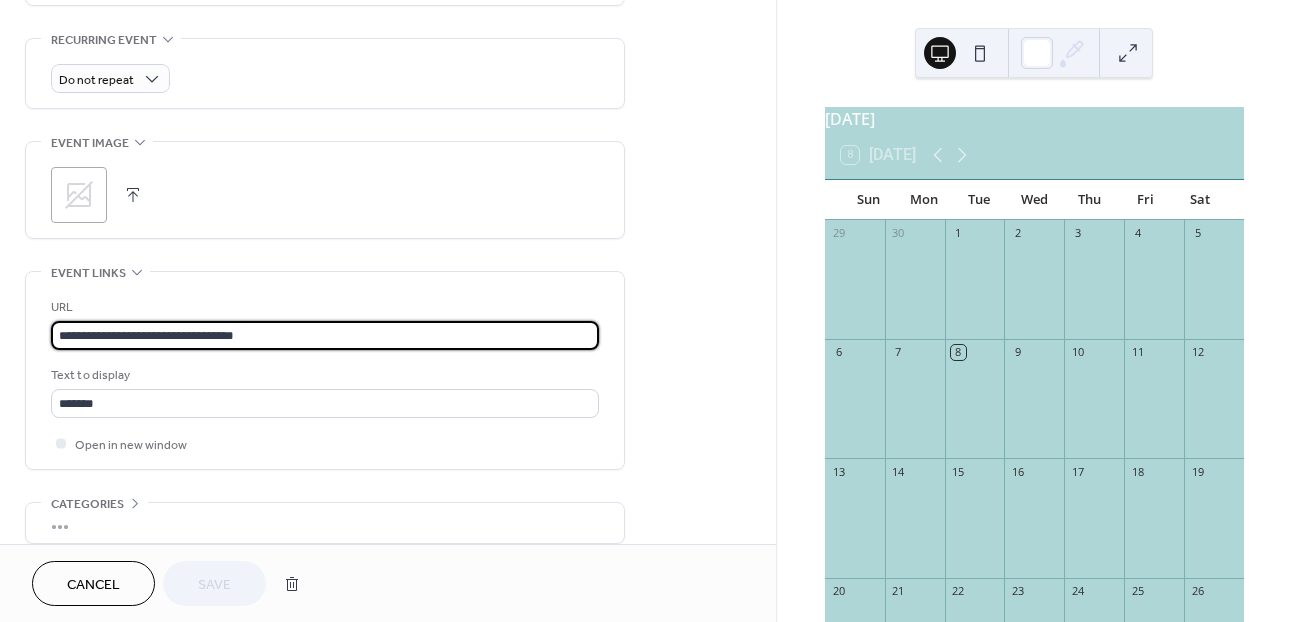 drag, startPoint x: 288, startPoint y: 328, endPoint x: 16, endPoint y: 337, distance: 272.14886 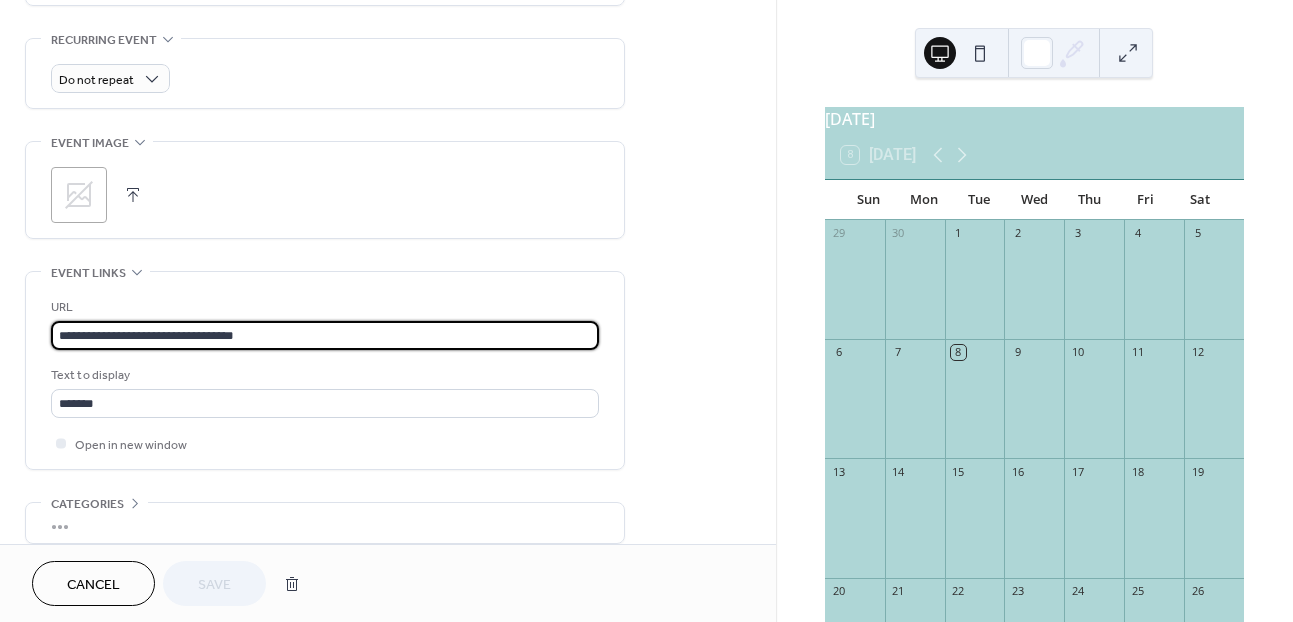 click on "**********" at bounding box center (388, -50) 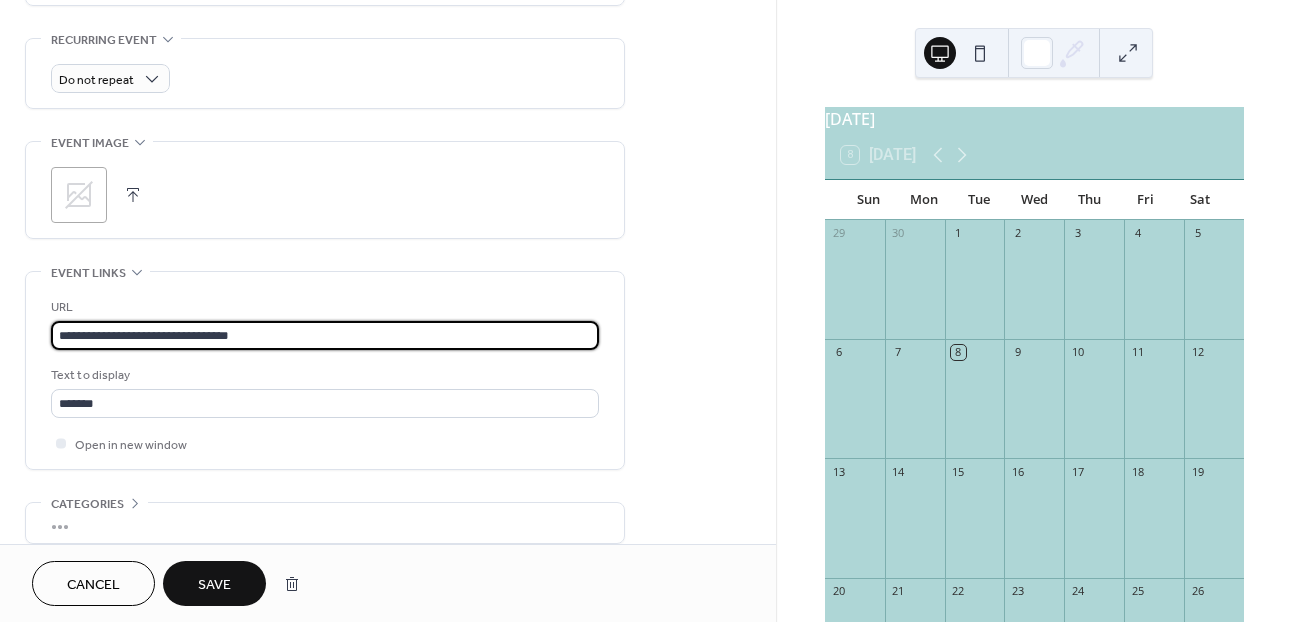 type on "**********" 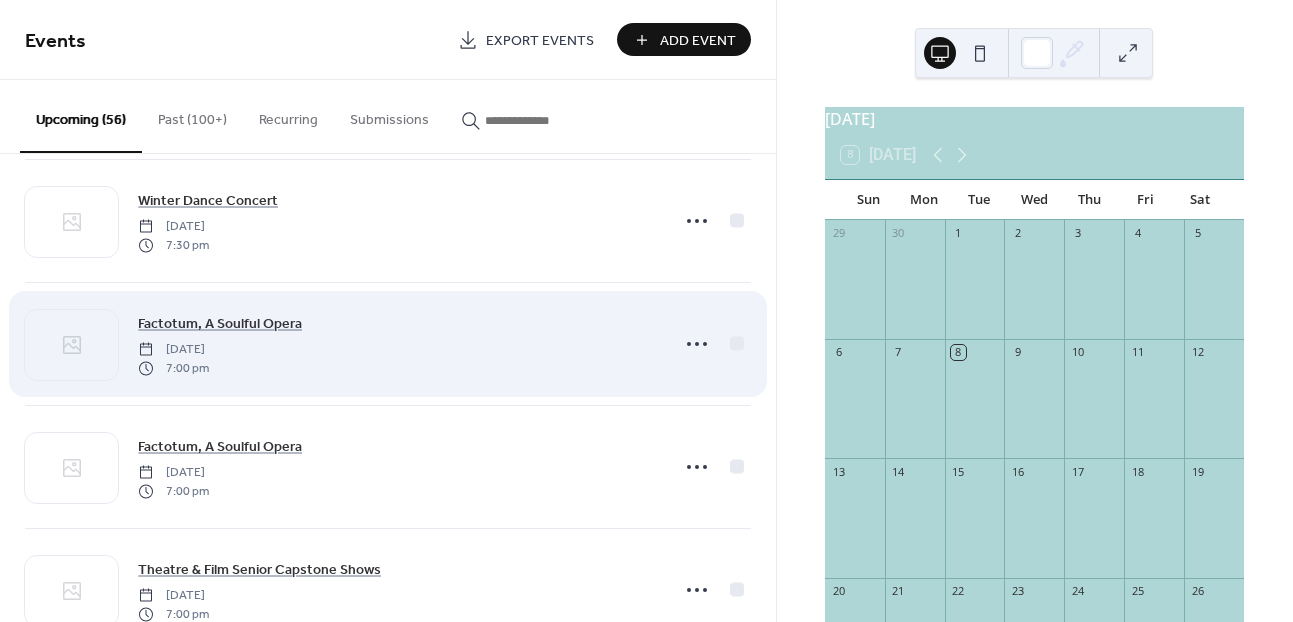 scroll, scrollTop: 3005, scrollLeft: 0, axis: vertical 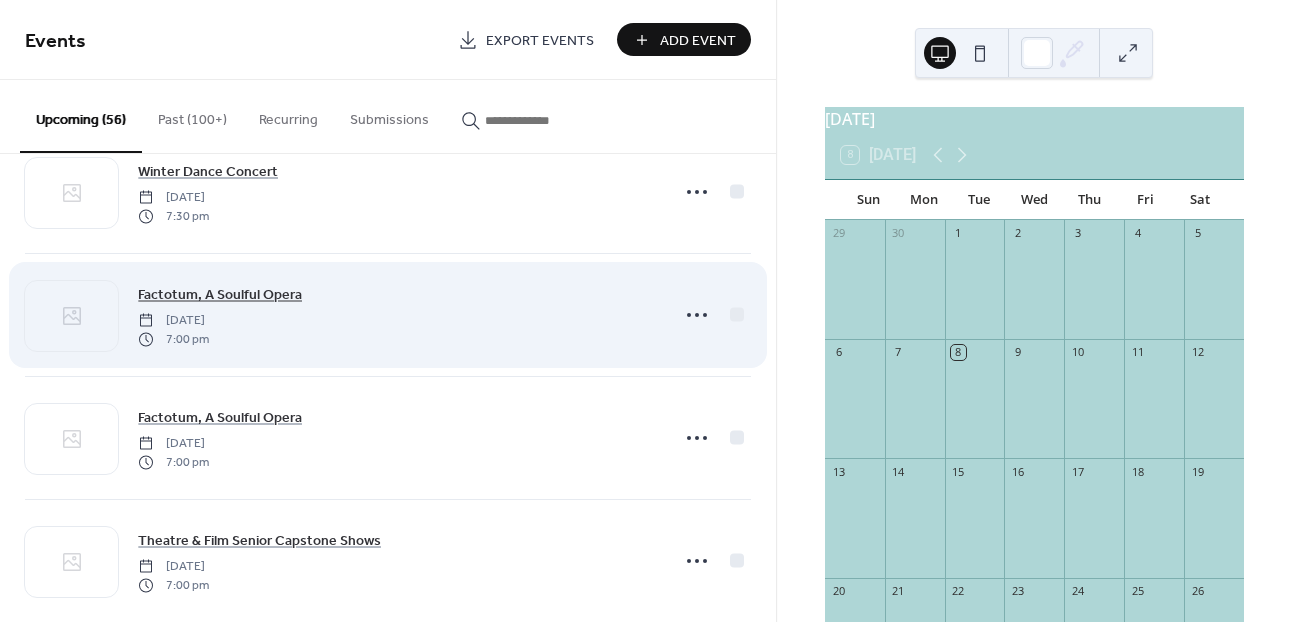 click on "Factotum, A Soulful Opera" at bounding box center [220, 295] 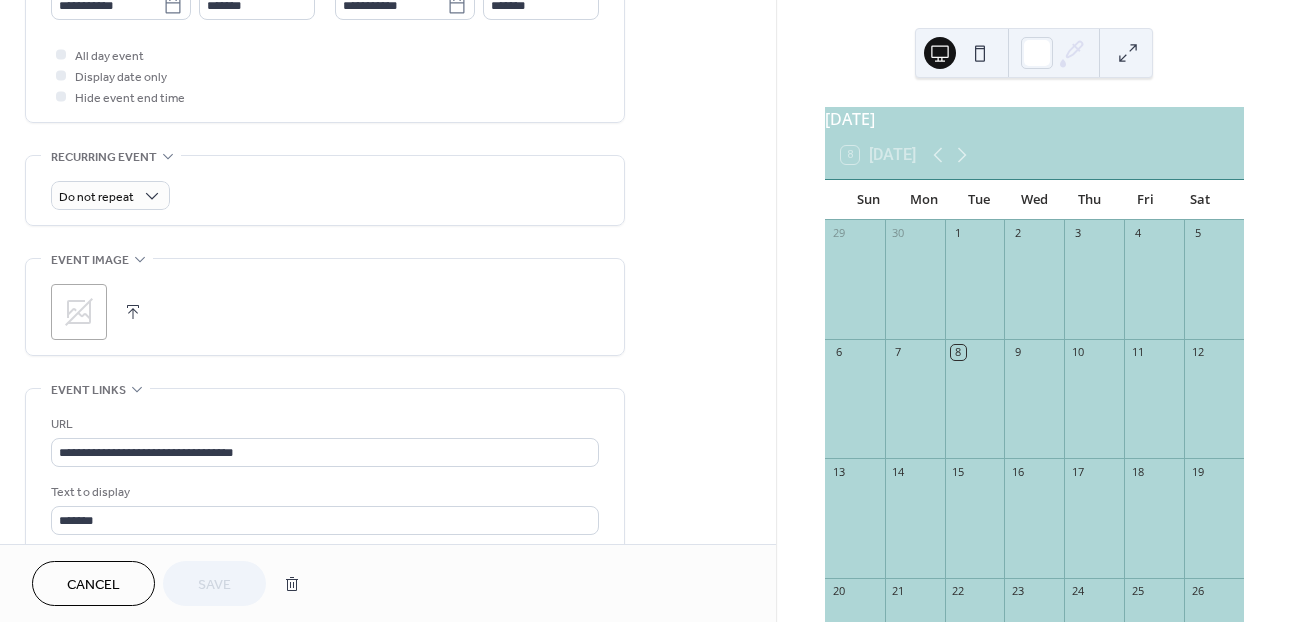 scroll, scrollTop: 734, scrollLeft: 0, axis: vertical 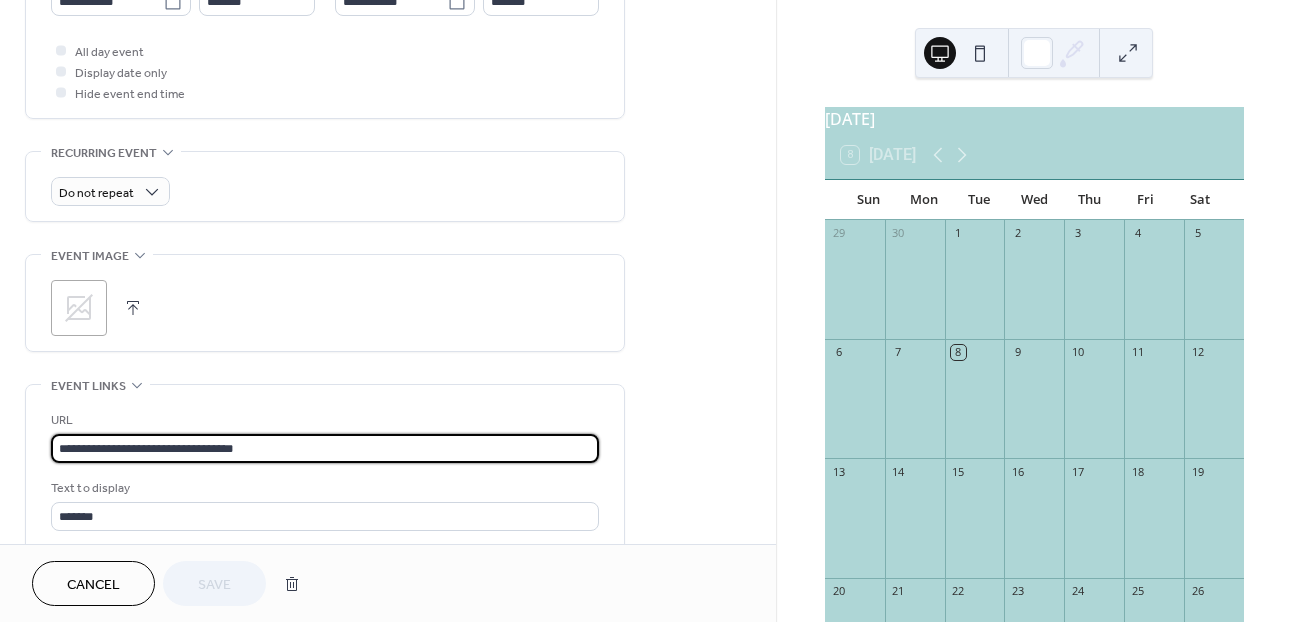 drag, startPoint x: 265, startPoint y: 448, endPoint x: -2, endPoint y: 438, distance: 267.1872 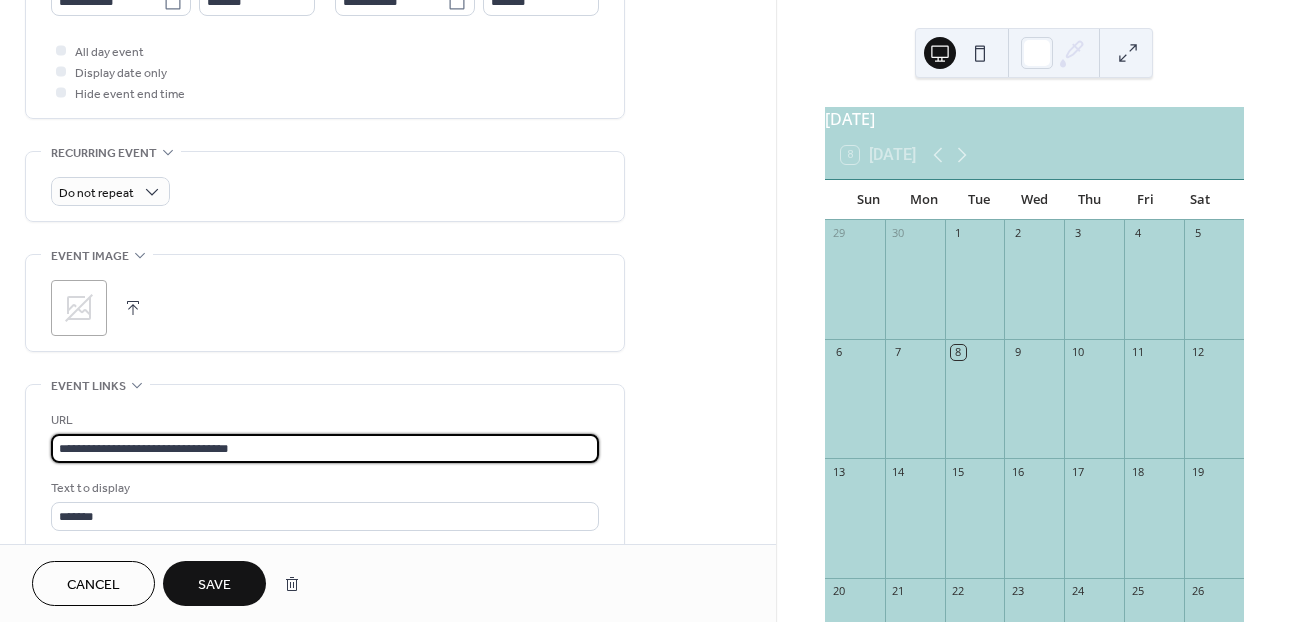 type on "**********" 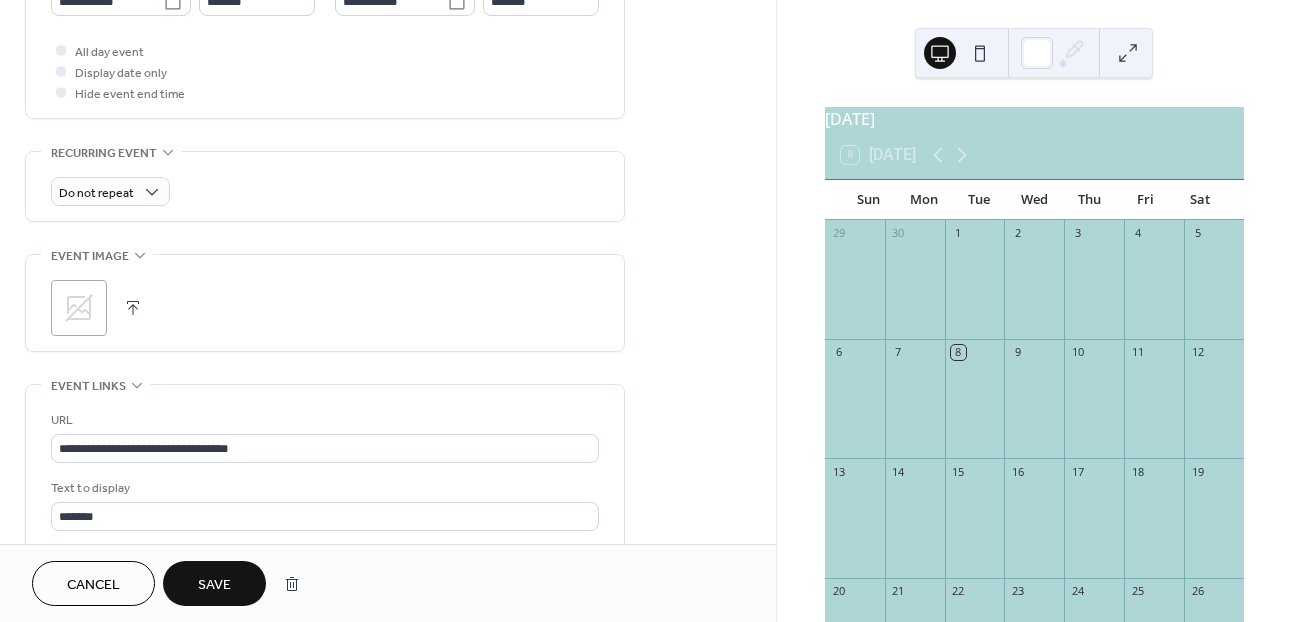 click on "Save" at bounding box center [214, 585] 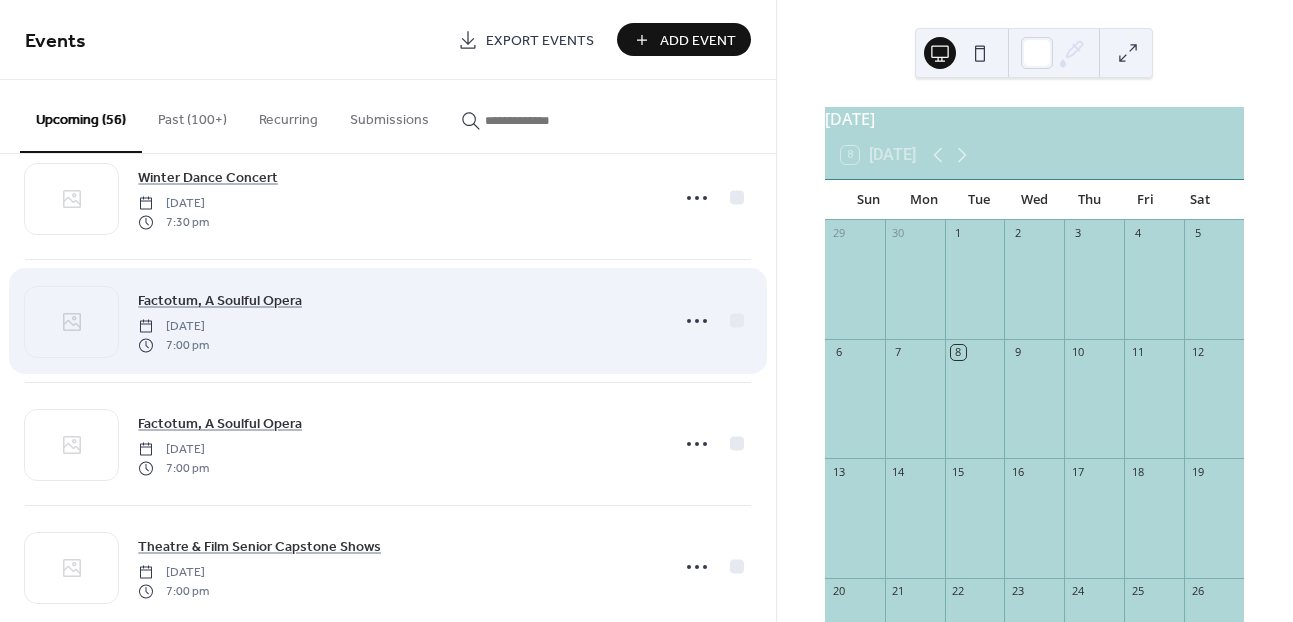 scroll, scrollTop: 3034, scrollLeft: 0, axis: vertical 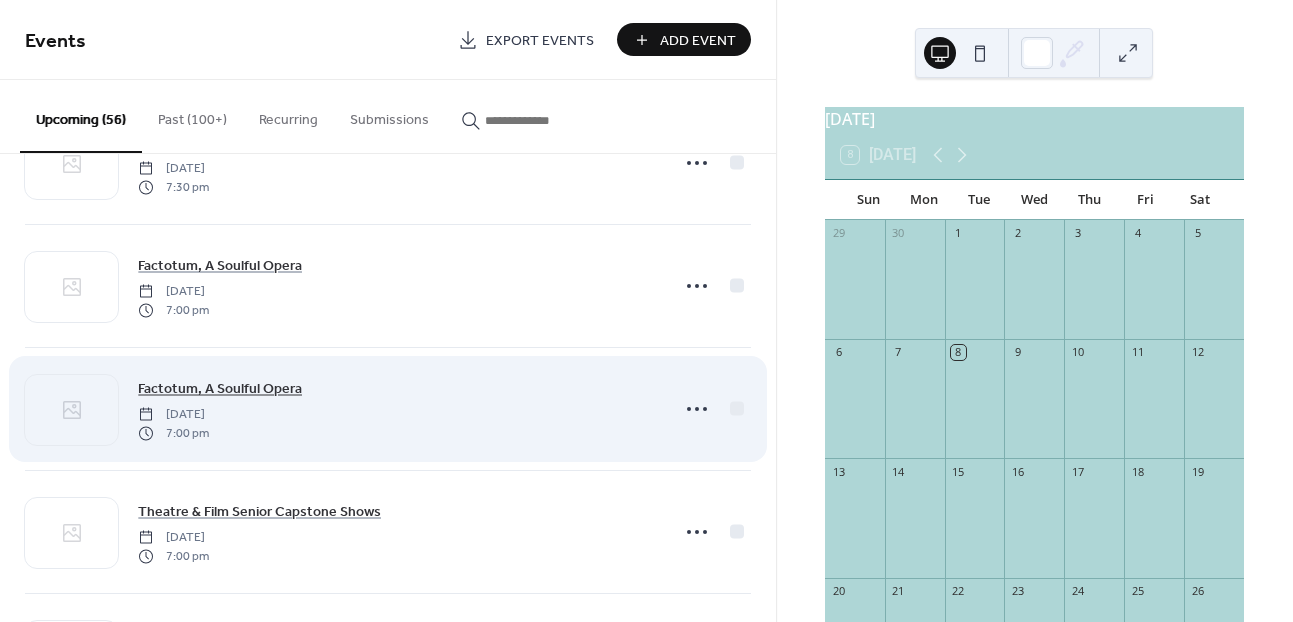click on "Factotum, A Soulful Opera" at bounding box center [220, 389] 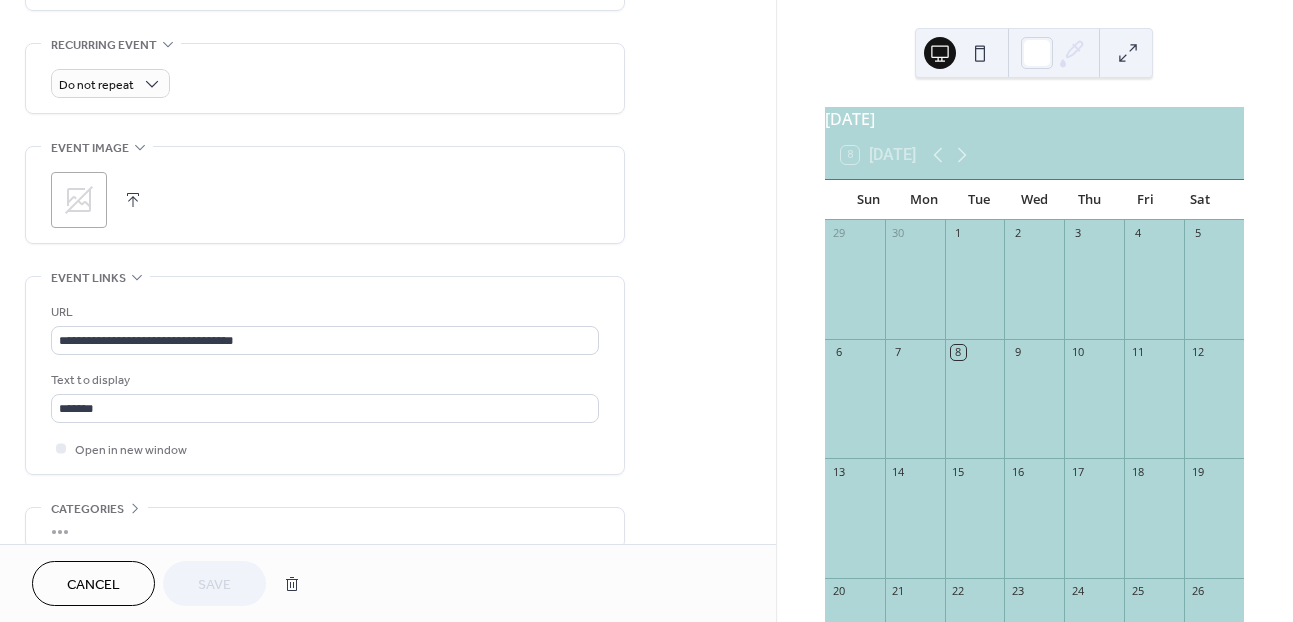 scroll, scrollTop: 875, scrollLeft: 0, axis: vertical 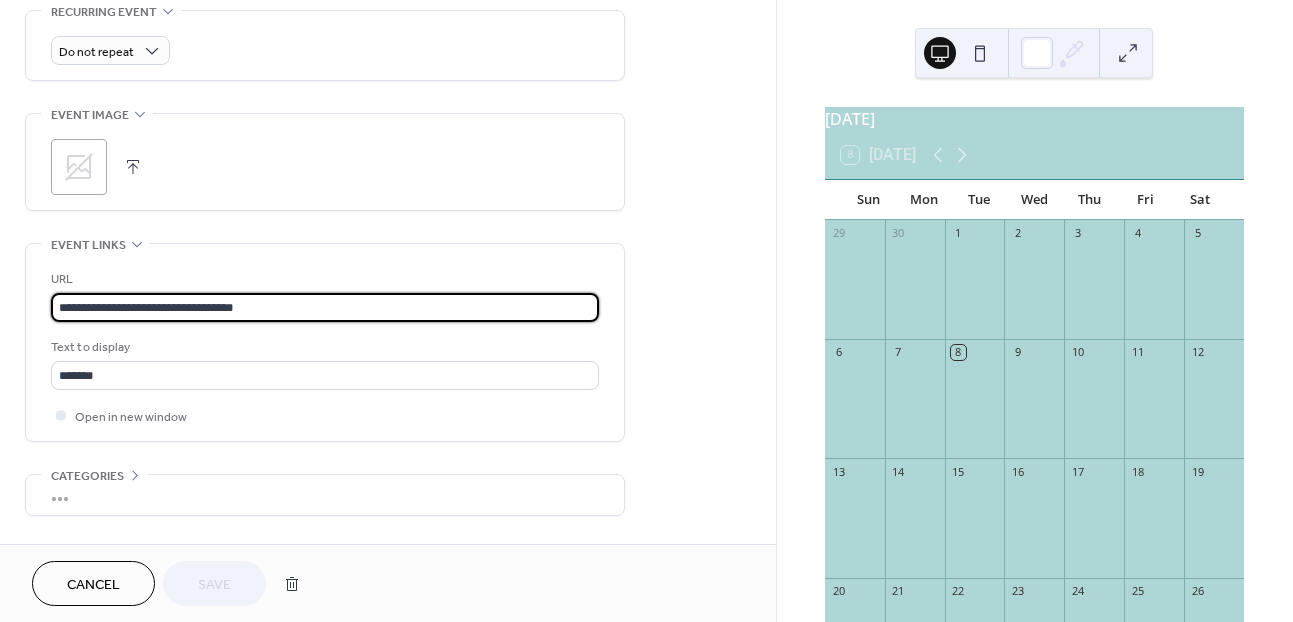 drag, startPoint x: 265, startPoint y: 303, endPoint x: -46, endPoint y: 302, distance: 311.00162 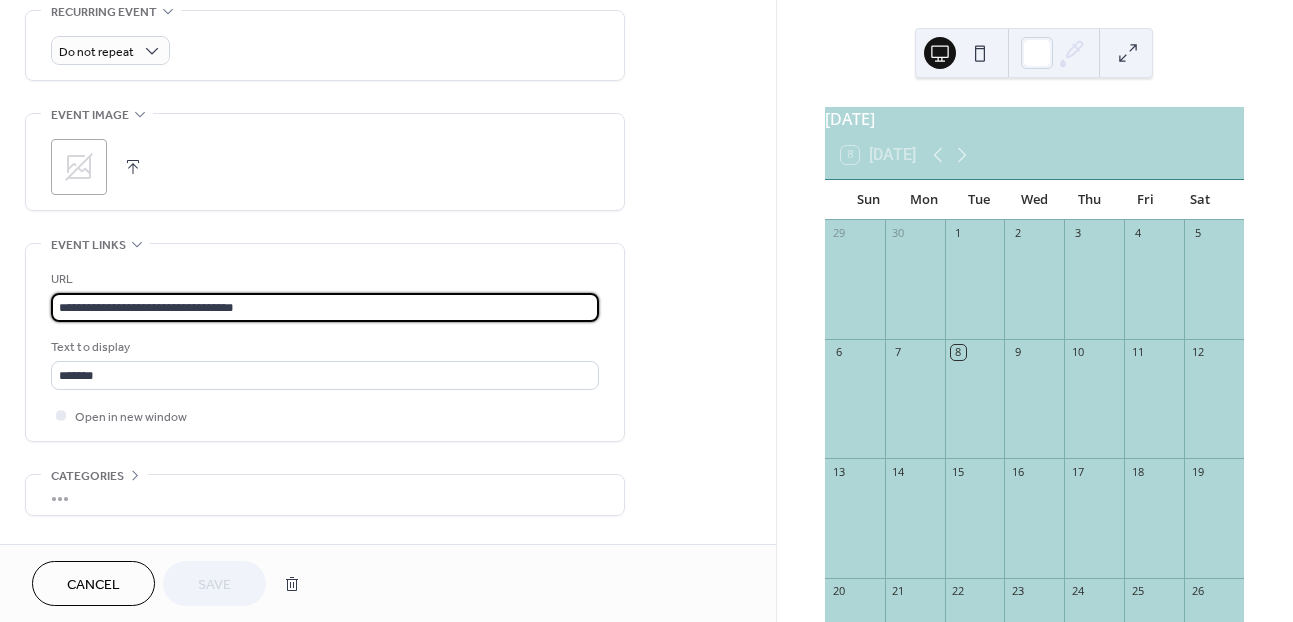 click on "**********" at bounding box center (646, 311) 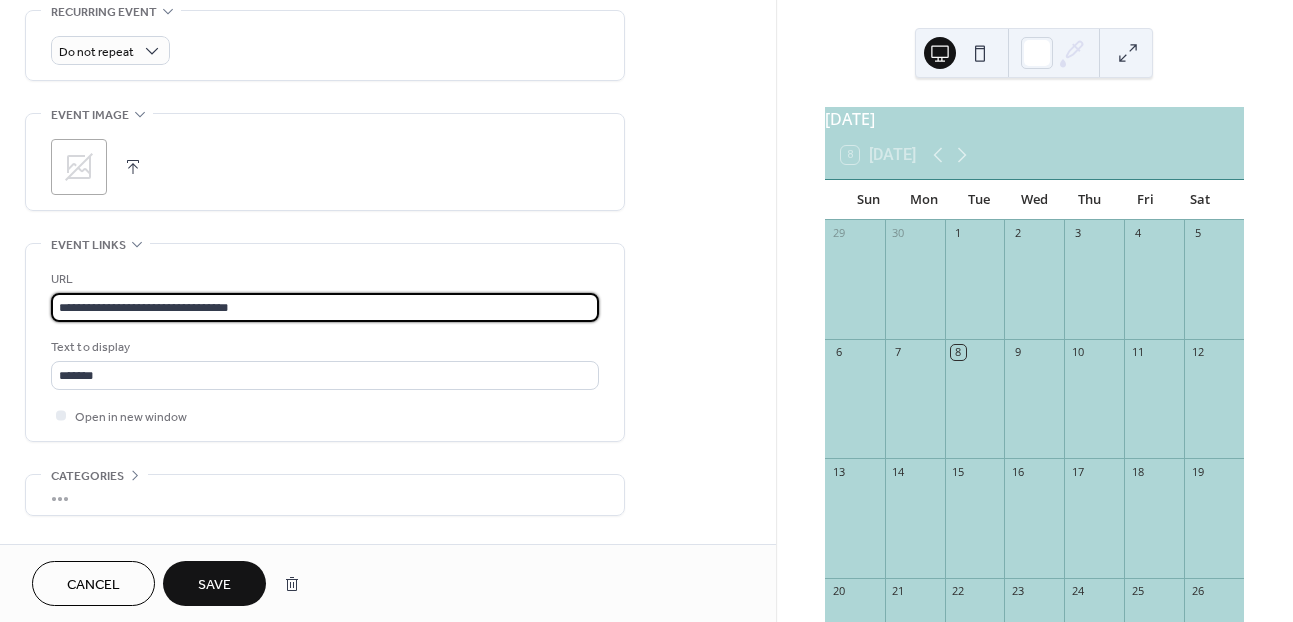 type on "**********" 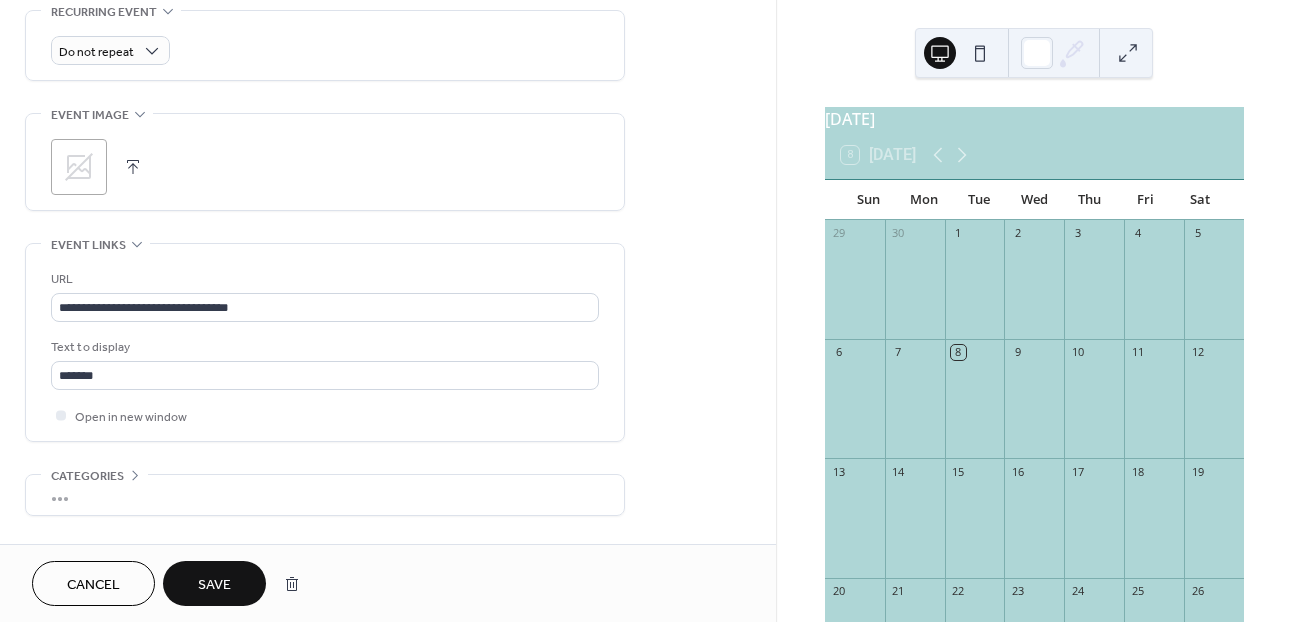 click on "Save" at bounding box center [214, 585] 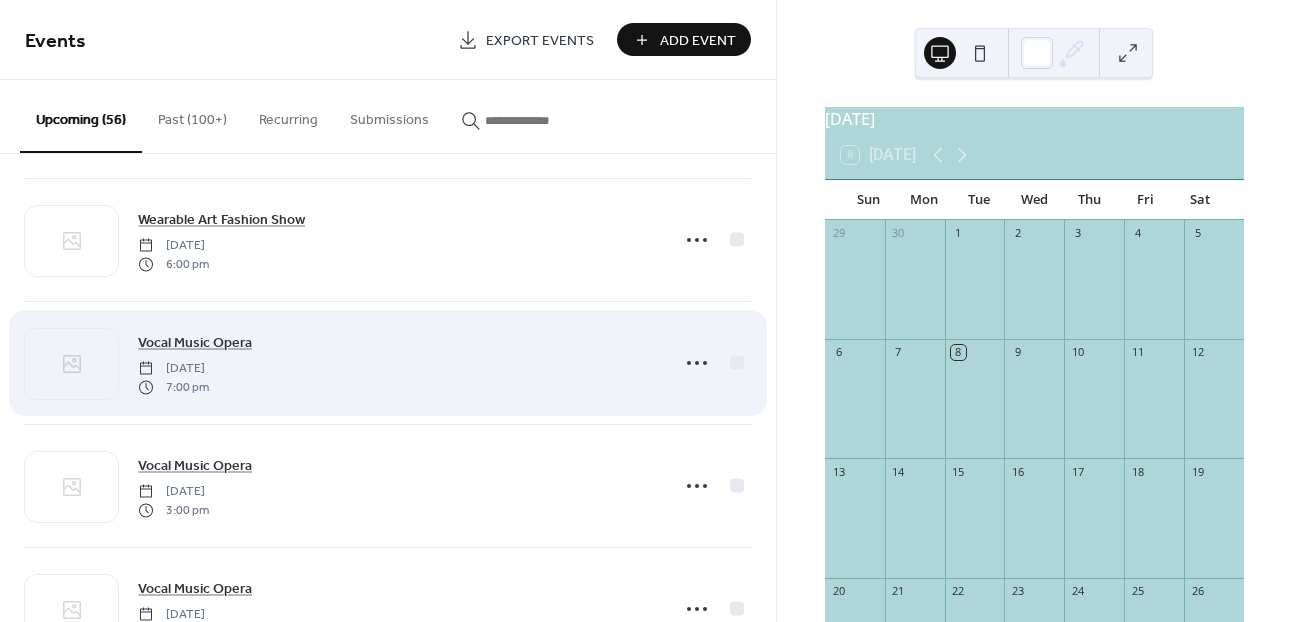 scroll, scrollTop: 3579, scrollLeft: 0, axis: vertical 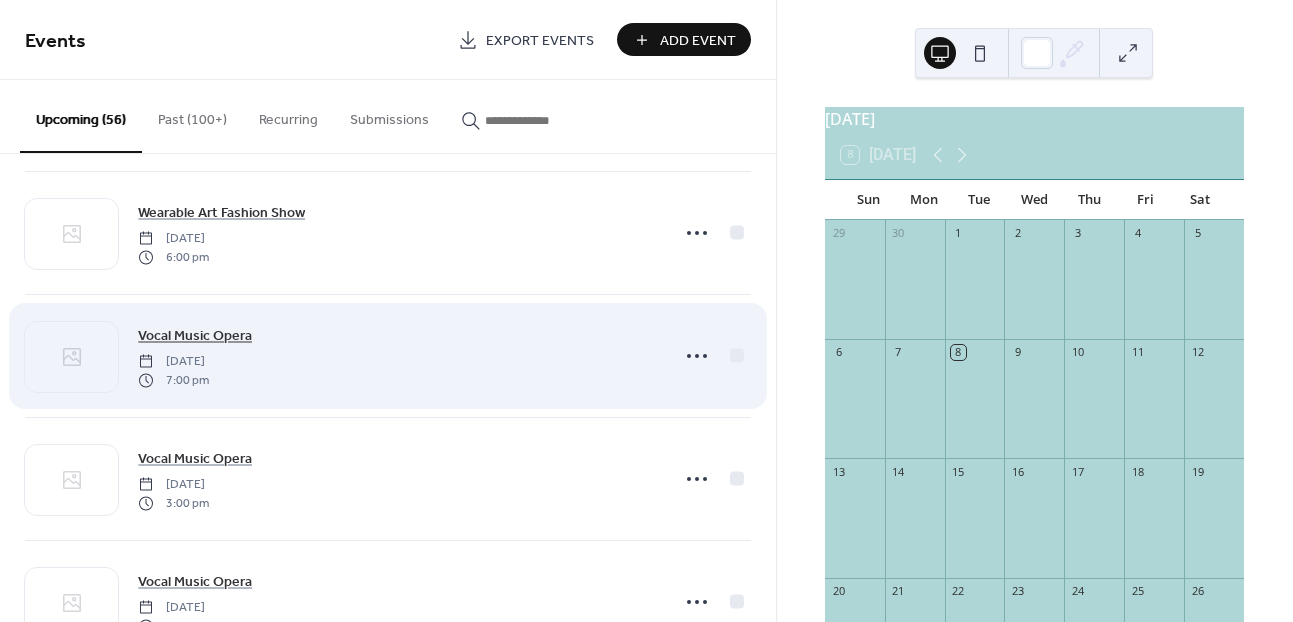 click on "Vocal Music Opera" at bounding box center [195, 336] 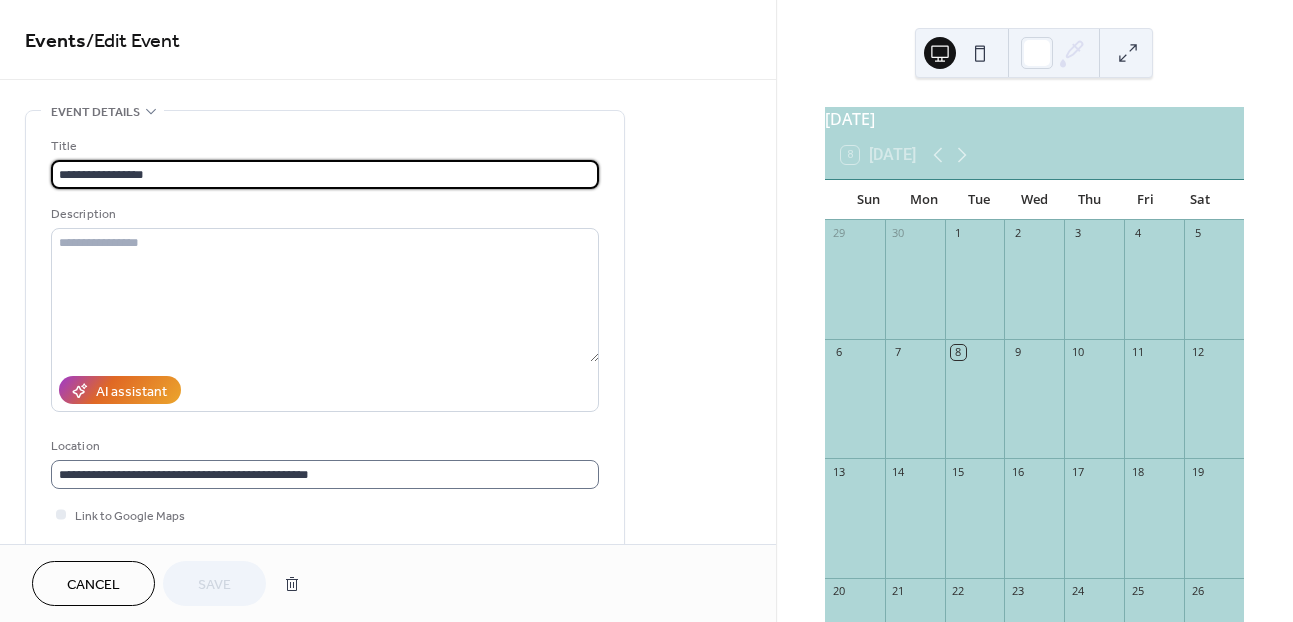 scroll, scrollTop: 1, scrollLeft: 0, axis: vertical 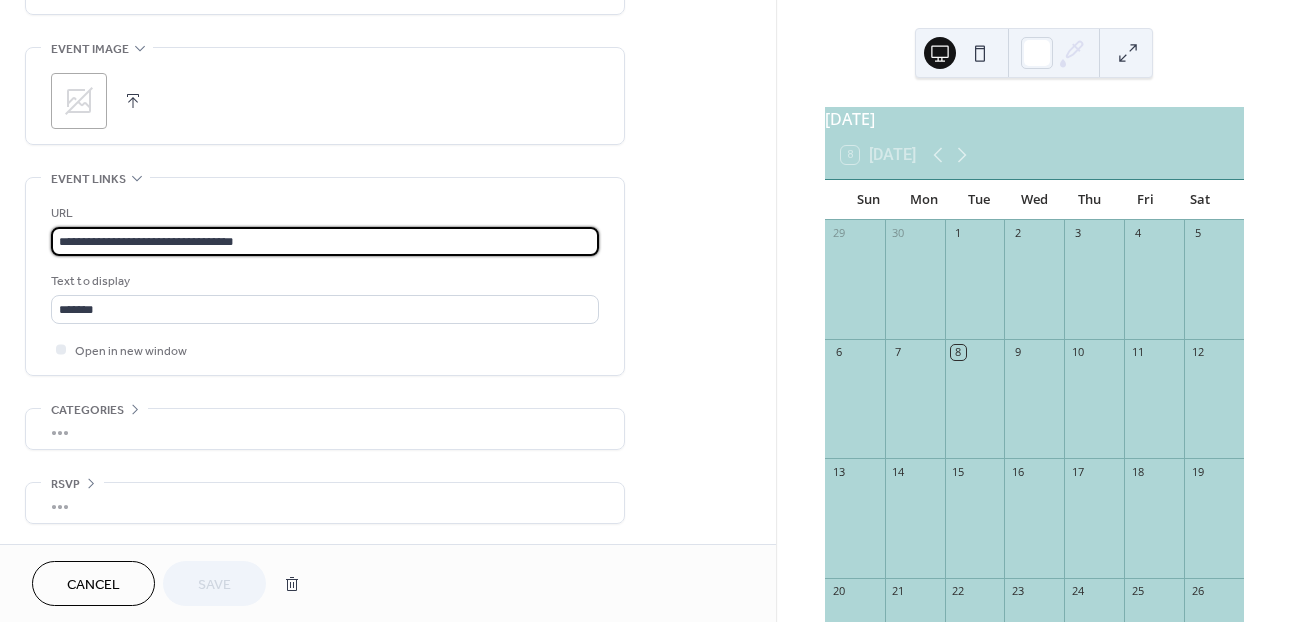 drag, startPoint x: 268, startPoint y: 241, endPoint x: -33, endPoint y: 241, distance: 301 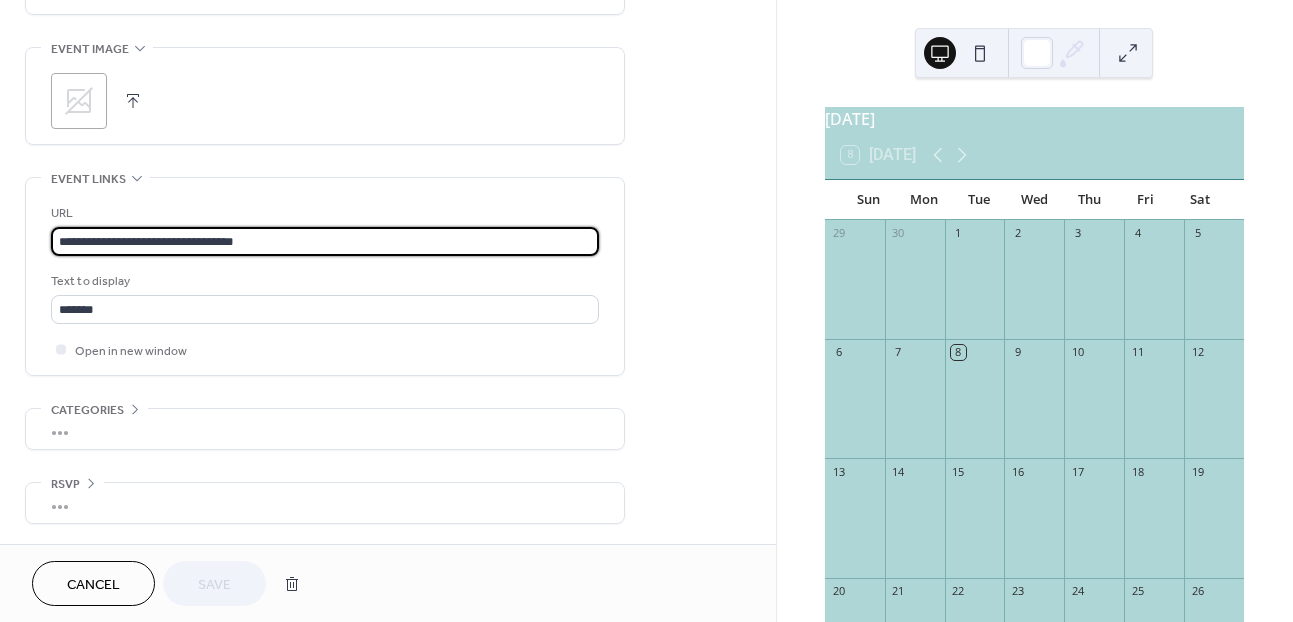 click on "**********" at bounding box center [646, 311] 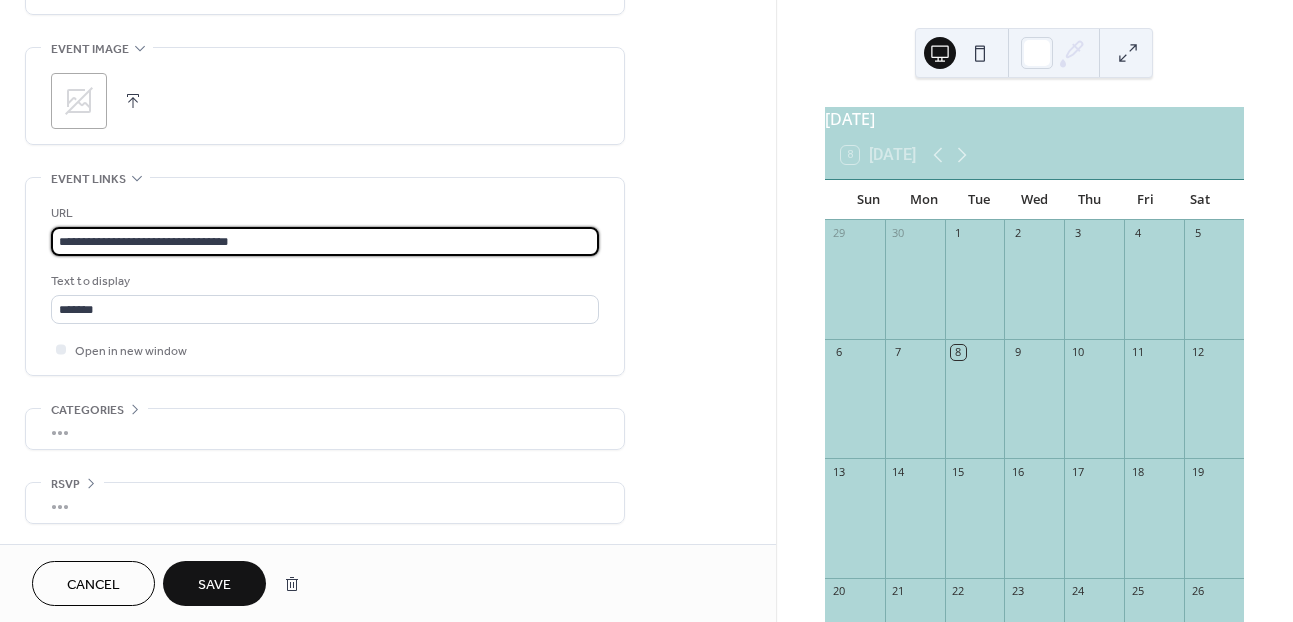 type on "**********" 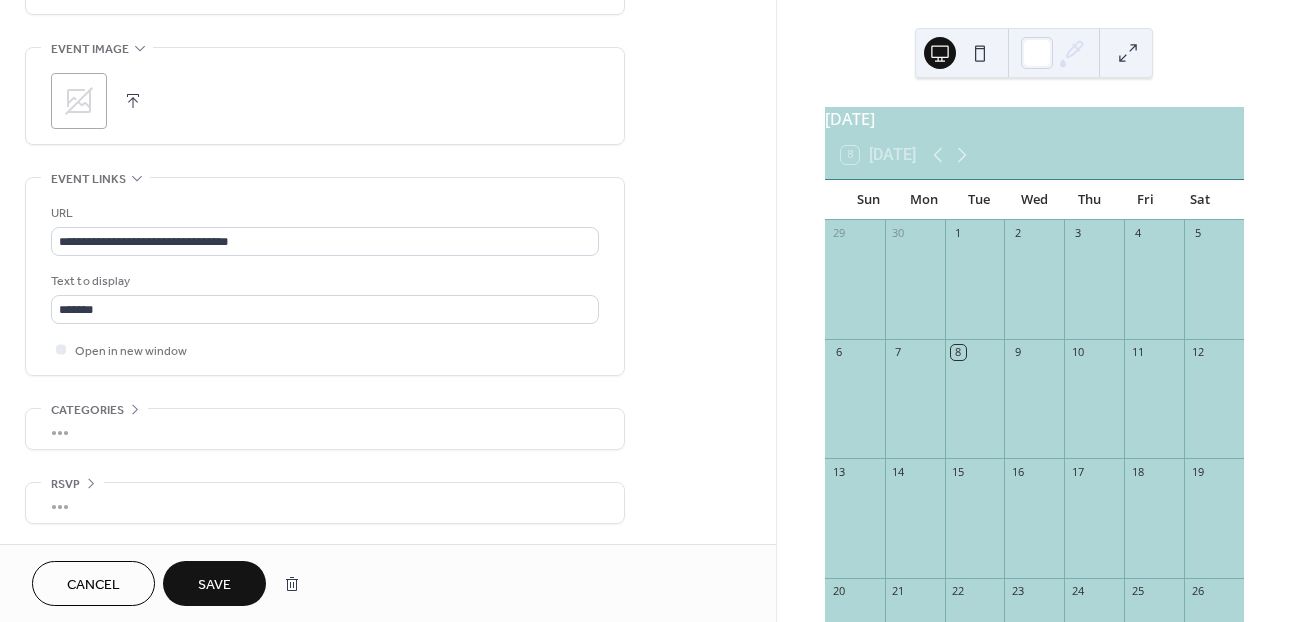 click on "Save" at bounding box center [214, 585] 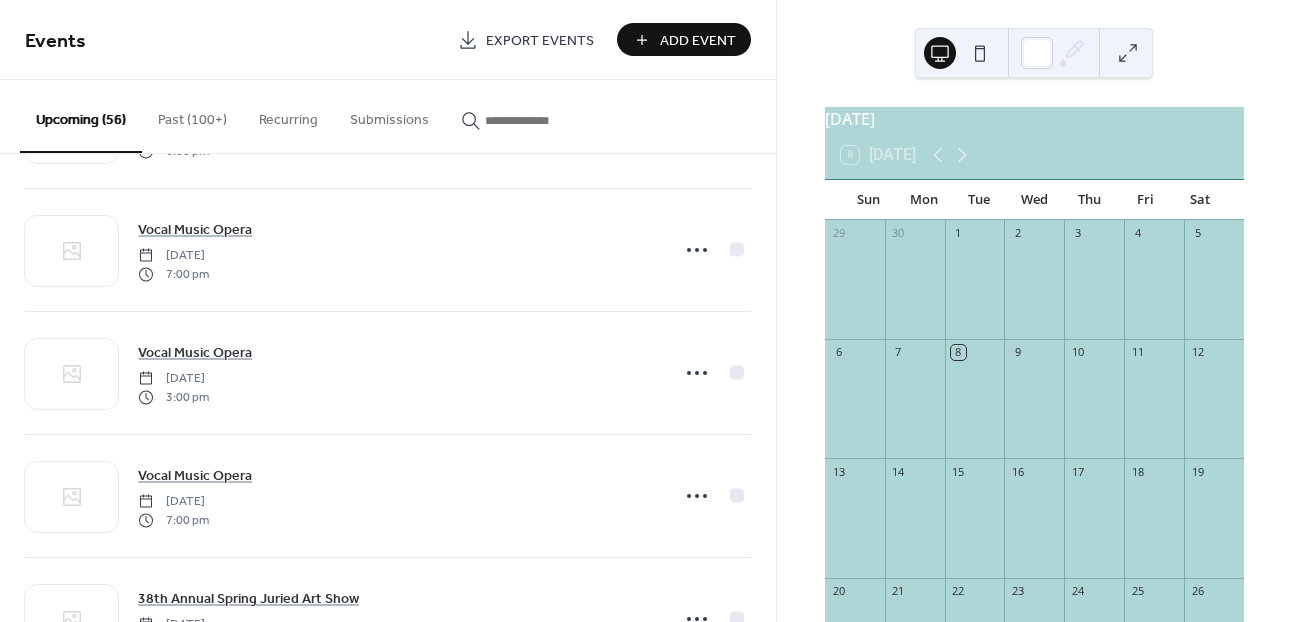 scroll, scrollTop: 3693, scrollLeft: 0, axis: vertical 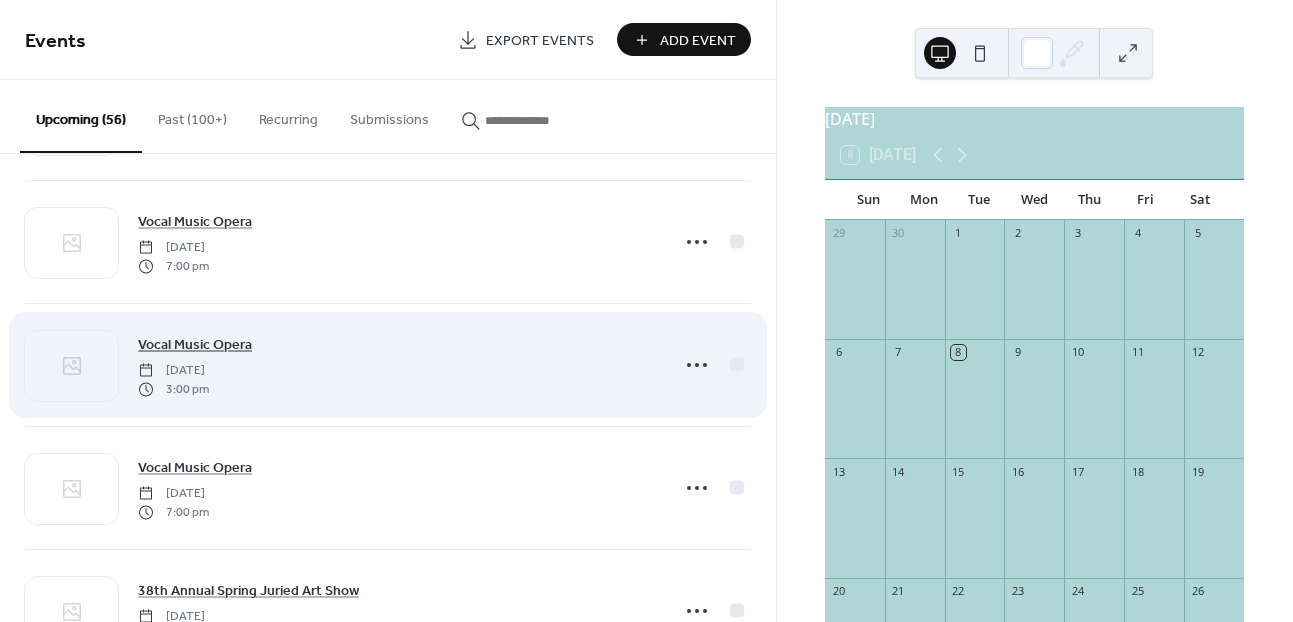 click on "Vocal Music Opera" at bounding box center [195, 345] 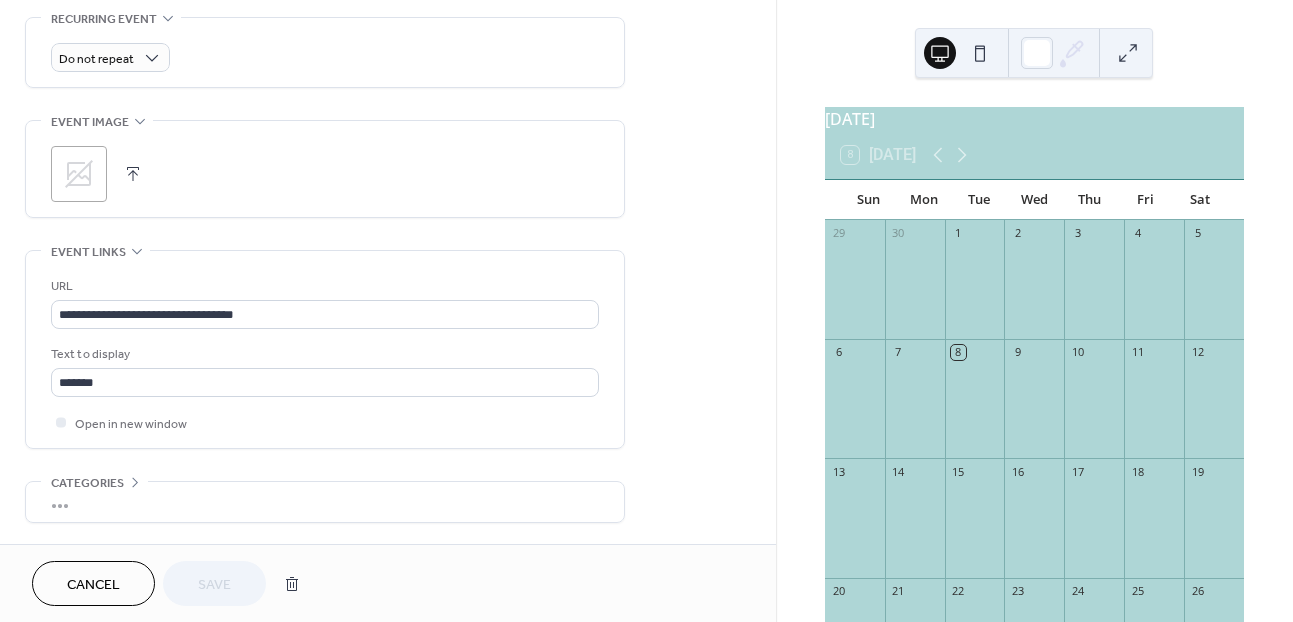 scroll, scrollTop: 870, scrollLeft: 0, axis: vertical 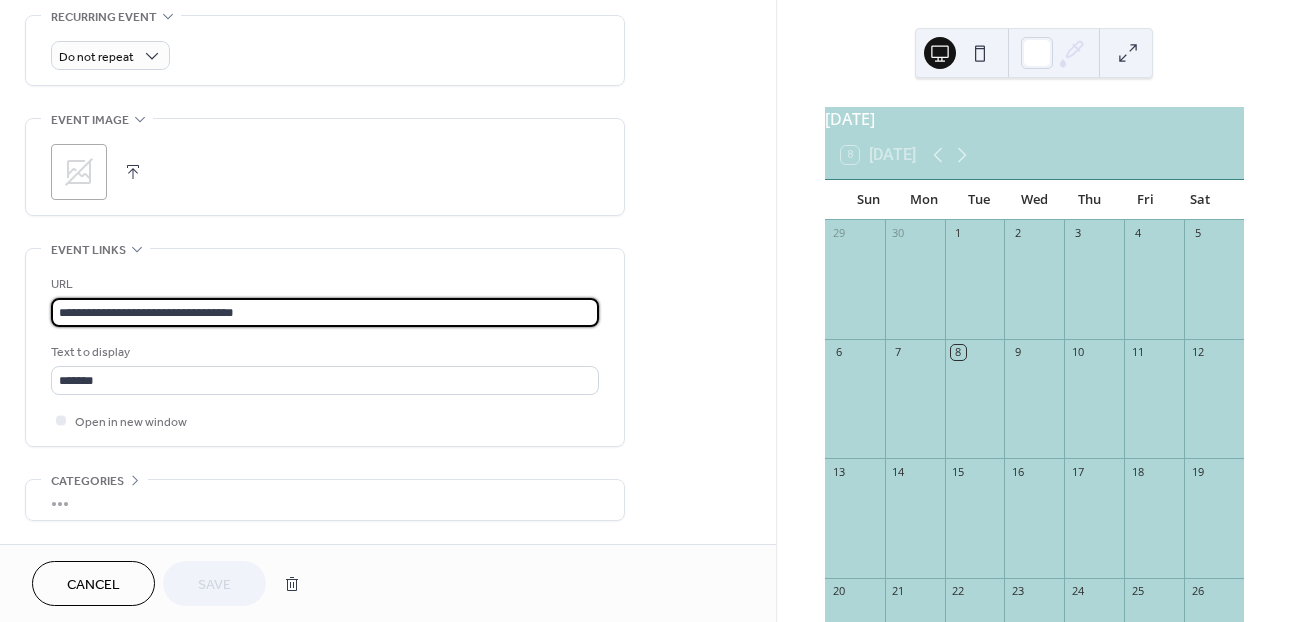 drag, startPoint x: 259, startPoint y: 314, endPoint x: 47, endPoint y: 314, distance: 212 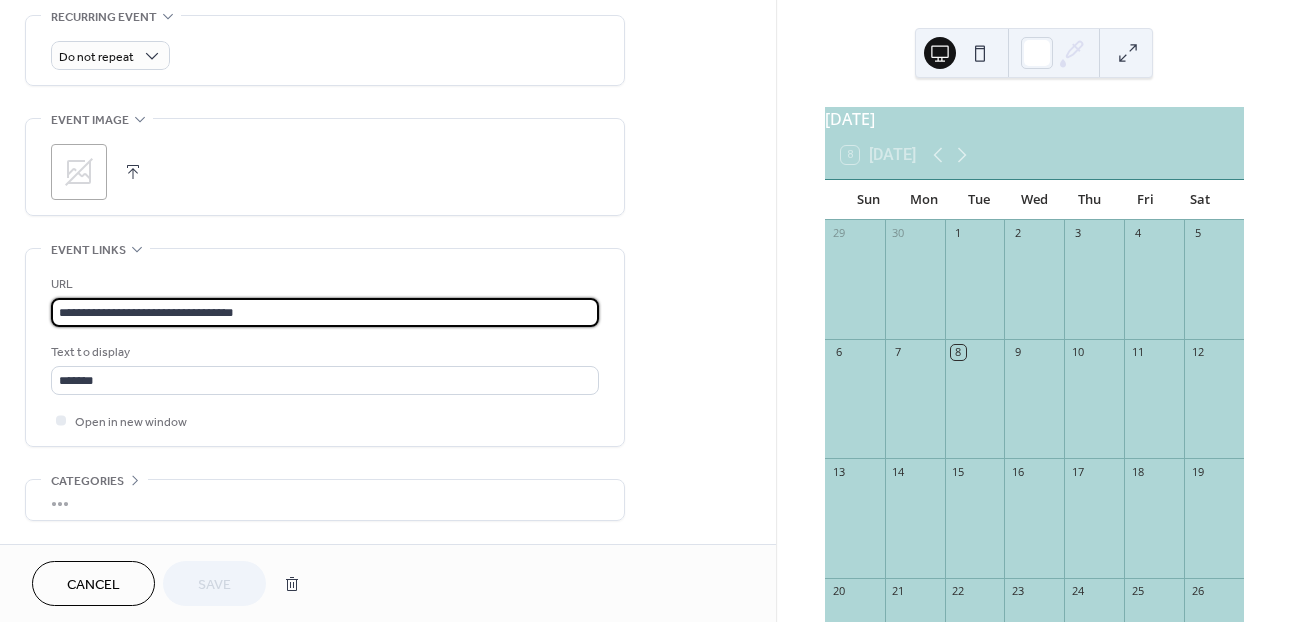 click on "**********" at bounding box center (325, 347) 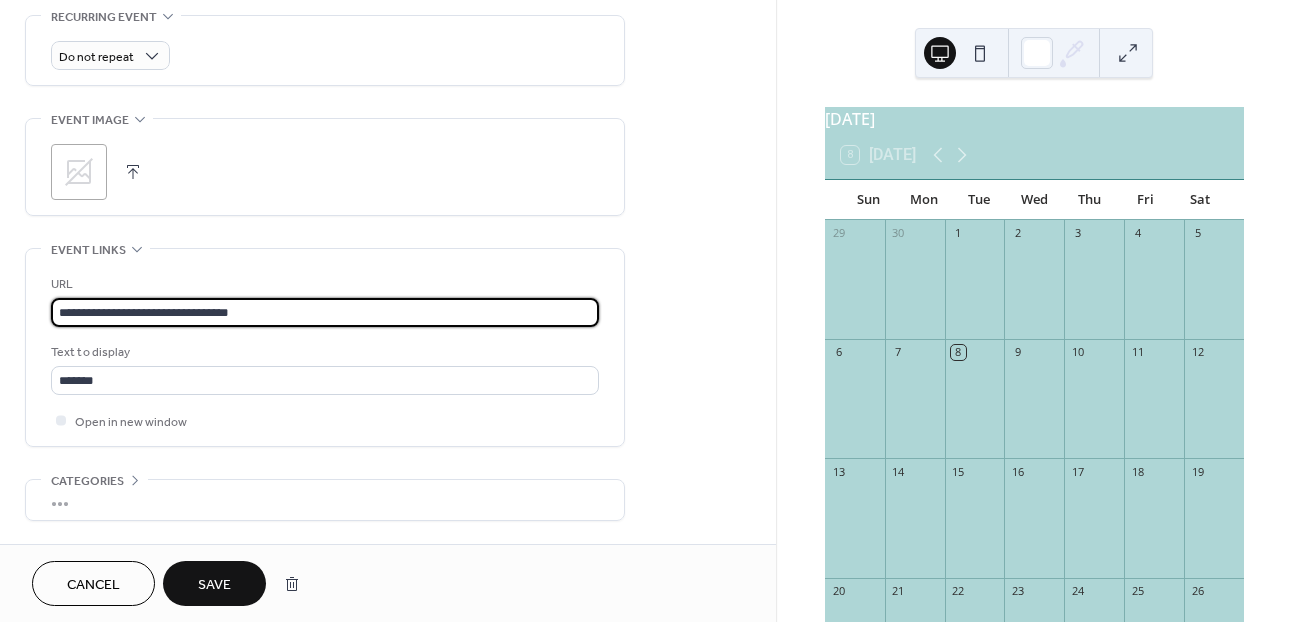 type on "**********" 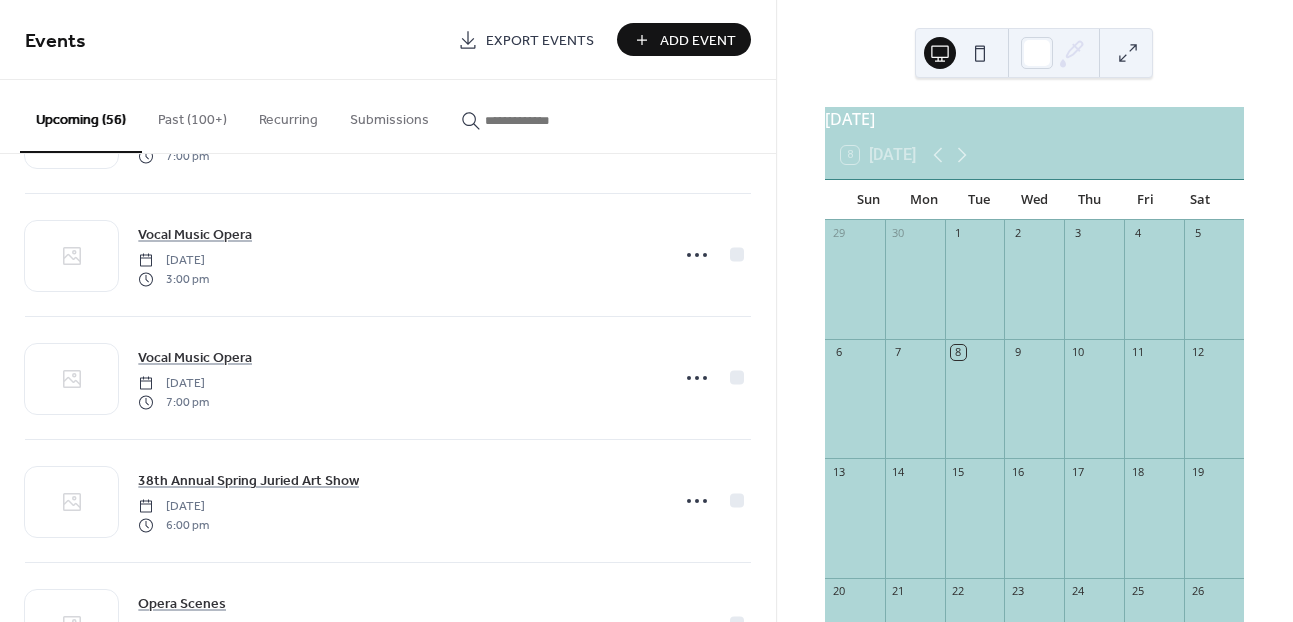 scroll, scrollTop: 3805, scrollLeft: 0, axis: vertical 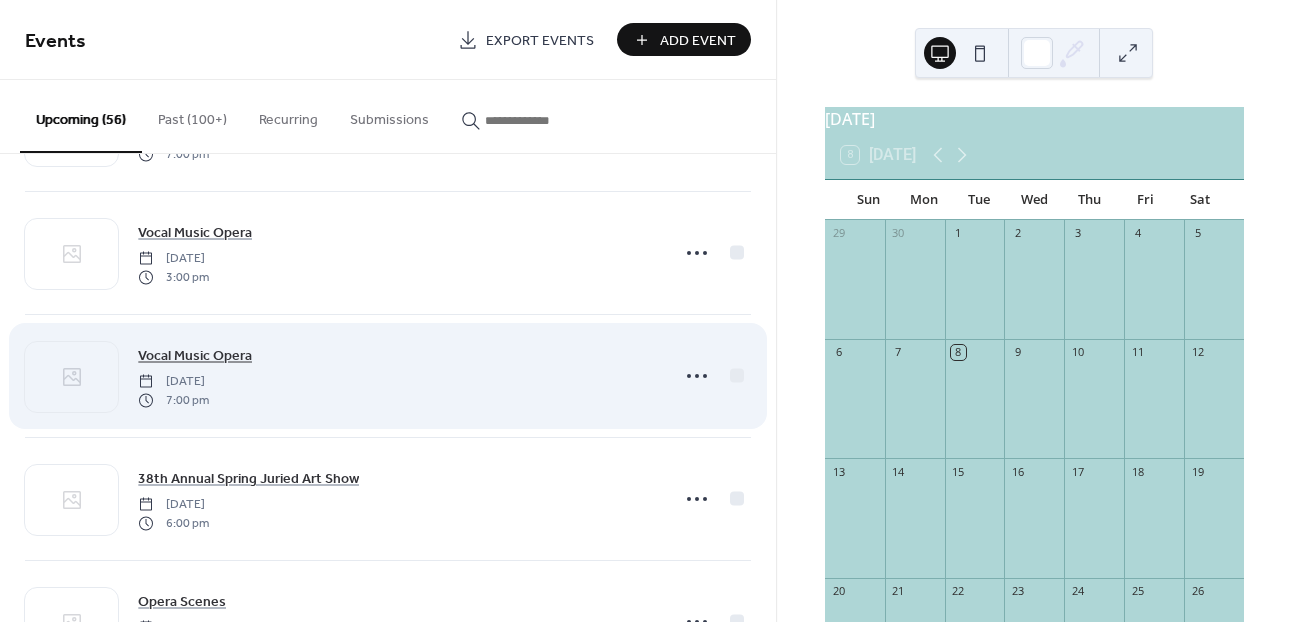 click on "Vocal Music Opera" at bounding box center [195, 356] 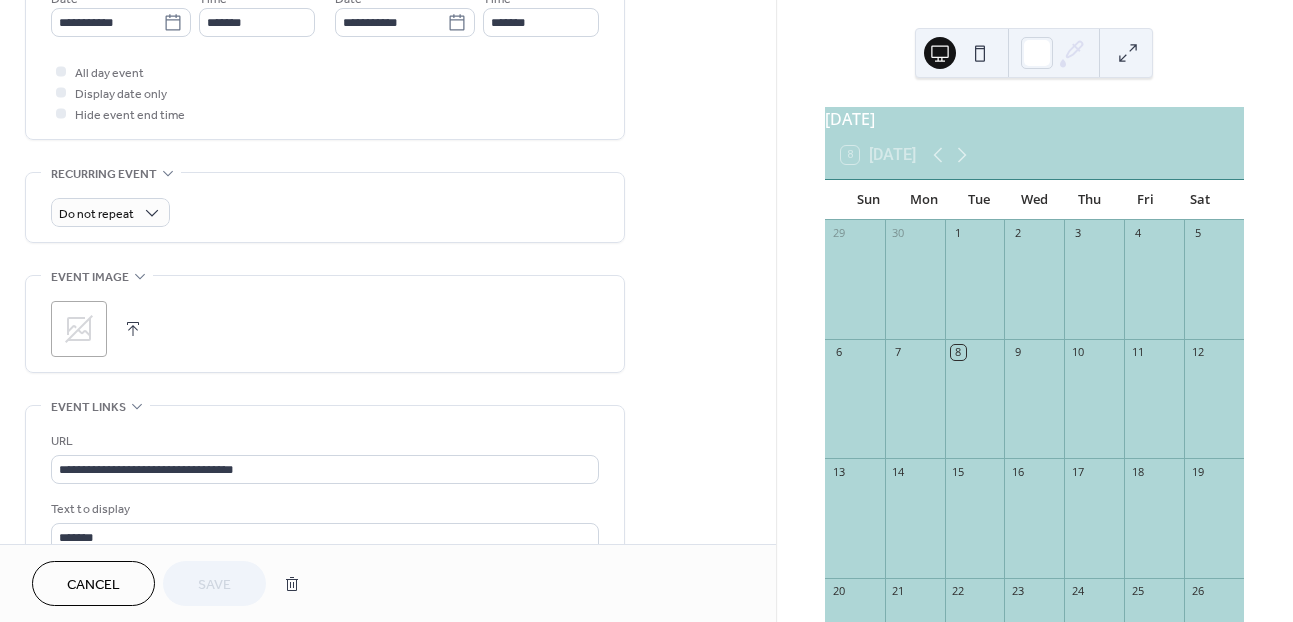 scroll, scrollTop: 733, scrollLeft: 0, axis: vertical 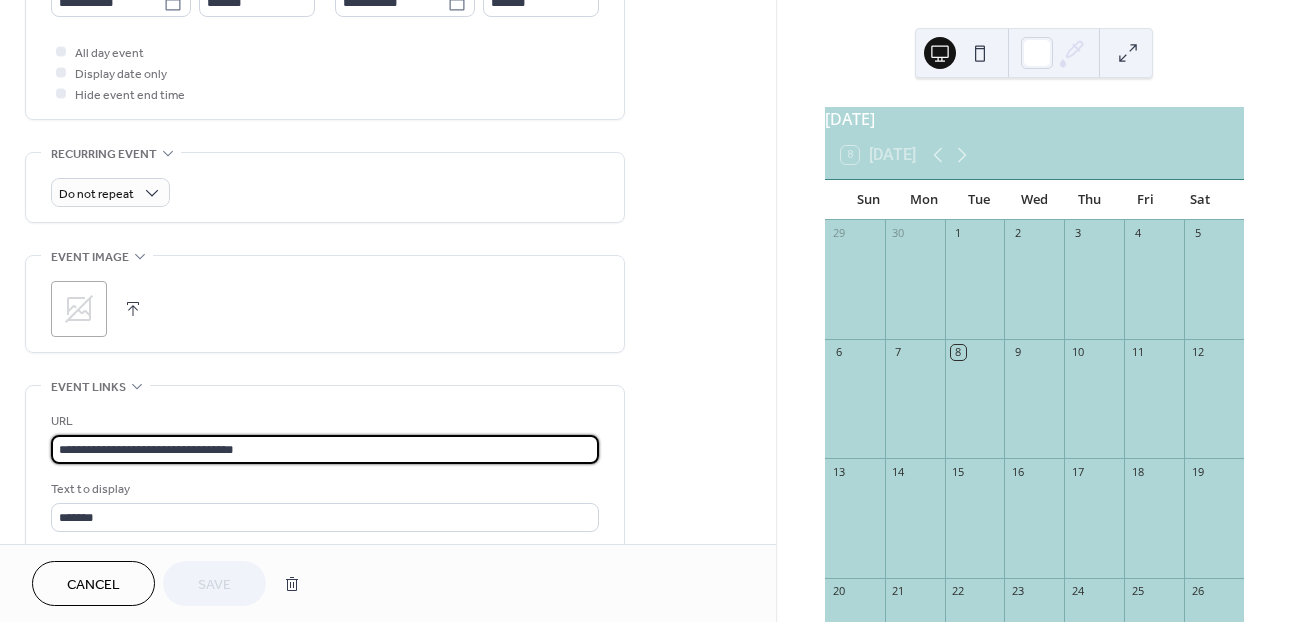 drag, startPoint x: 289, startPoint y: 446, endPoint x: -42, endPoint y: 446, distance: 331 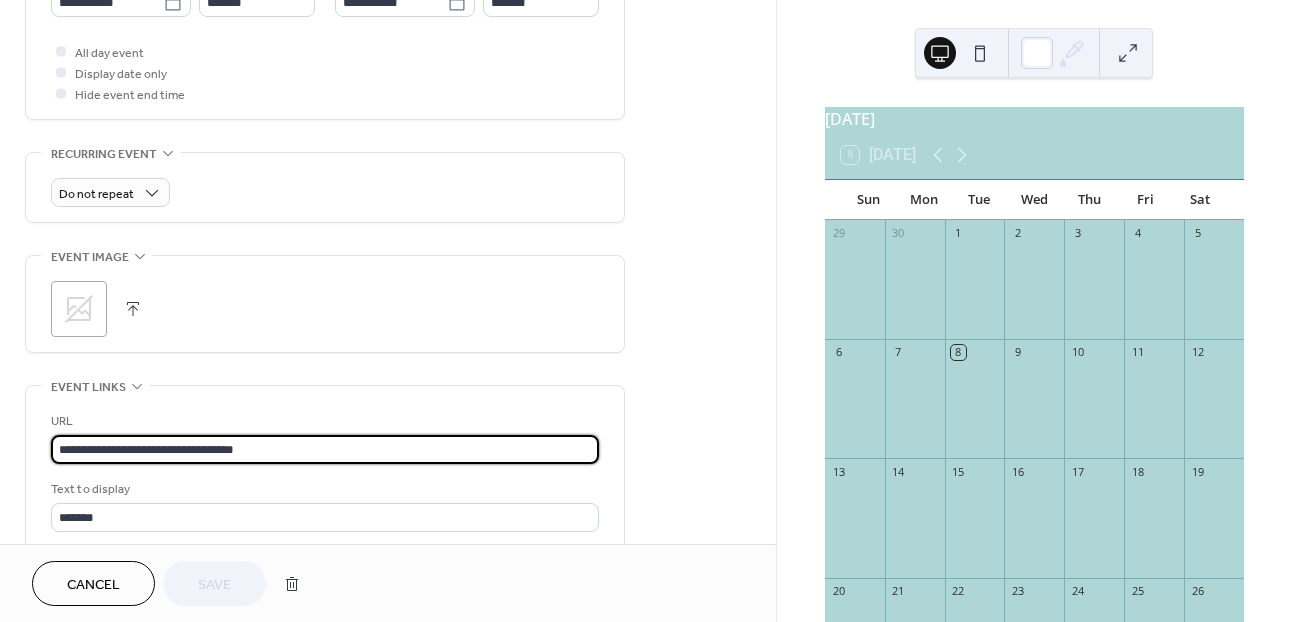 click on "**********" at bounding box center [646, 311] 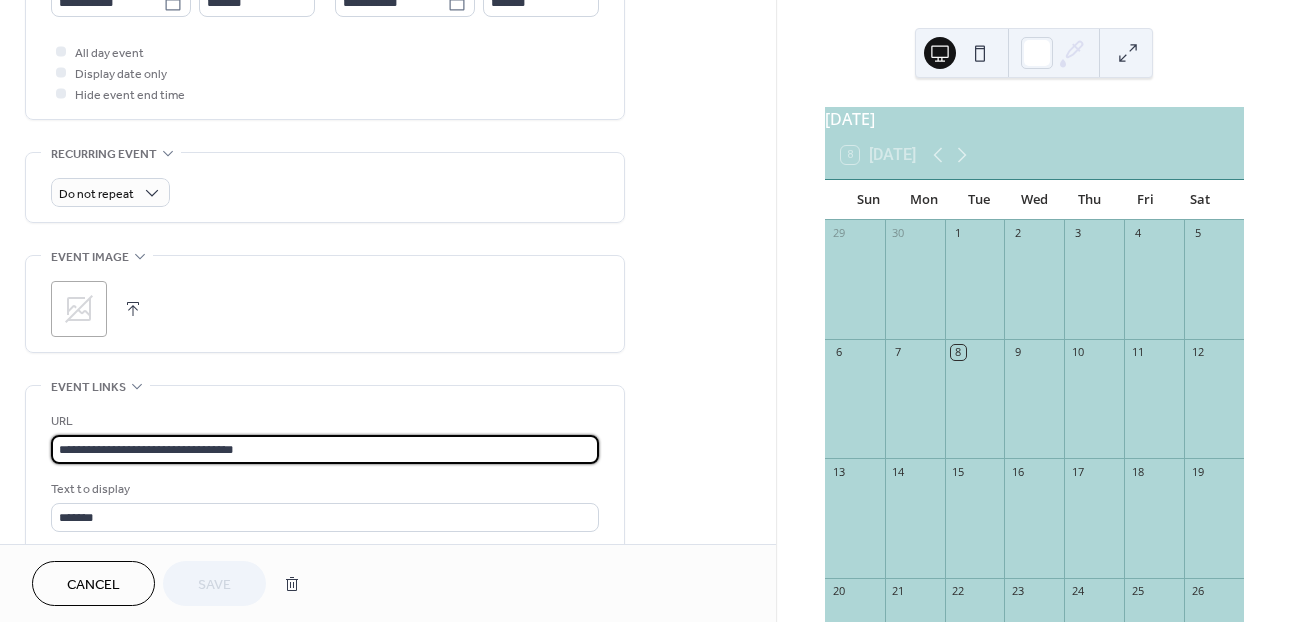 paste 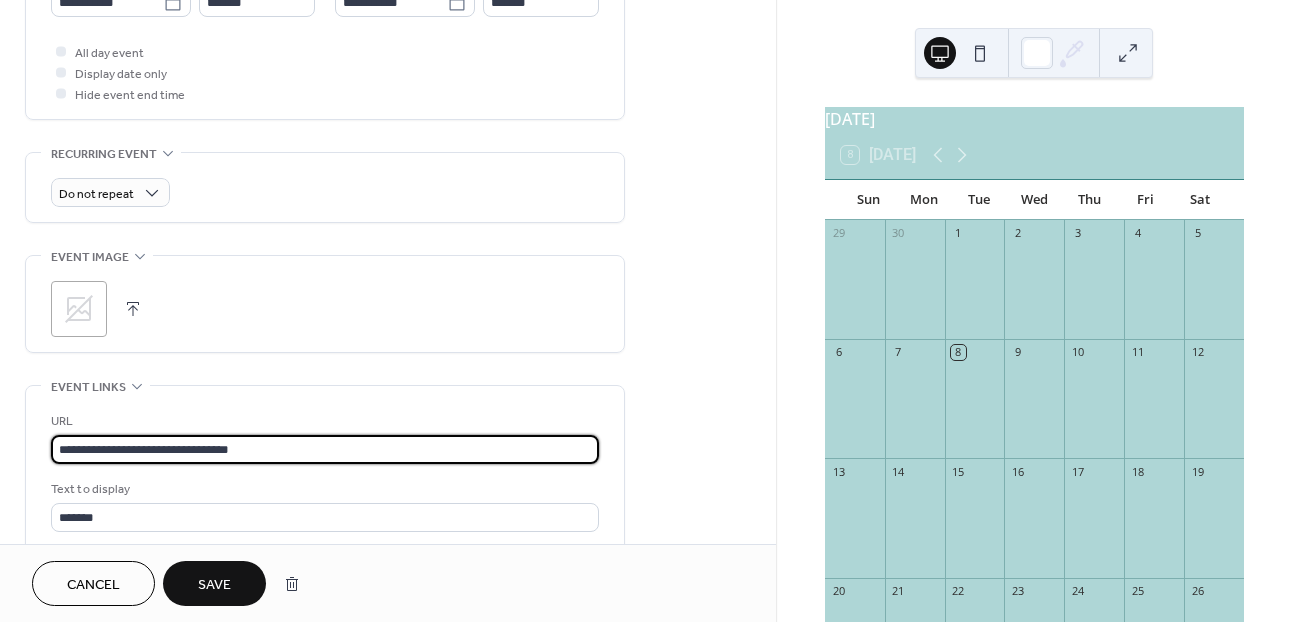 type on "**********" 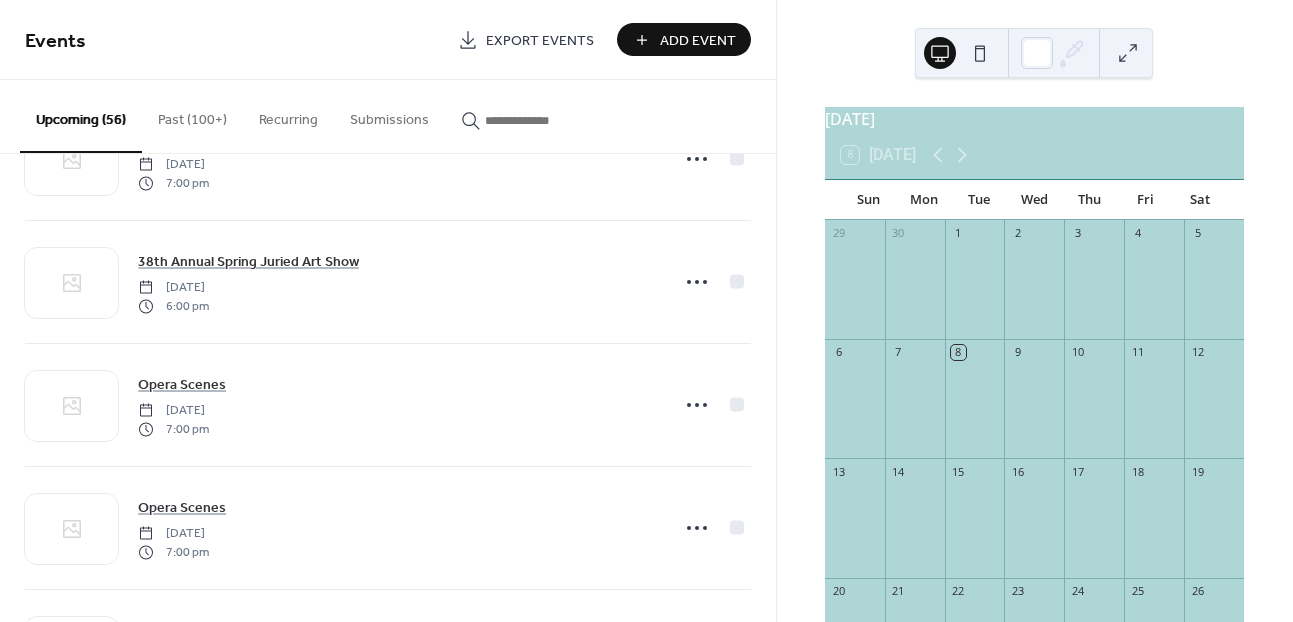 scroll, scrollTop: 4030, scrollLeft: 0, axis: vertical 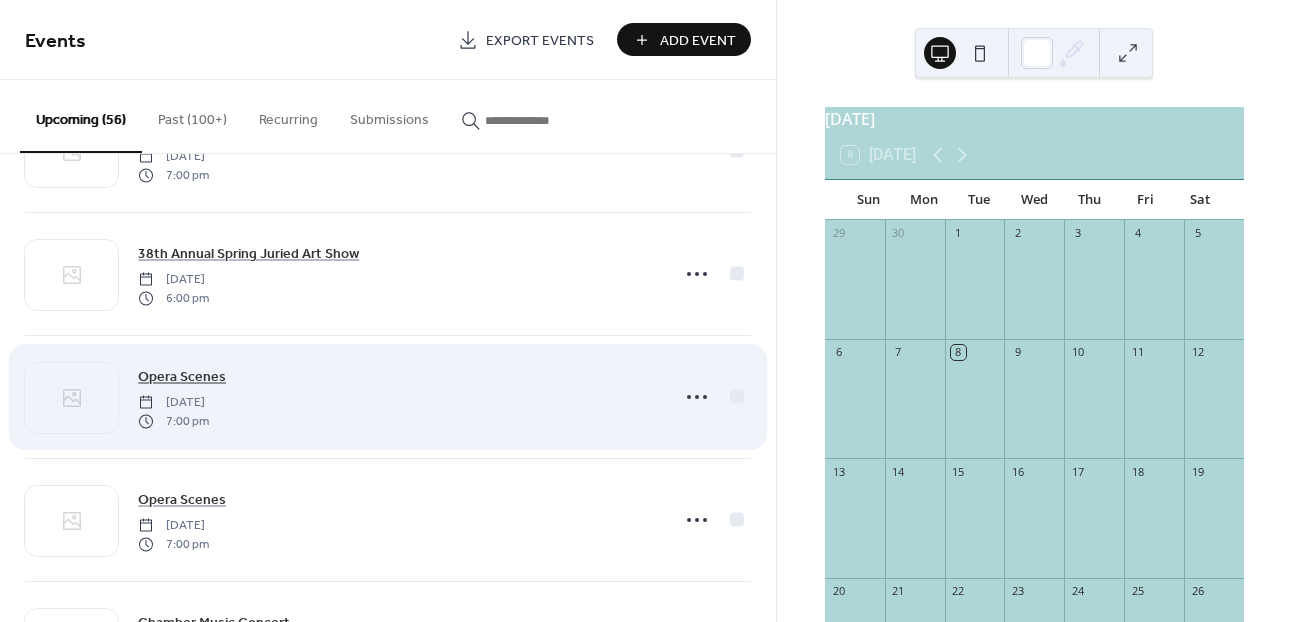 click on "Opera Scenes" at bounding box center [182, 377] 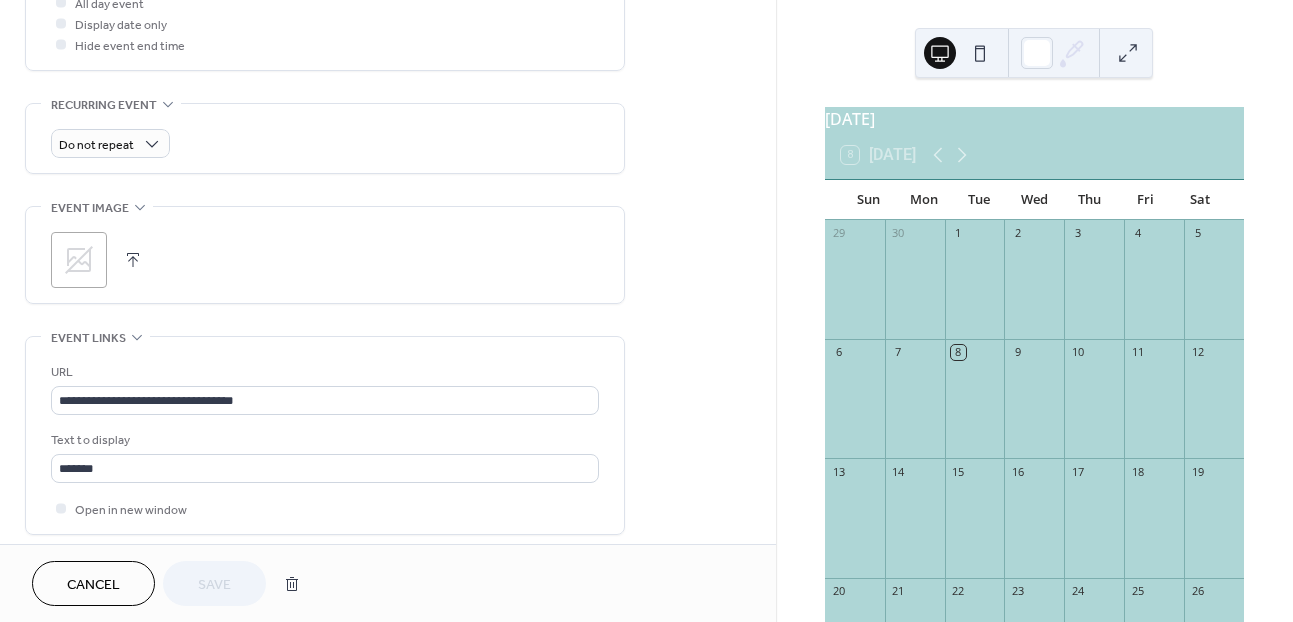 scroll, scrollTop: 812, scrollLeft: 0, axis: vertical 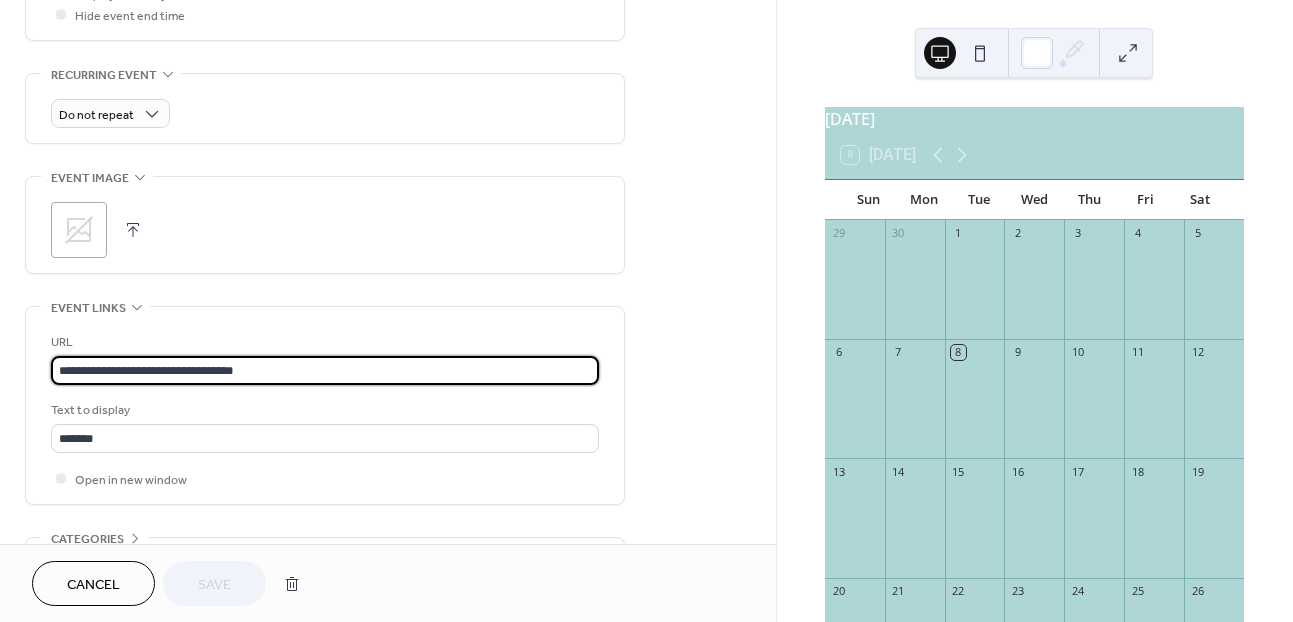 drag, startPoint x: 253, startPoint y: 371, endPoint x: 38, endPoint y: 376, distance: 215.05814 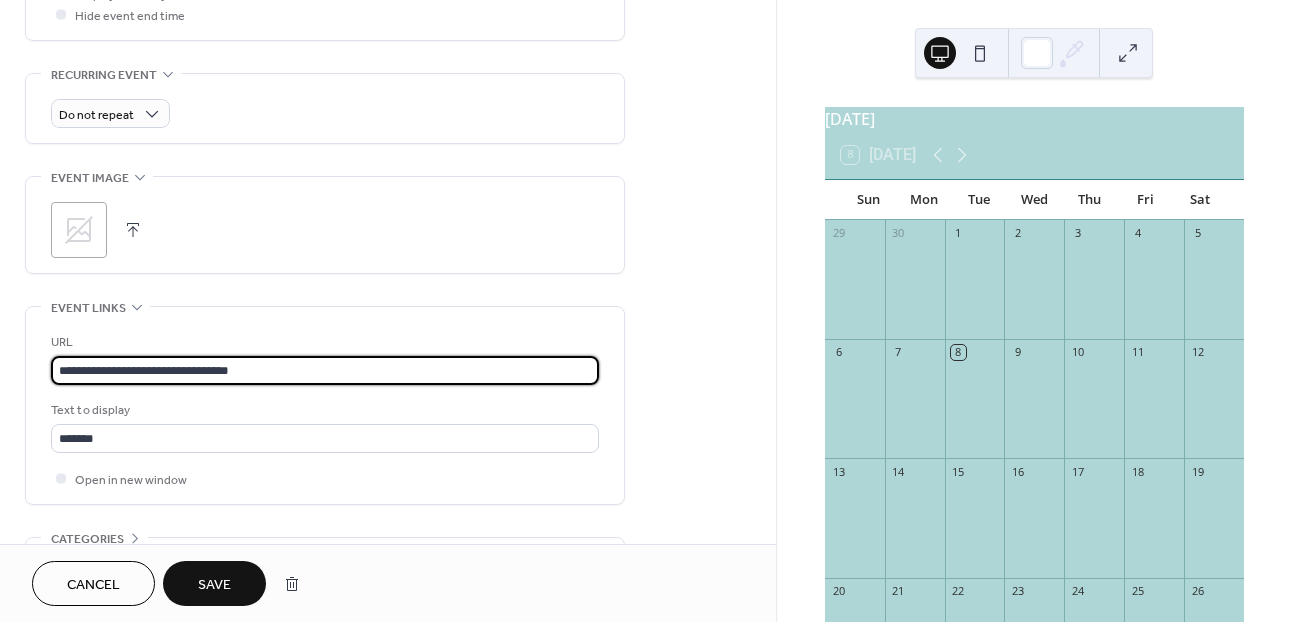 type on "**********" 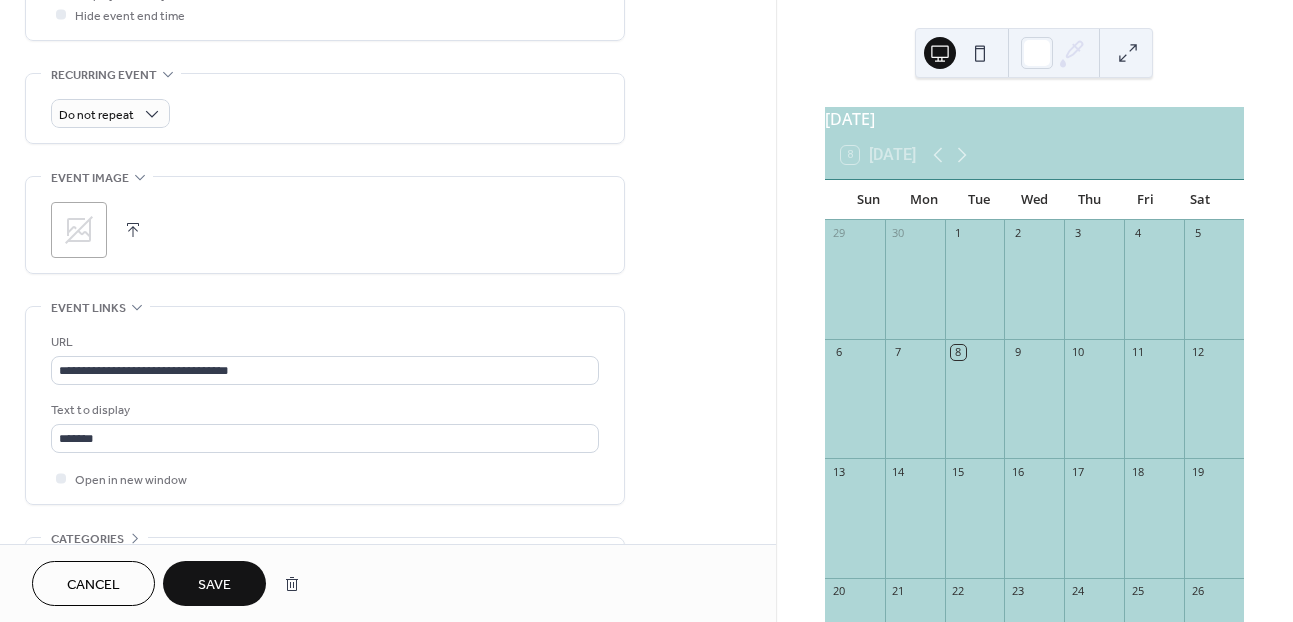 scroll, scrollTop: 0, scrollLeft: 0, axis: both 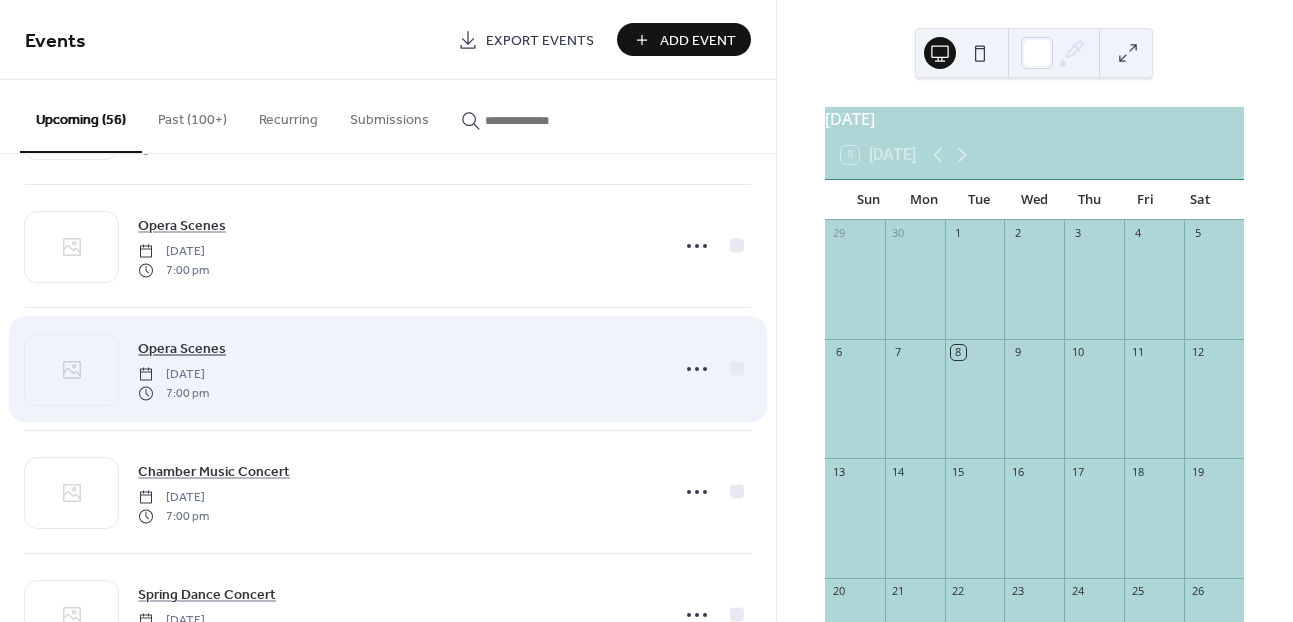 click on "Opera Scenes" at bounding box center [182, 349] 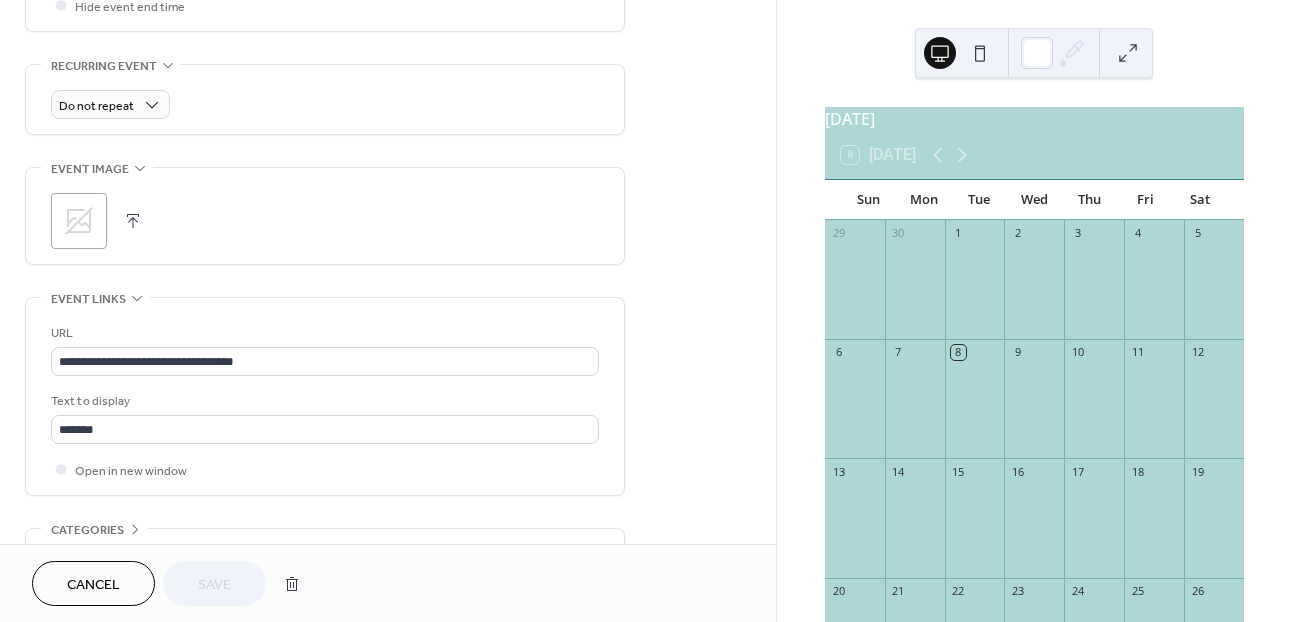 scroll, scrollTop: 941, scrollLeft: 0, axis: vertical 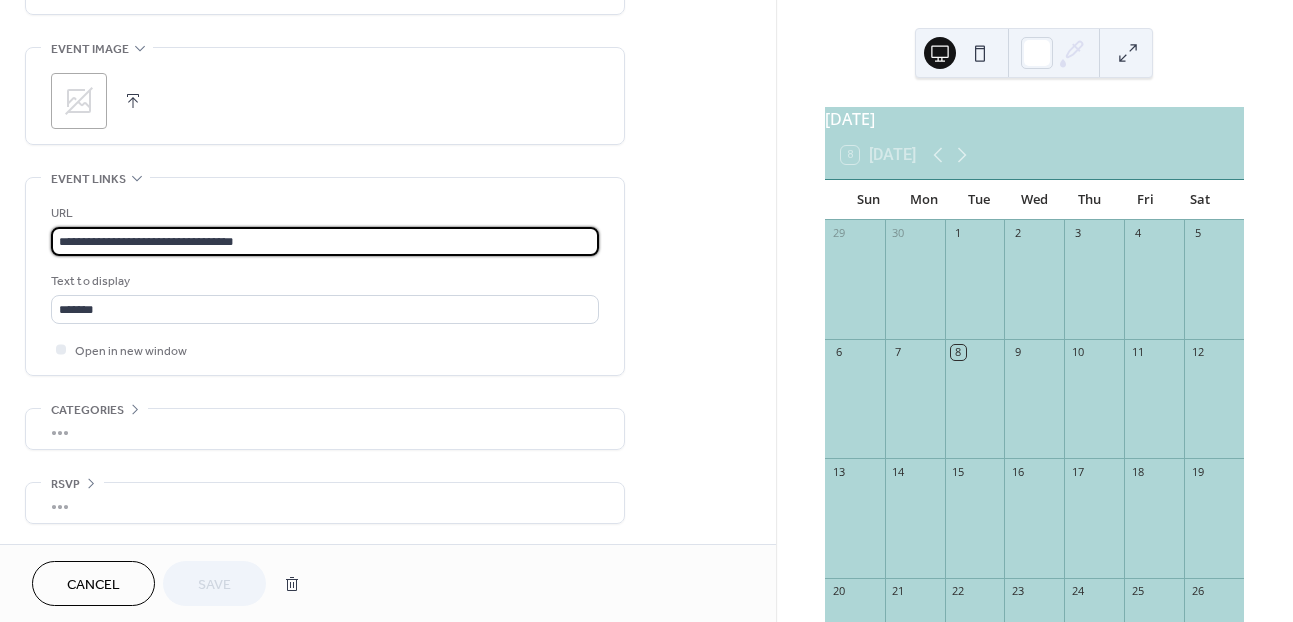 drag, startPoint x: 278, startPoint y: 236, endPoint x: -27, endPoint y: 247, distance: 305.1983 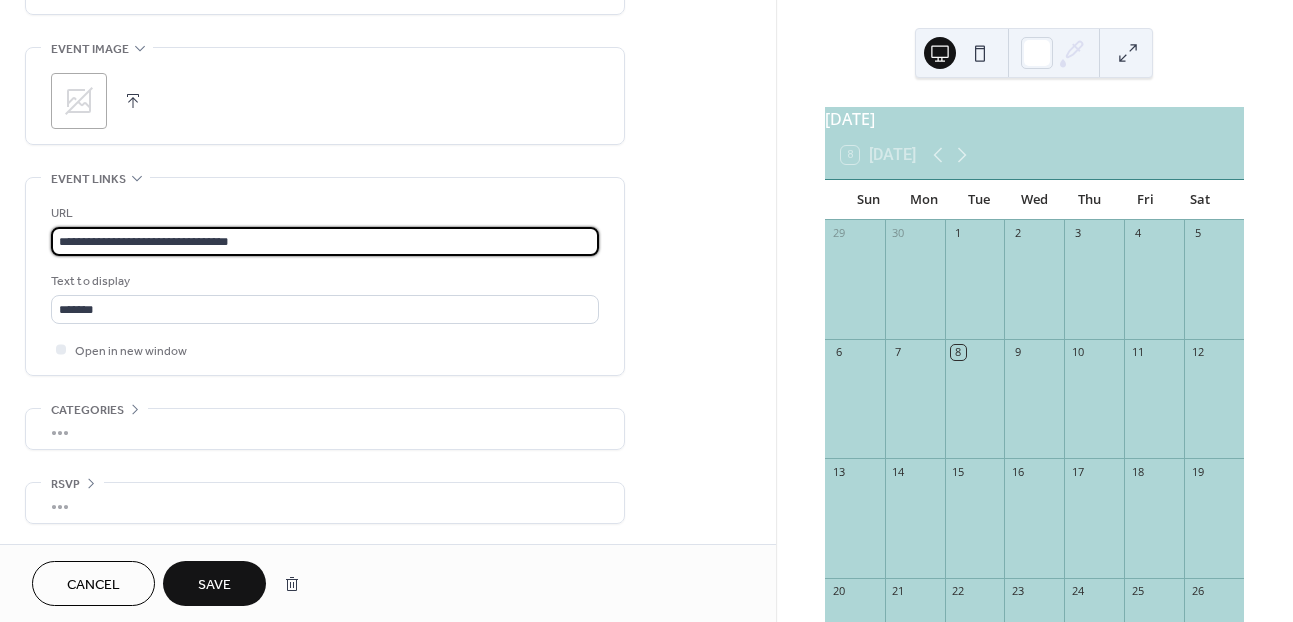 type on "**********" 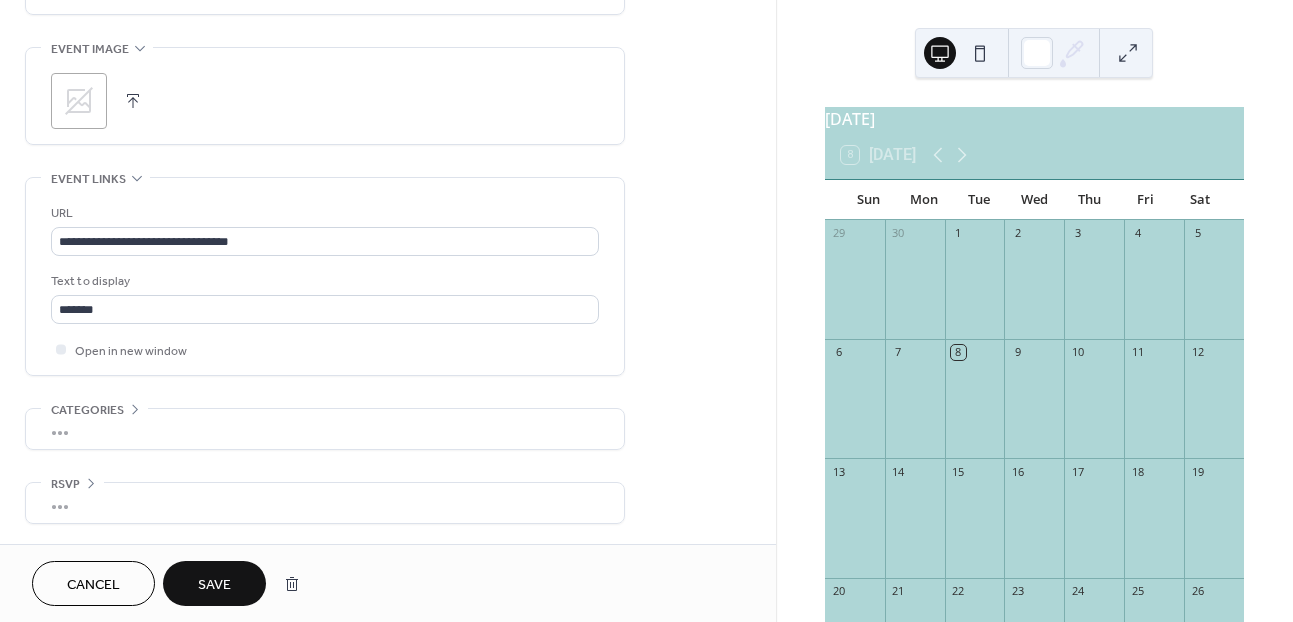 scroll, scrollTop: 0, scrollLeft: 0, axis: both 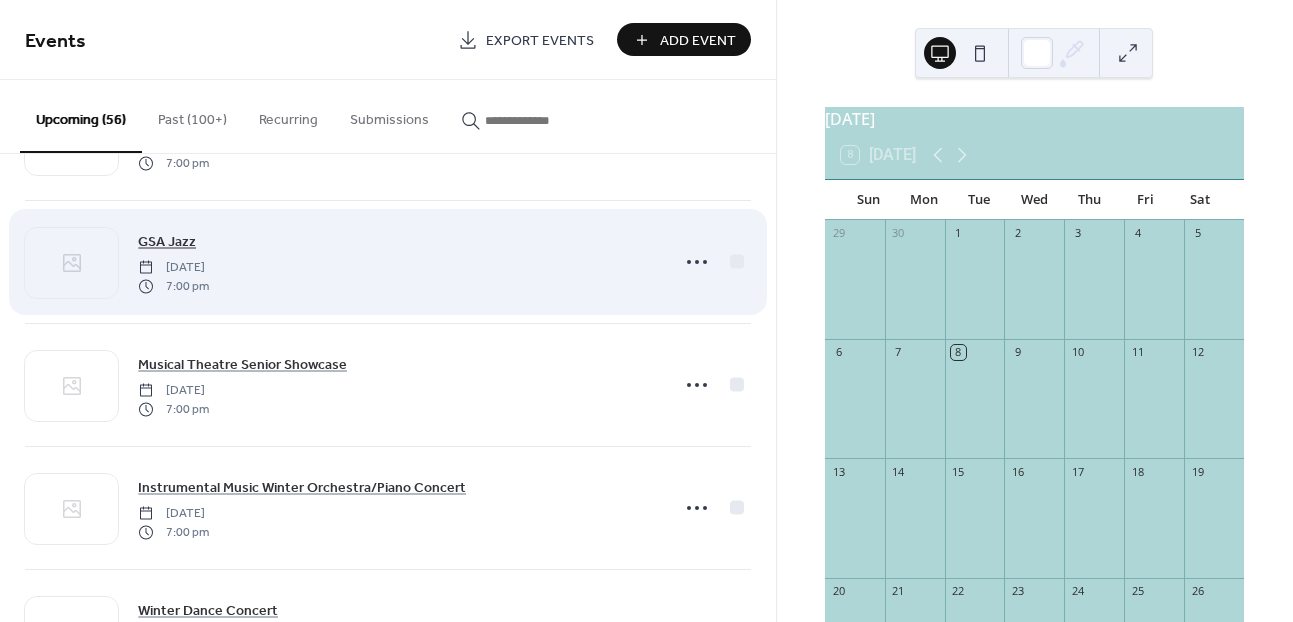 click on "GSA Jazz" at bounding box center (167, 242) 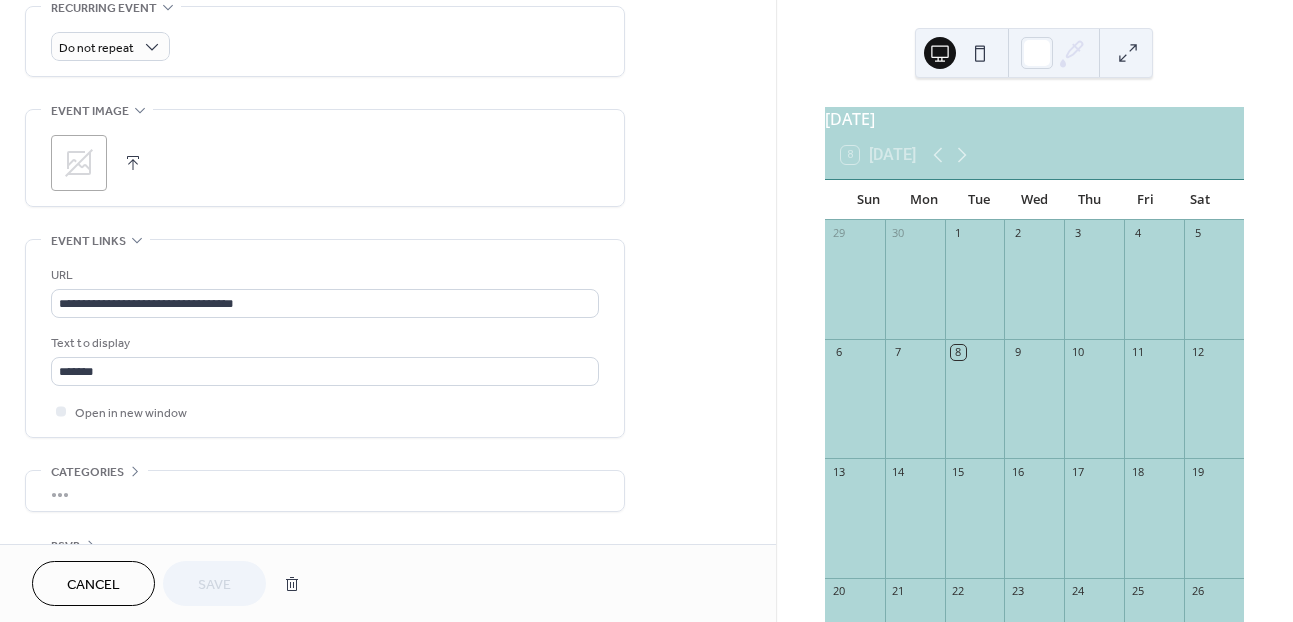scroll, scrollTop: 941, scrollLeft: 0, axis: vertical 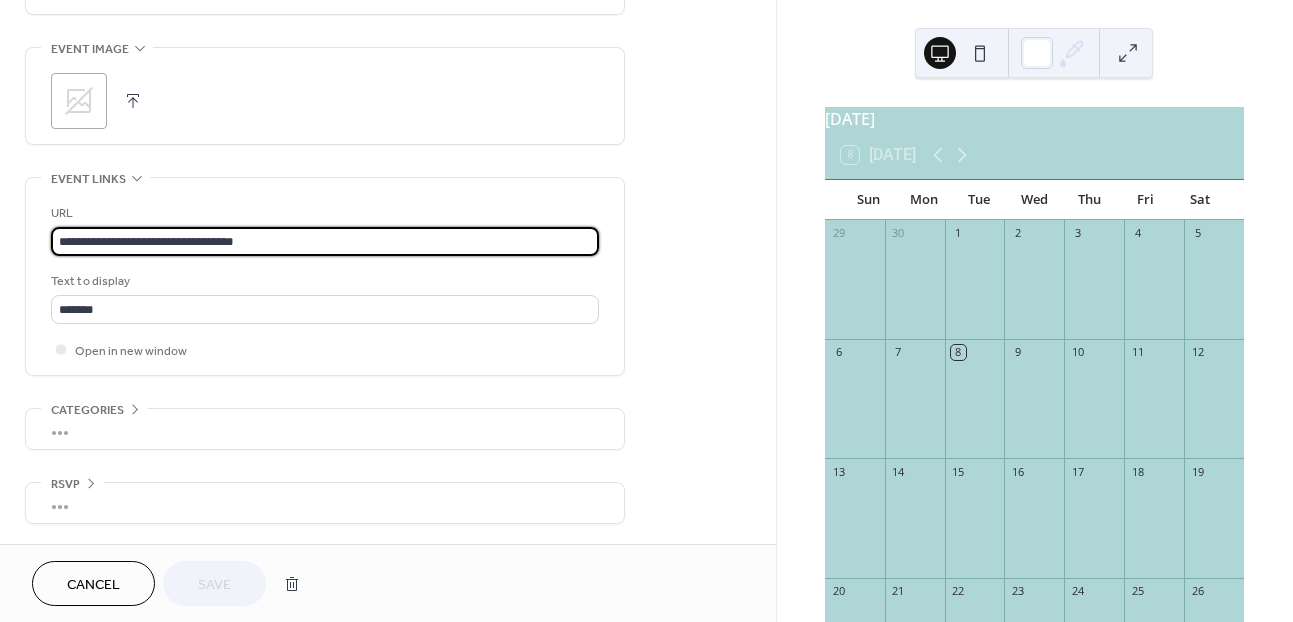 paste 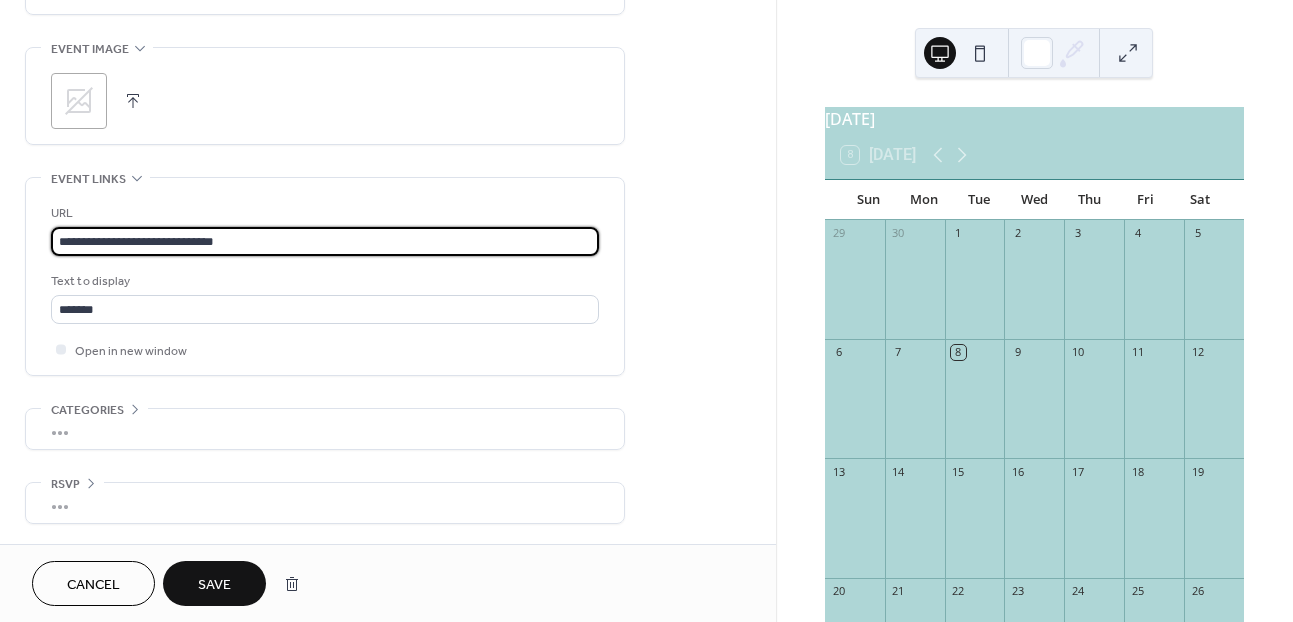 type on "**********" 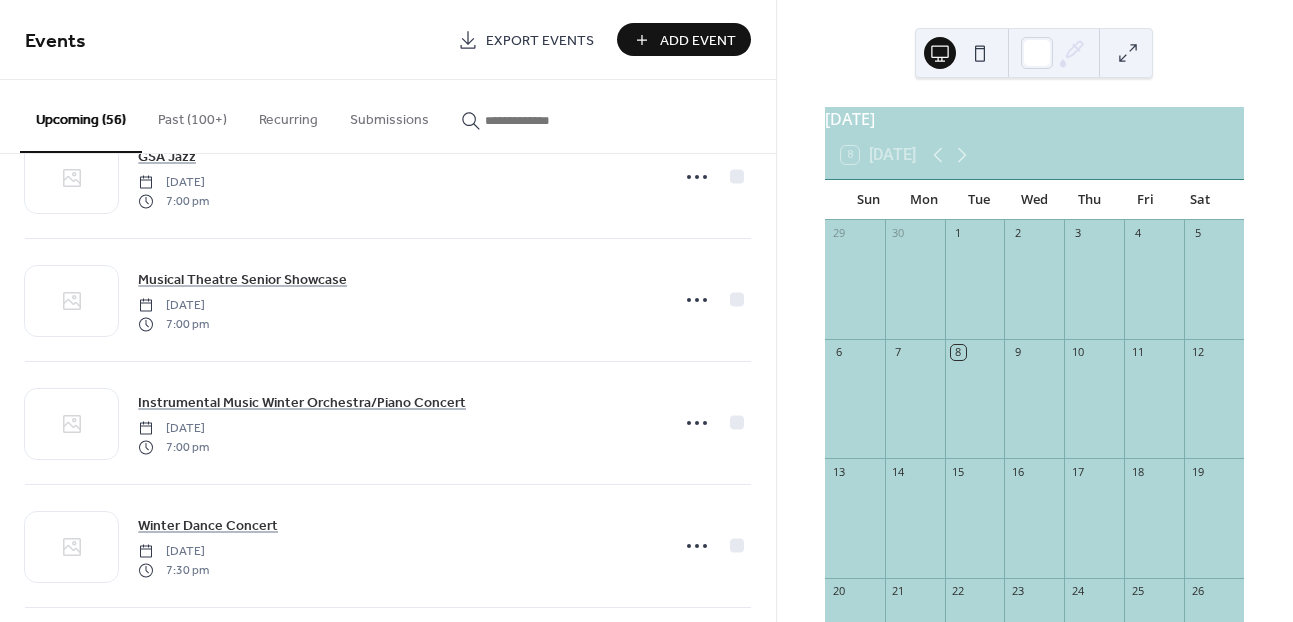 scroll, scrollTop: 2413, scrollLeft: 0, axis: vertical 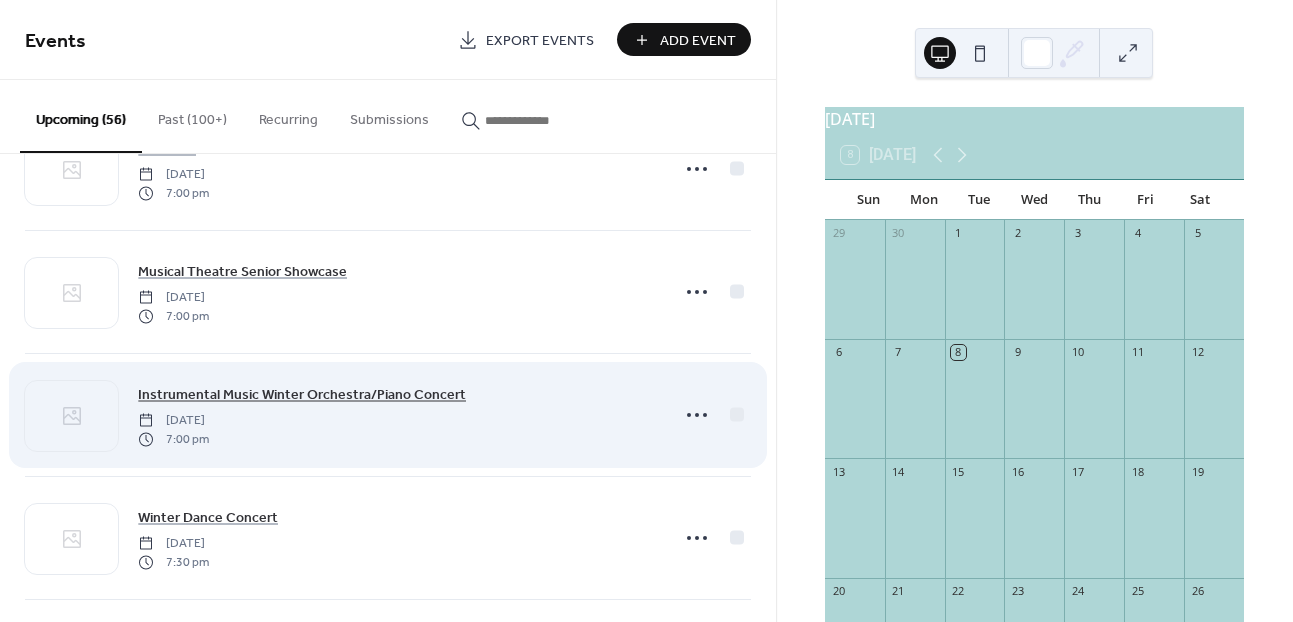 click on "Instrumental Music Winter Orchestra/Piano Concert" at bounding box center [302, 395] 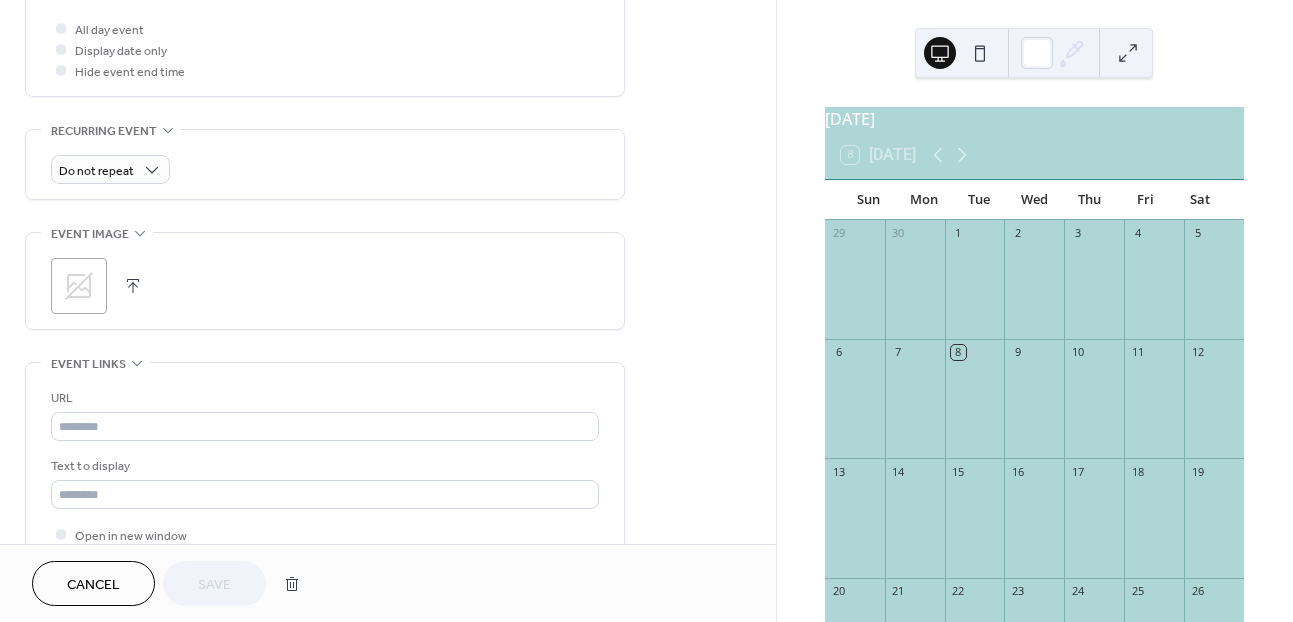 scroll, scrollTop: 776, scrollLeft: 0, axis: vertical 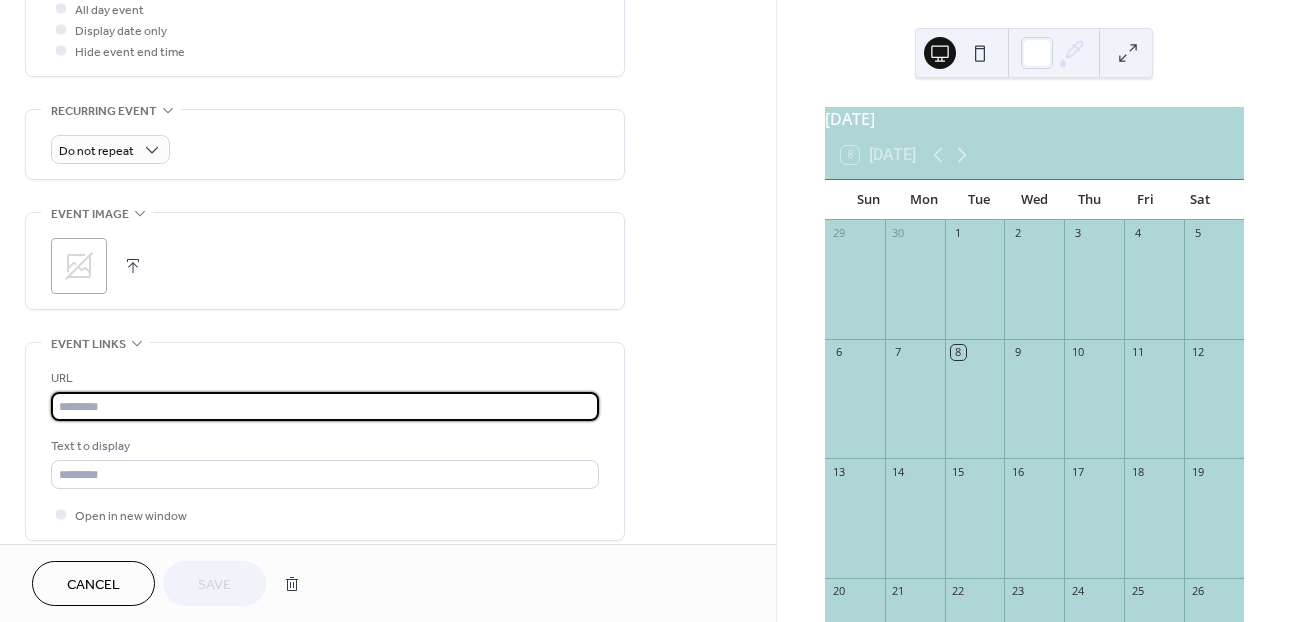 click at bounding box center [325, 406] 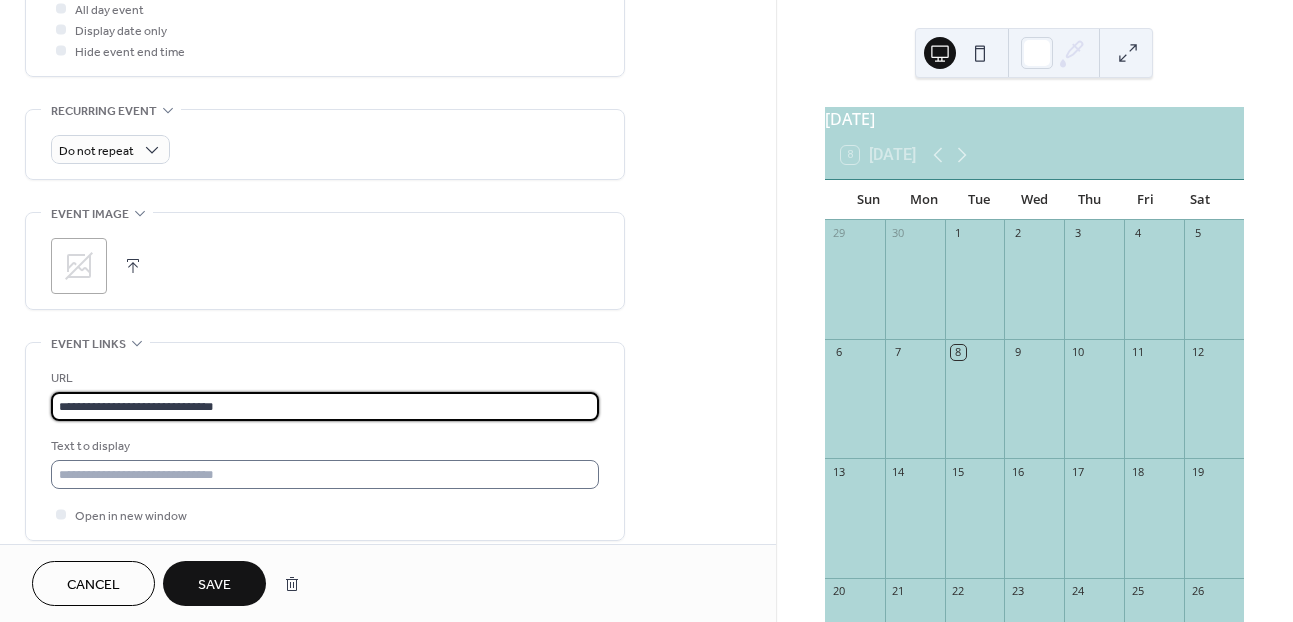 type on "**********" 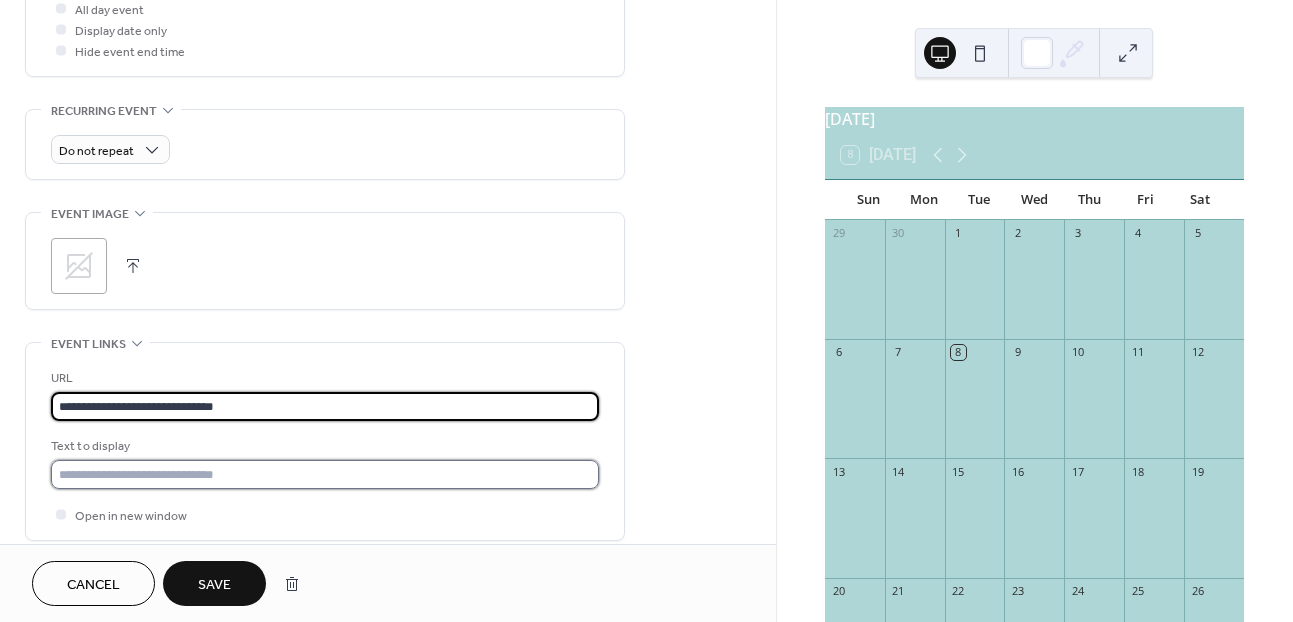 click at bounding box center [325, 474] 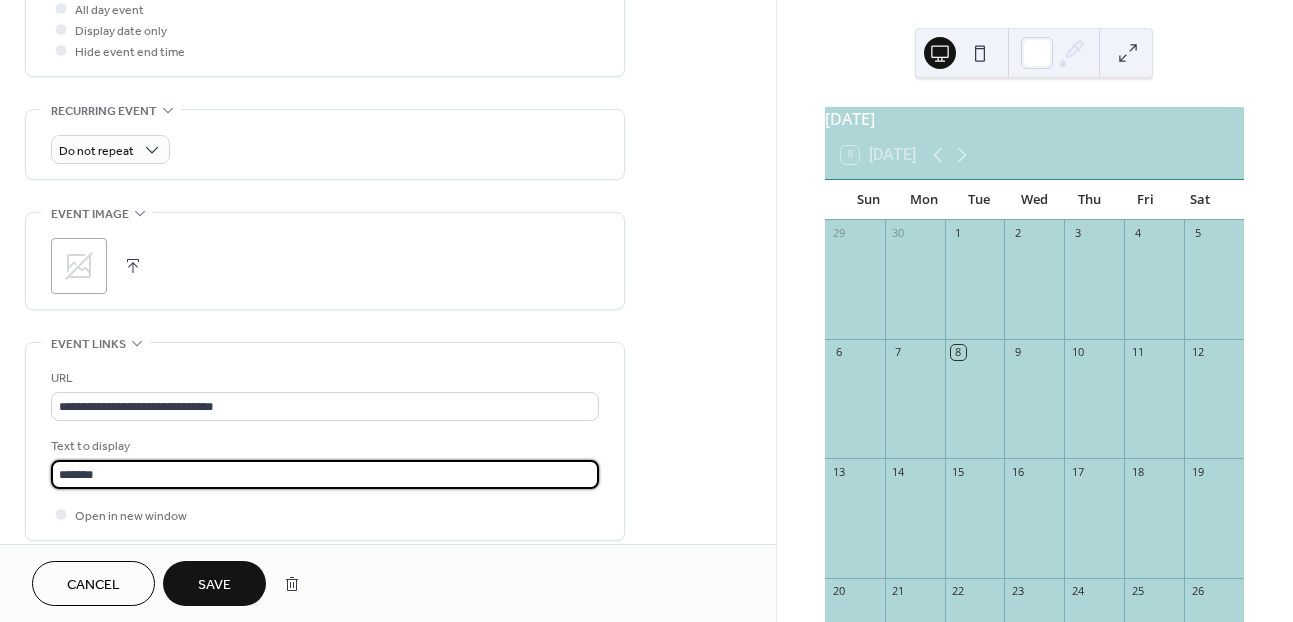 type on "*******" 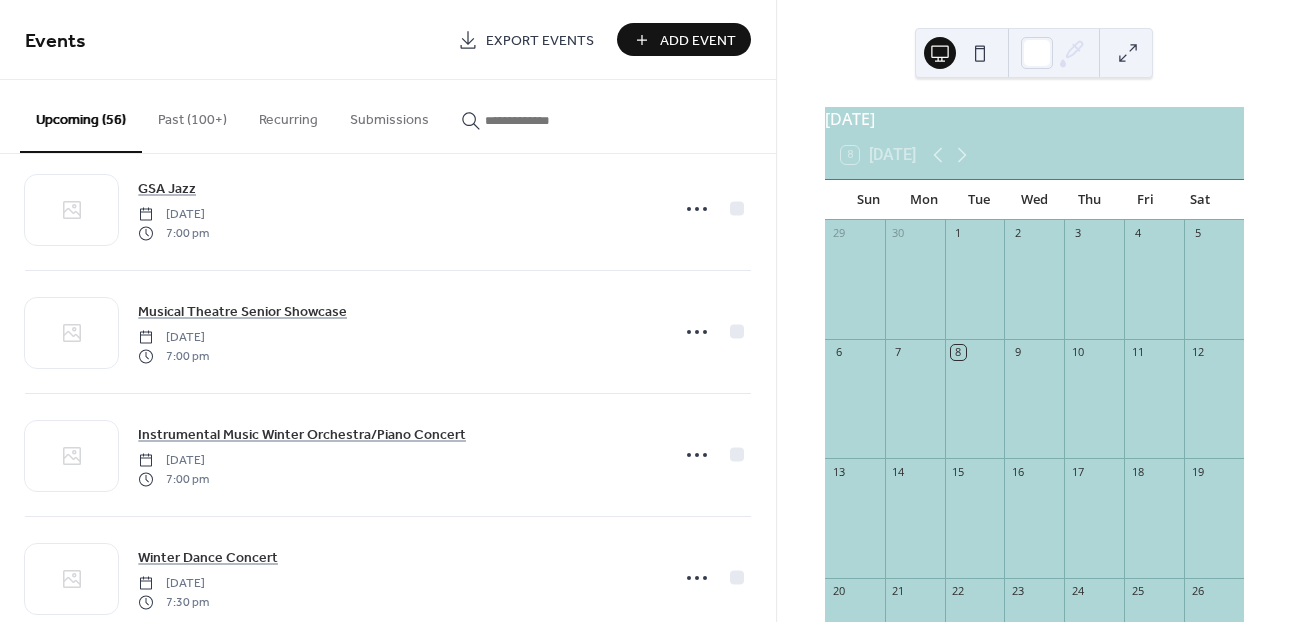 scroll, scrollTop: 2381, scrollLeft: 0, axis: vertical 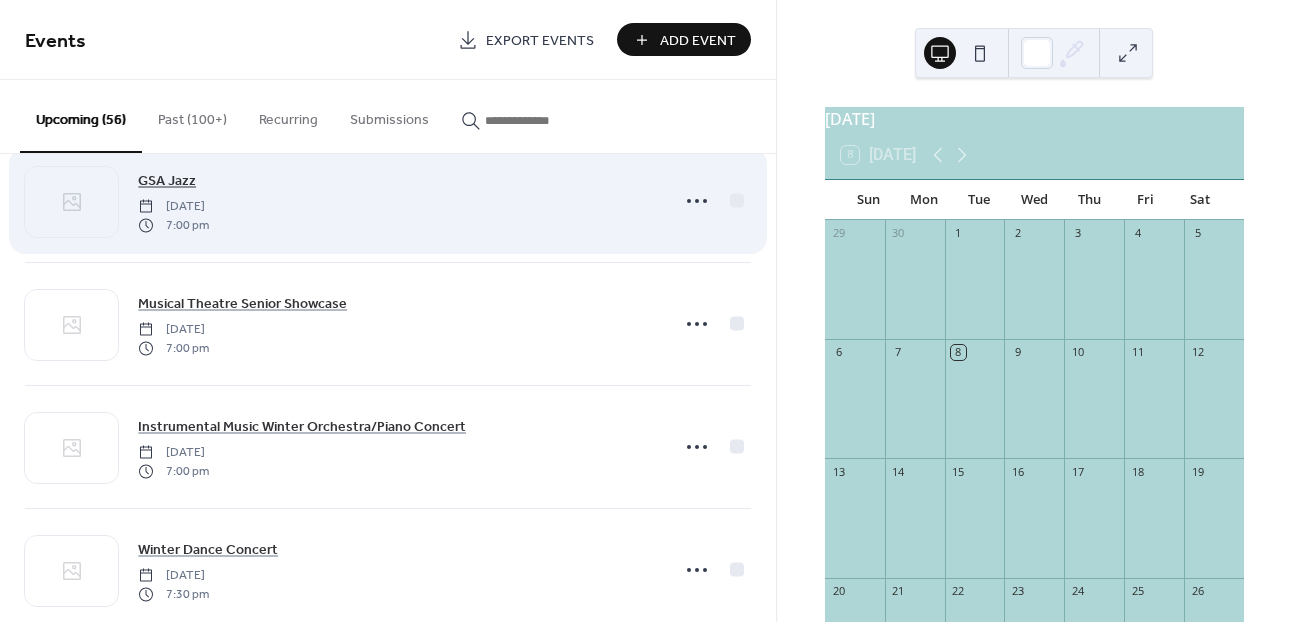 click on "GSA Jazz" at bounding box center [167, 181] 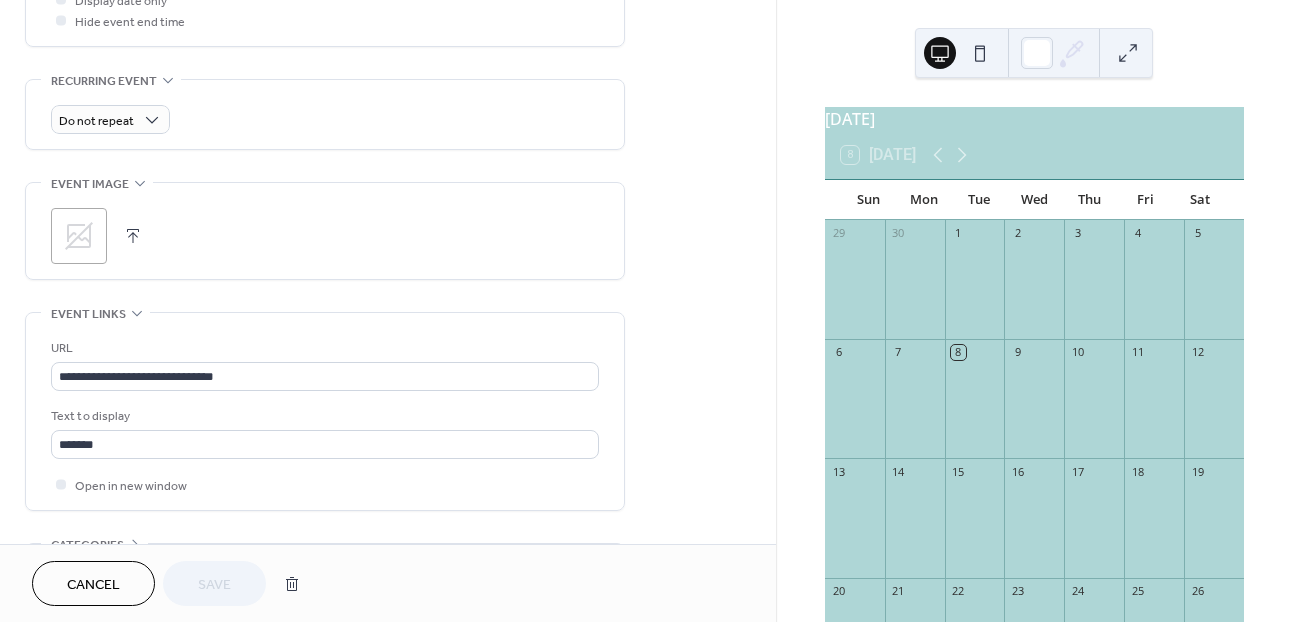 scroll, scrollTop: 704, scrollLeft: 0, axis: vertical 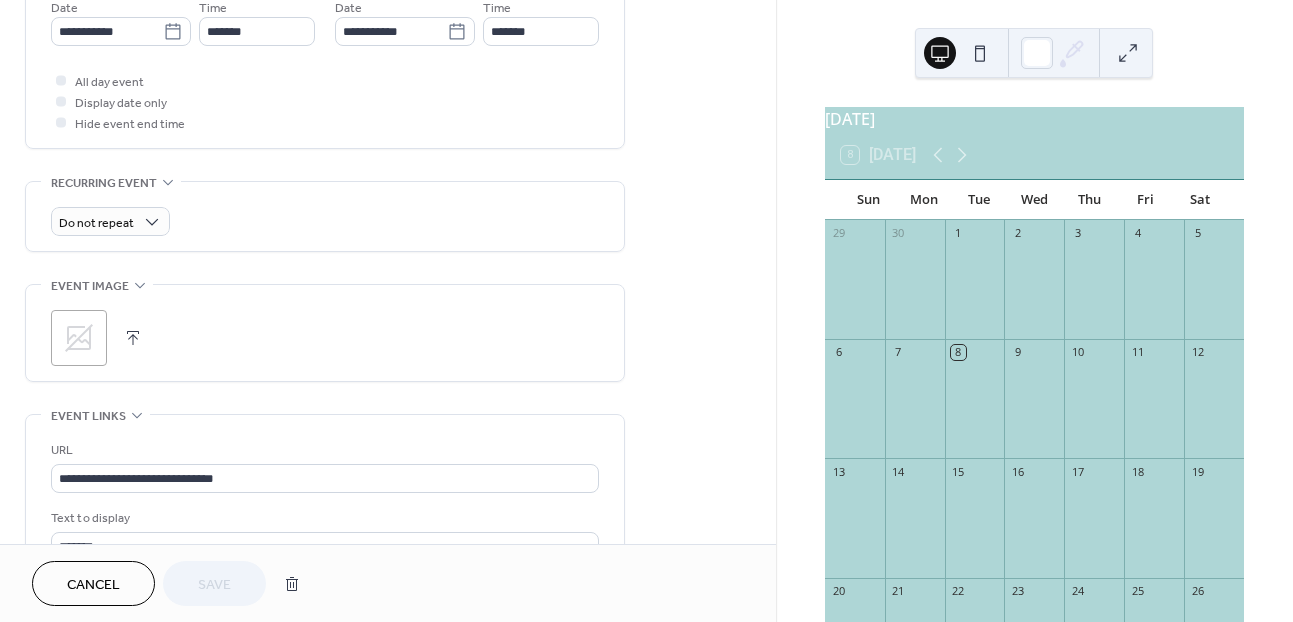 click on "Cancel" at bounding box center [93, 583] 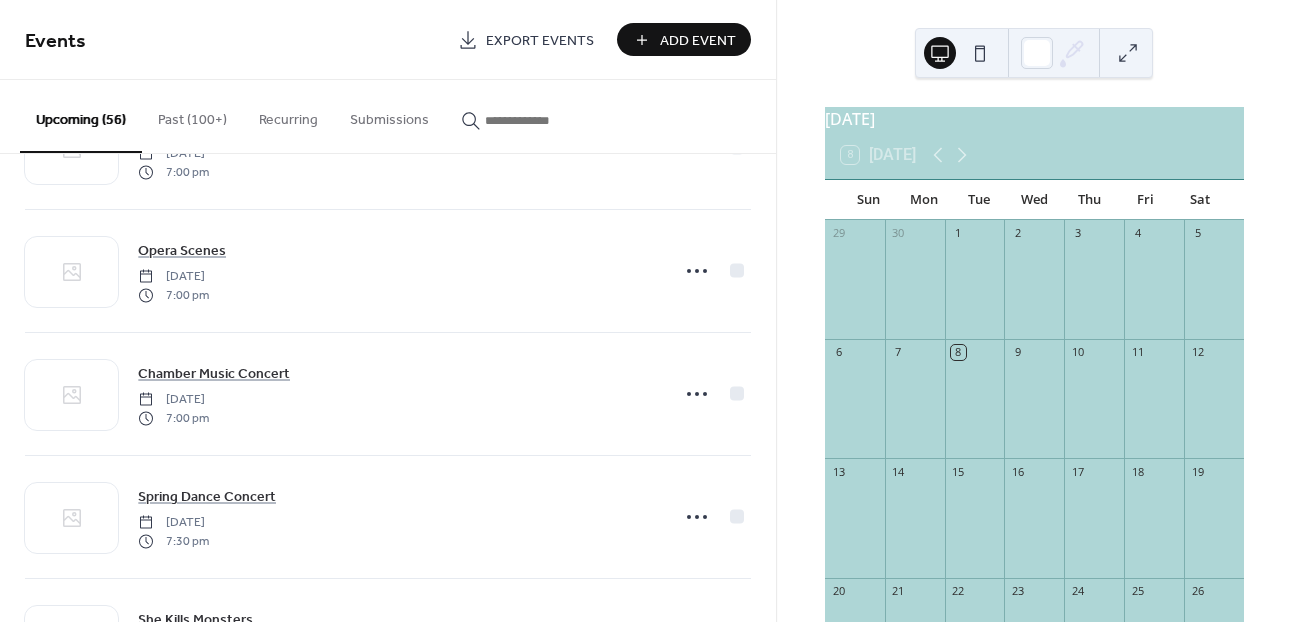 scroll, scrollTop: 4281, scrollLeft: 0, axis: vertical 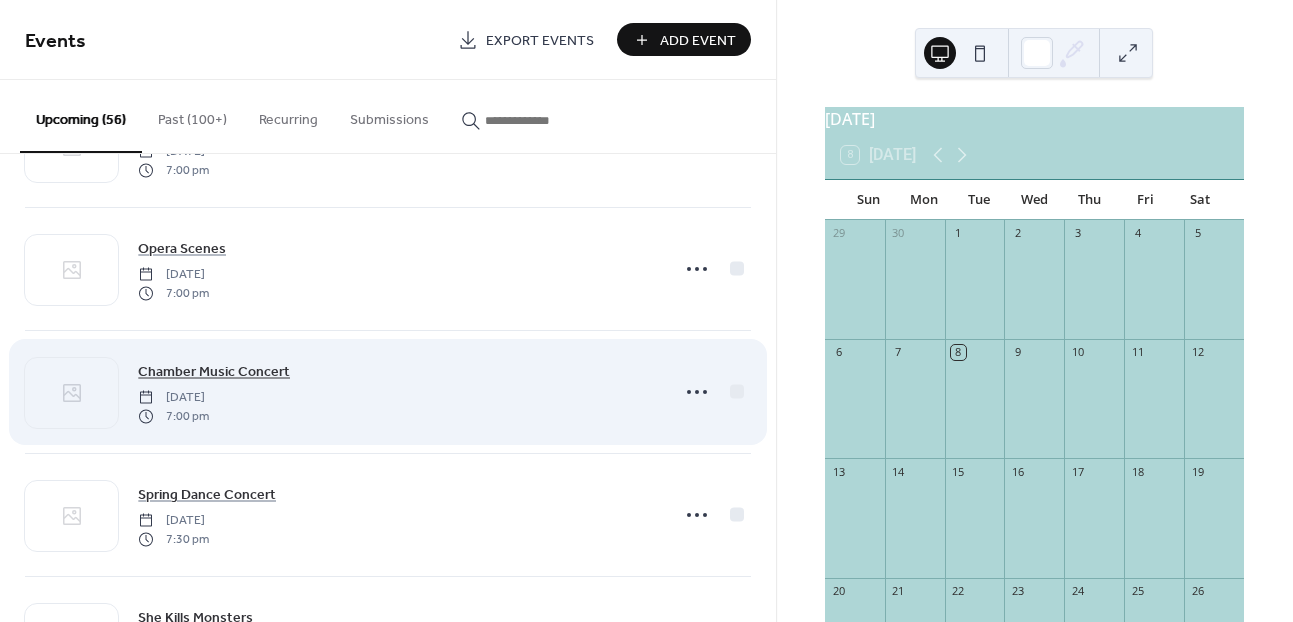 click on "Chamber Music Concert" at bounding box center (214, 372) 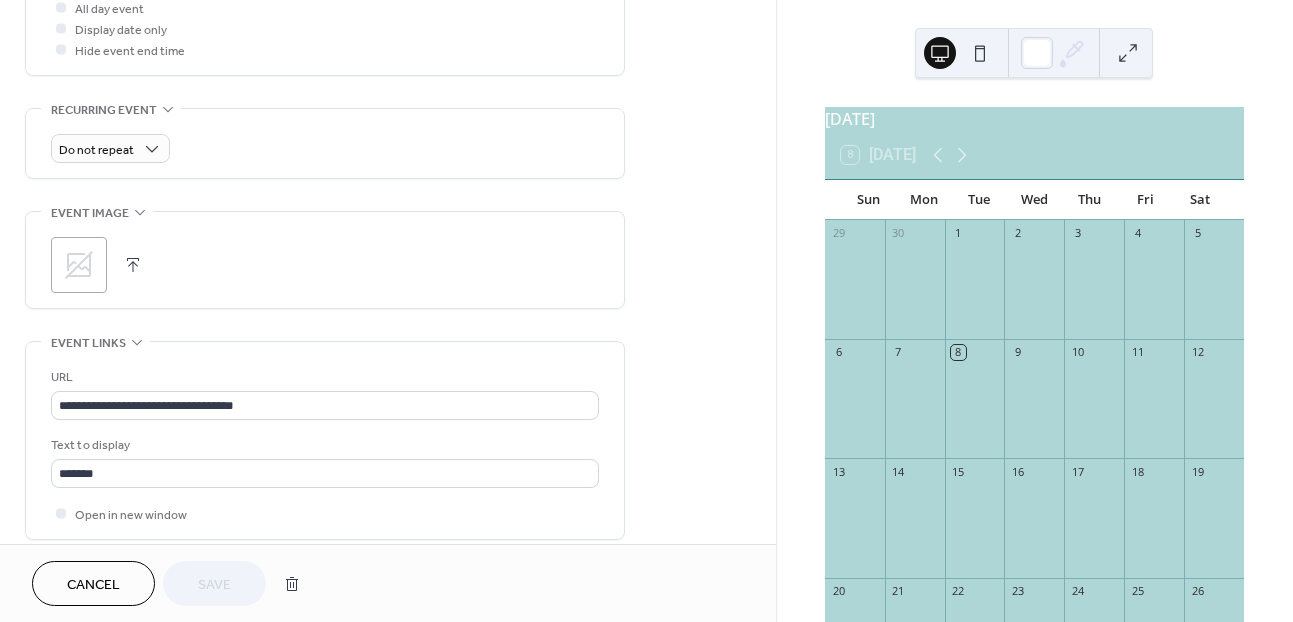 scroll, scrollTop: 907, scrollLeft: 0, axis: vertical 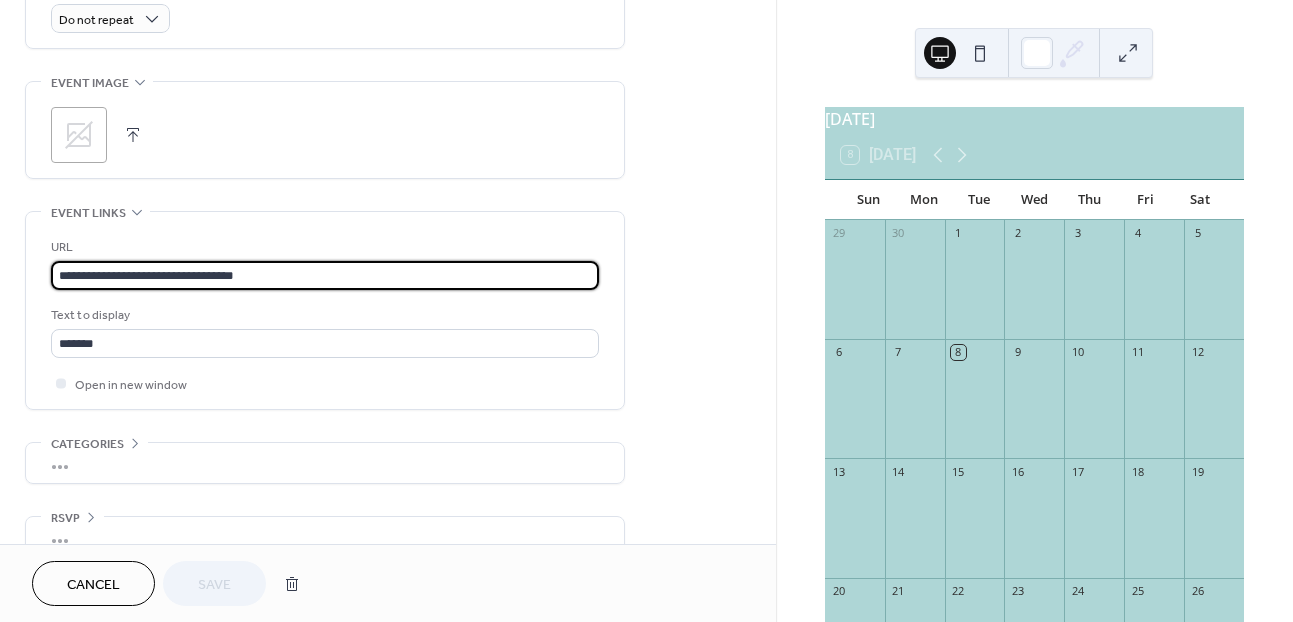 paste 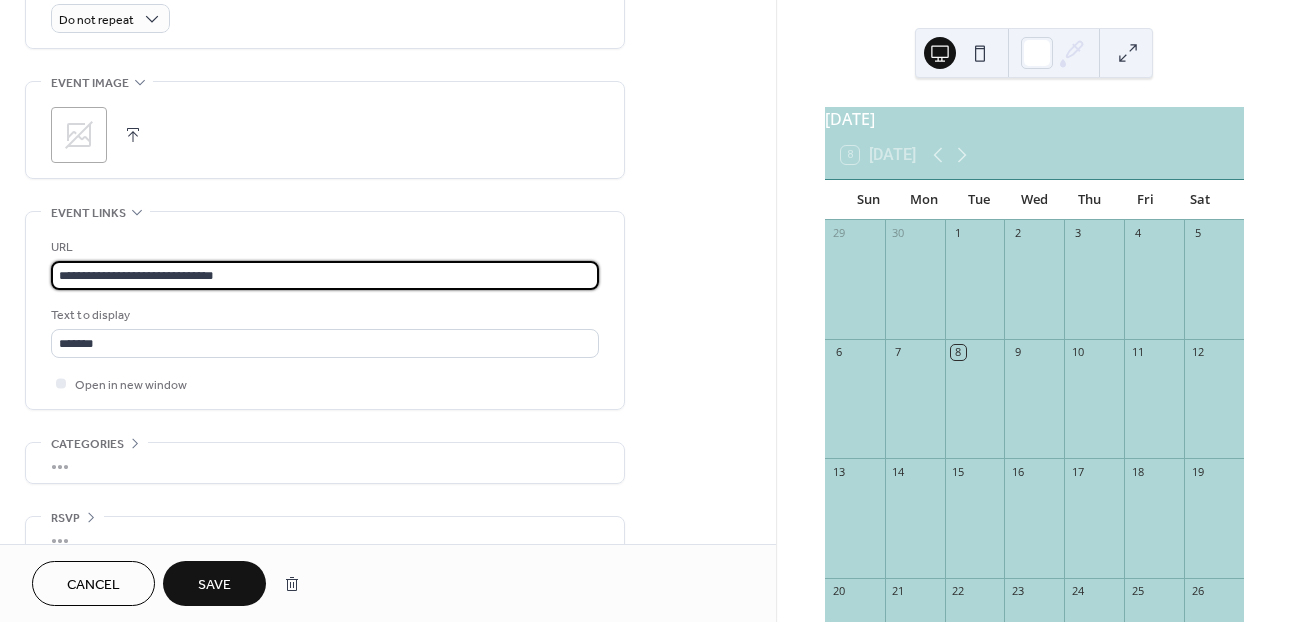 type on "**********" 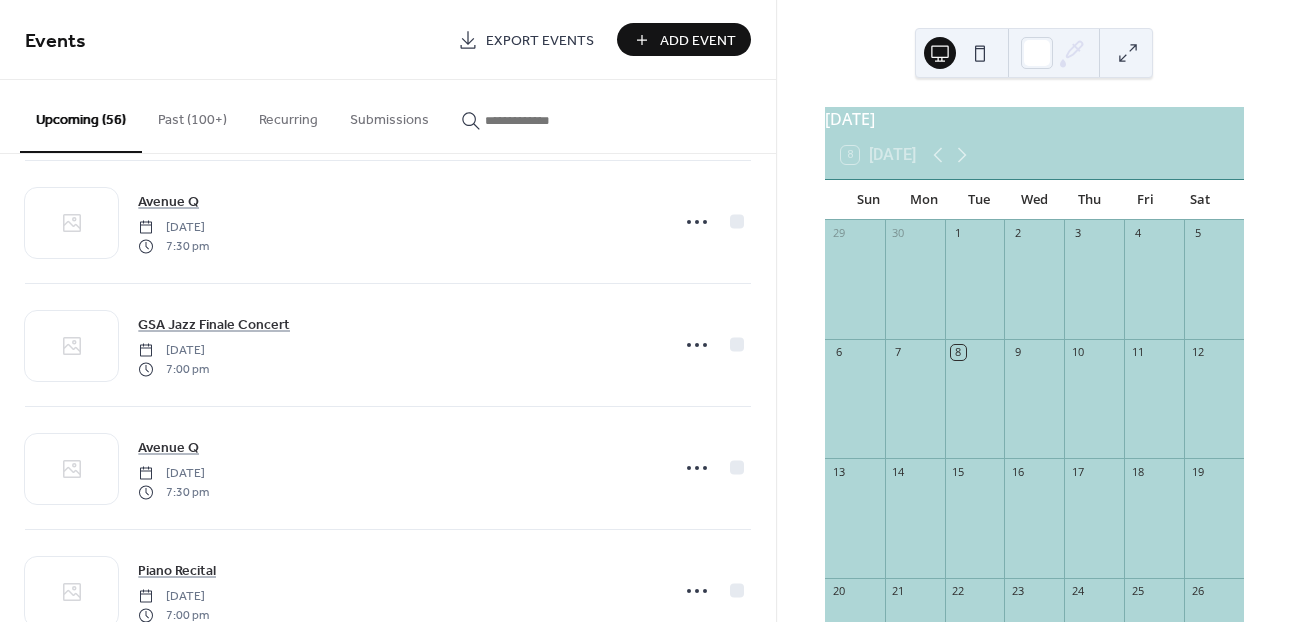 scroll, scrollTop: 6317, scrollLeft: 0, axis: vertical 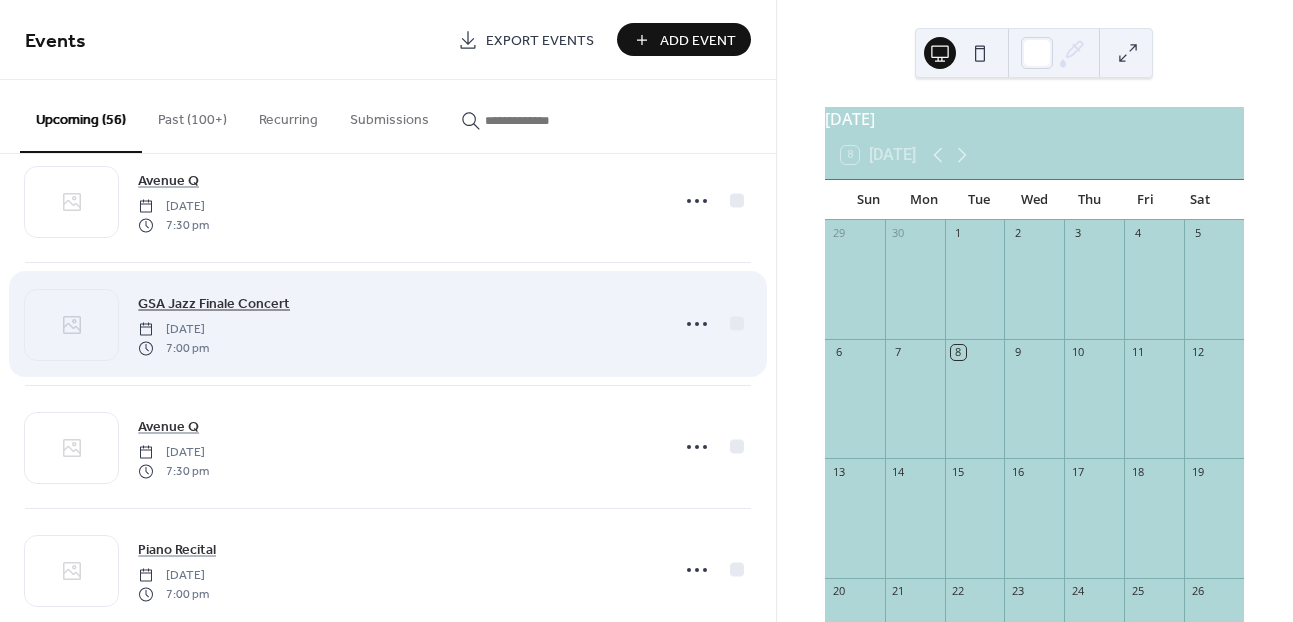 click on "GSA Jazz Finale Concert" at bounding box center [214, 304] 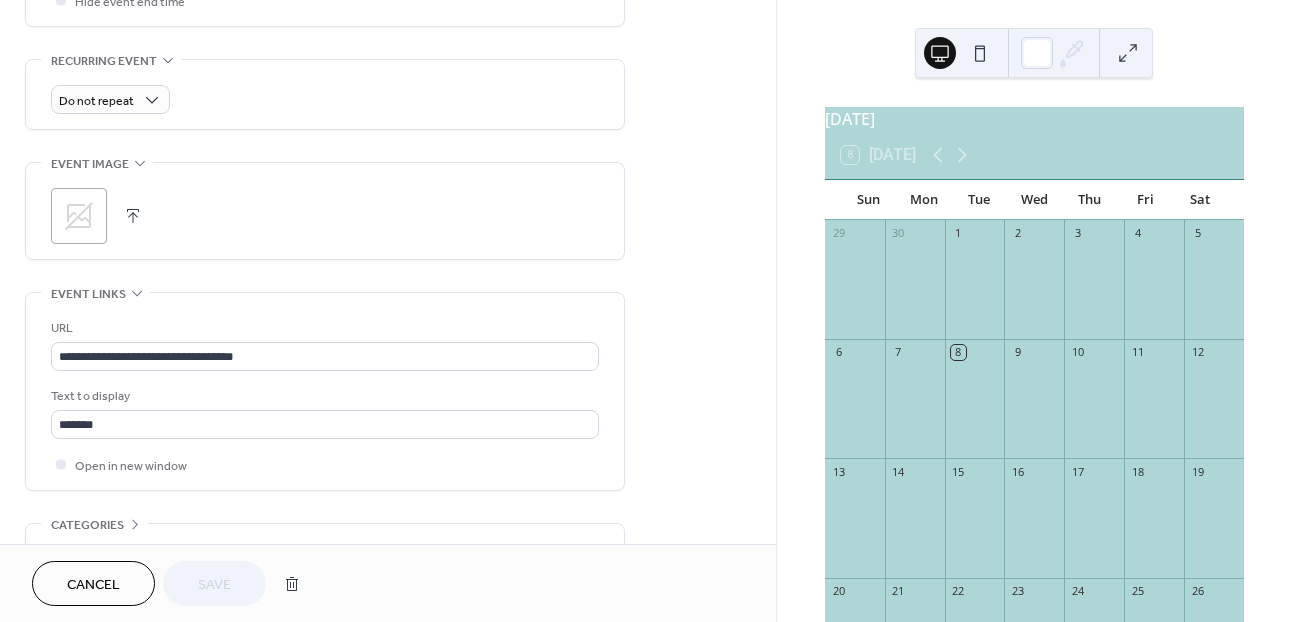 scroll, scrollTop: 830, scrollLeft: 0, axis: vertical 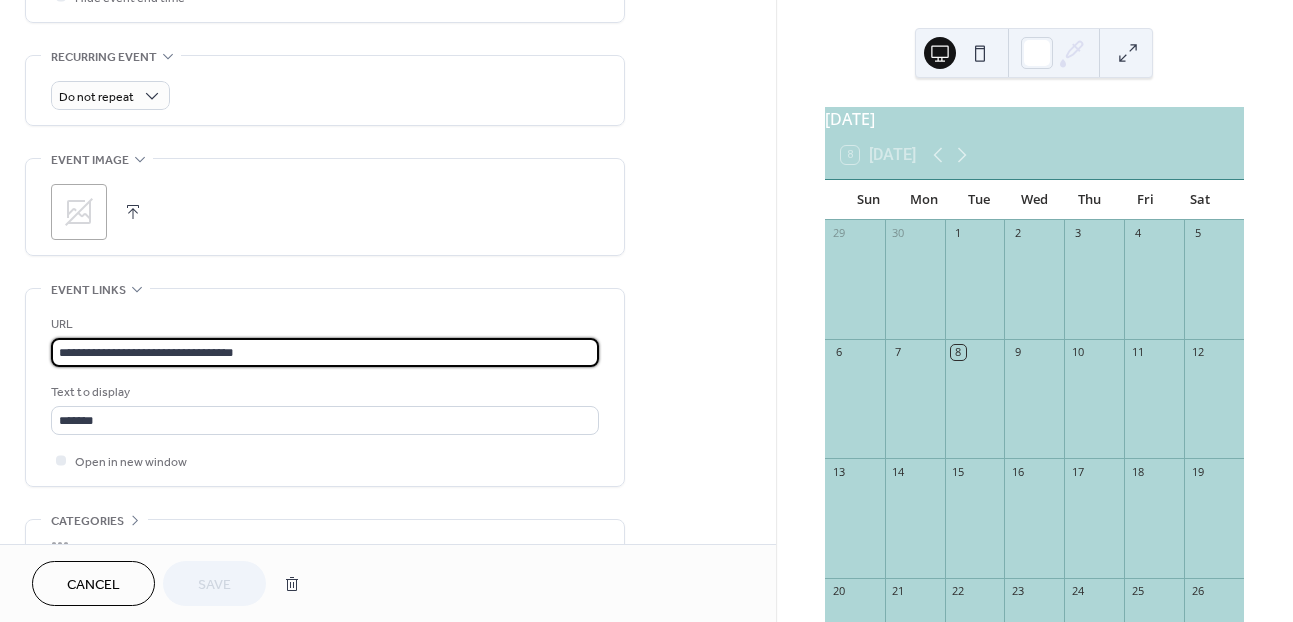 paste 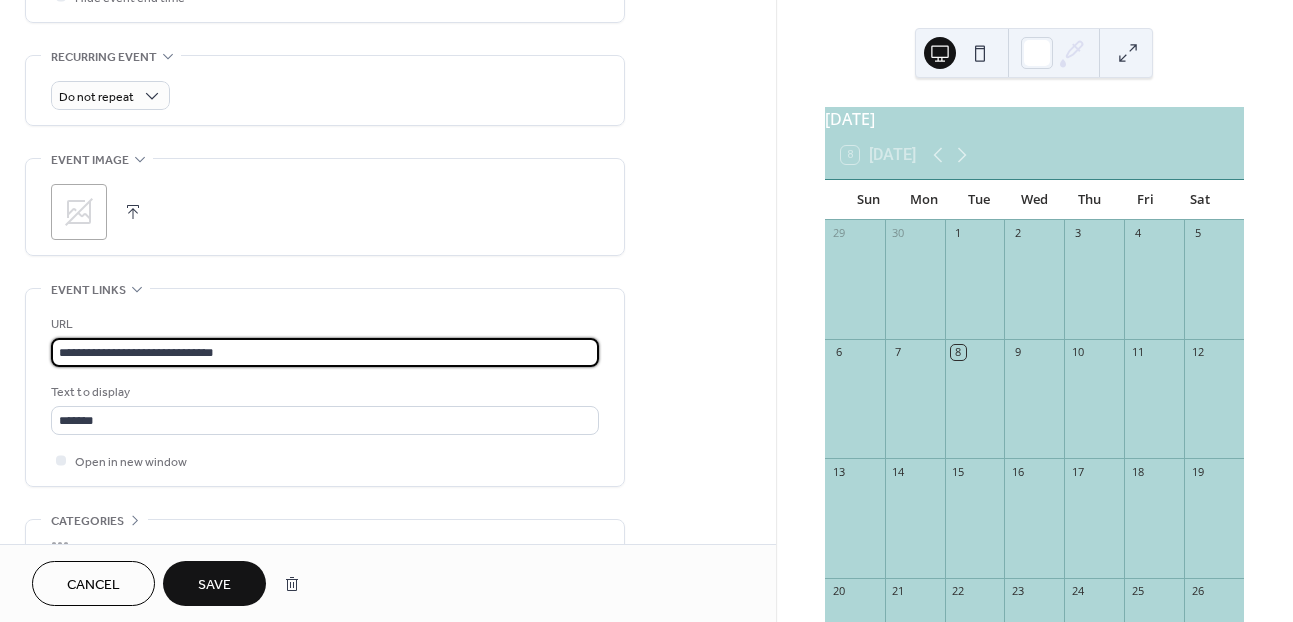 type on "**********" 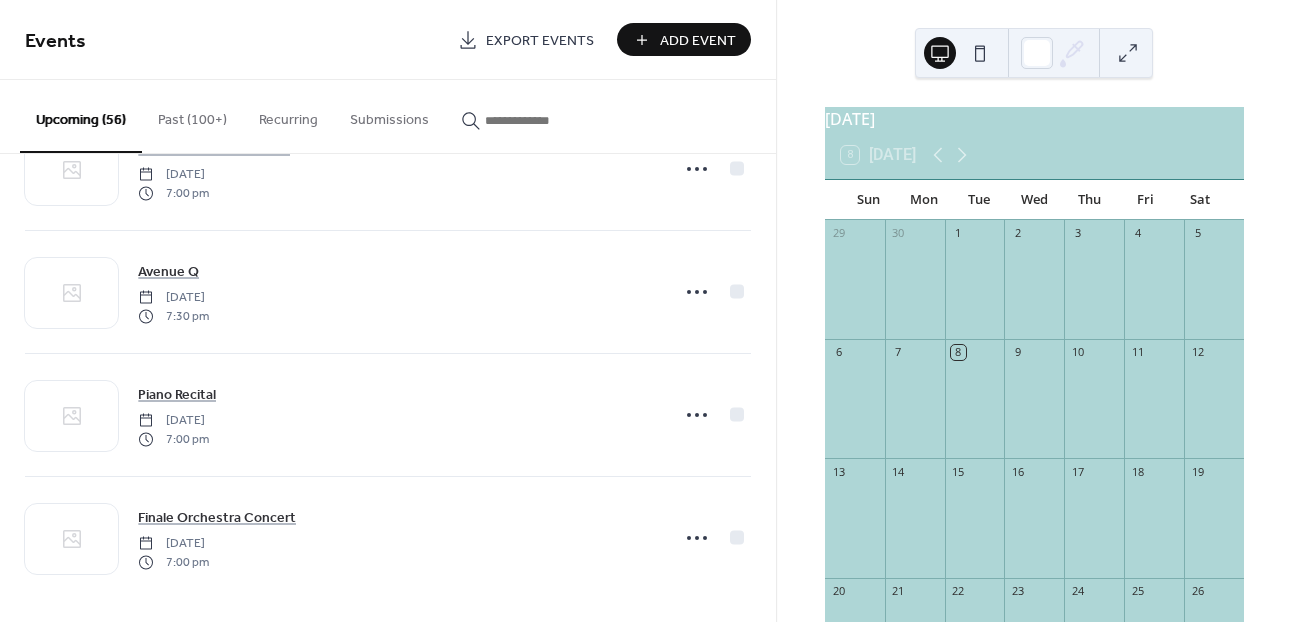 scroll, scrollTop: 6479, scrollLeft: 0, axis: vertical 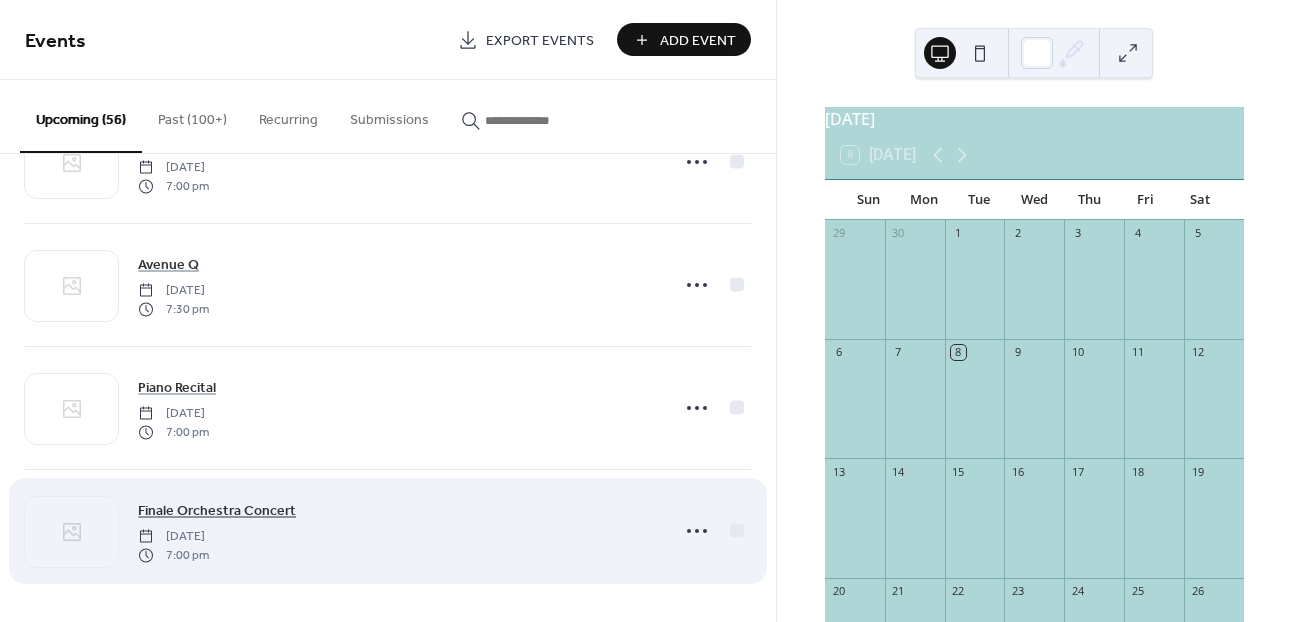 click on "Finale Orchestra Concert" at bounding box center [217, 511] 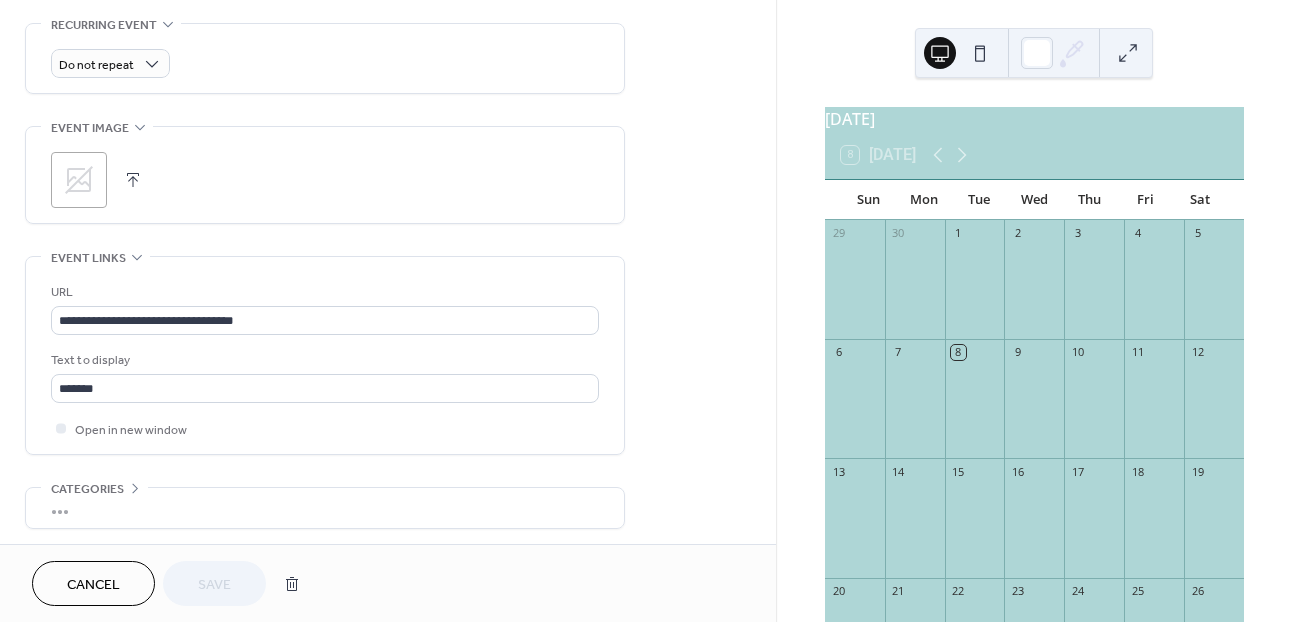 scroll, scrollTop: 864, scrollLeft: 0, axis: vertical 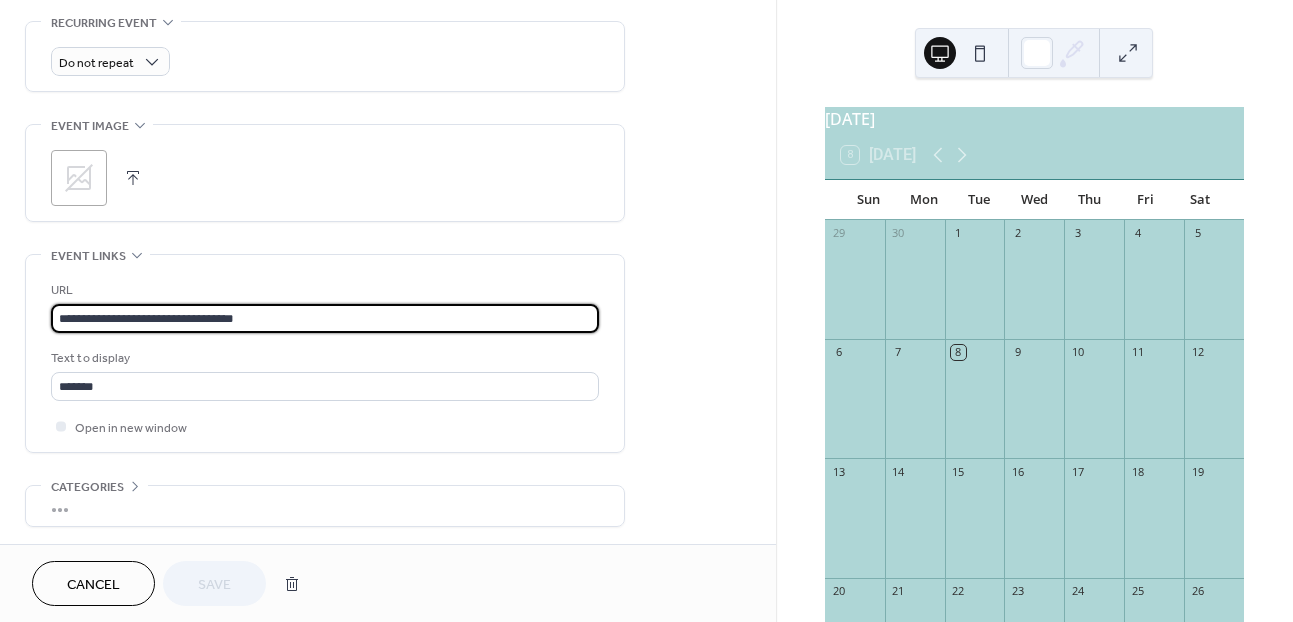paste 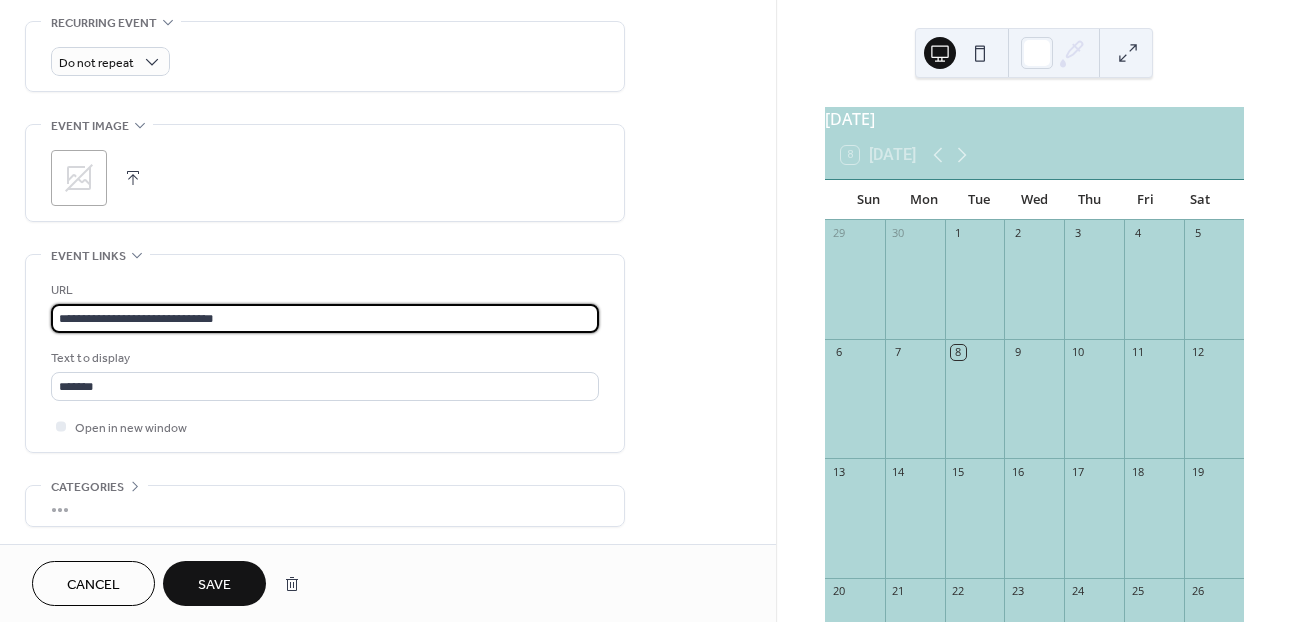 type on "**********" 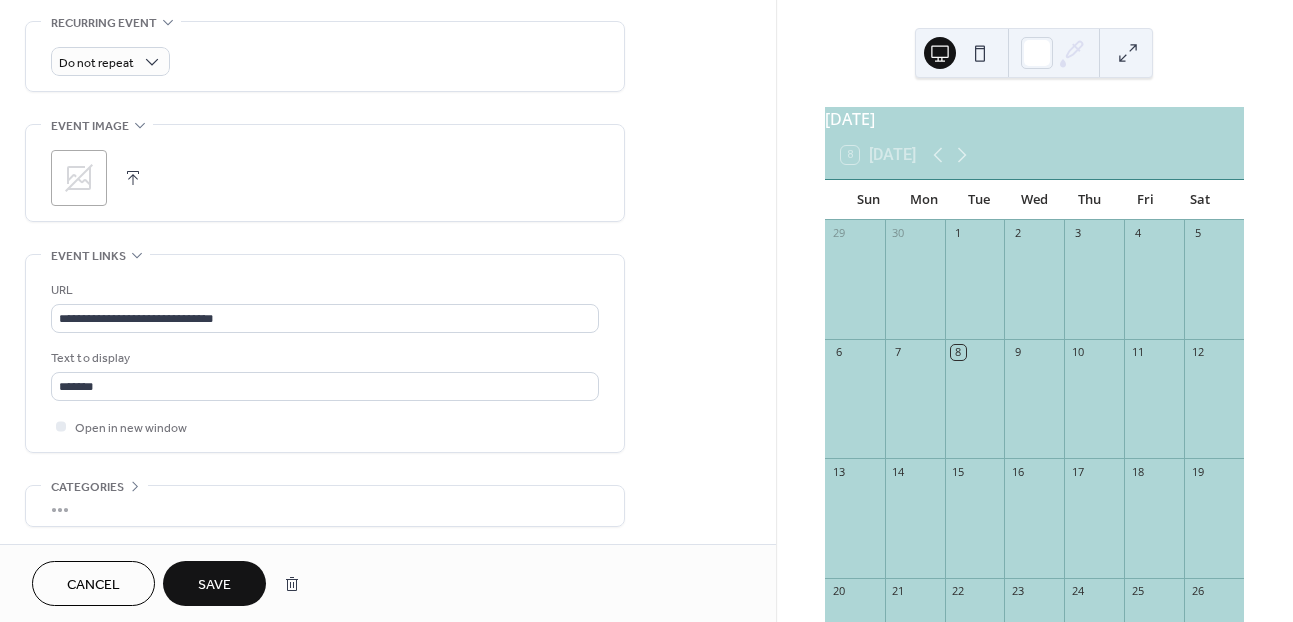 click on "Save" at bounding box center (214, 583) 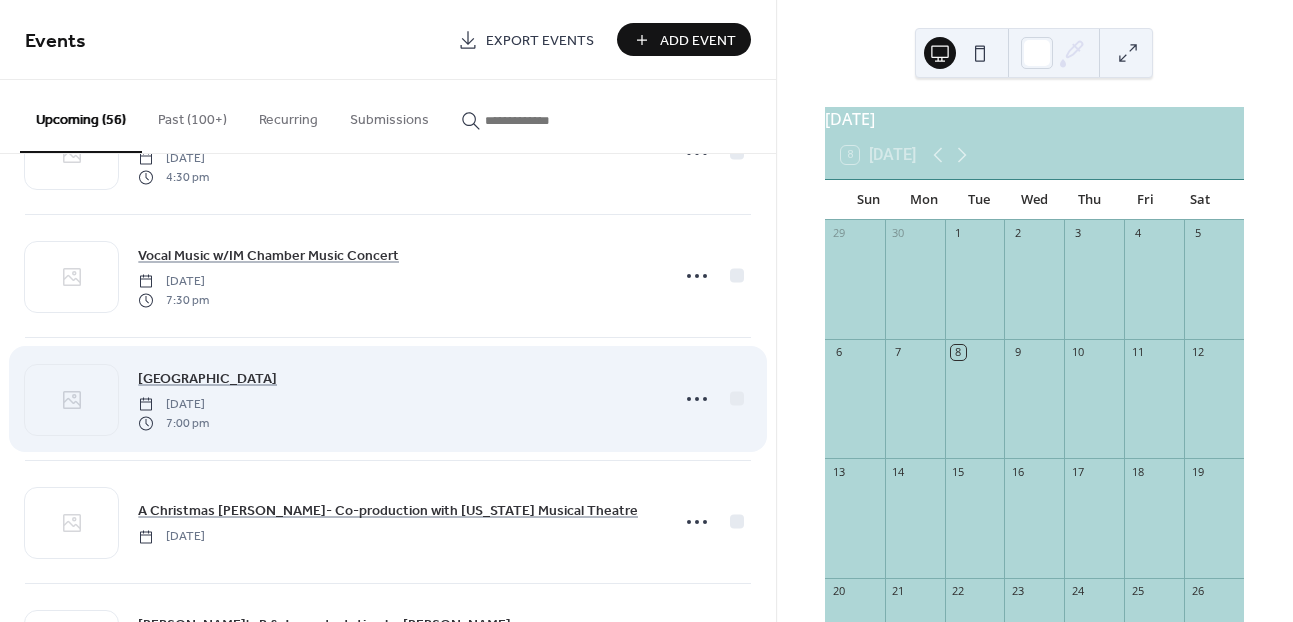 scroll, scrollTop: 472, scrollLeft: 0, axis: vertical 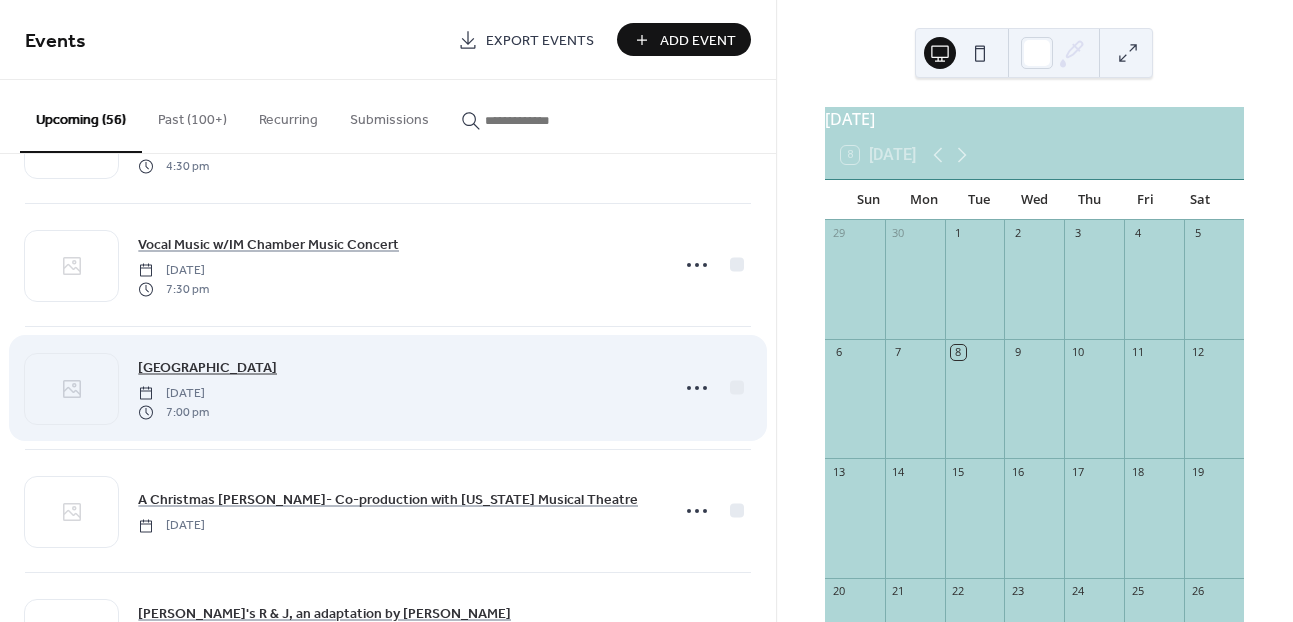 click on "[GEOGRAPHIC_DATA]" at bounding box center [207, 368] 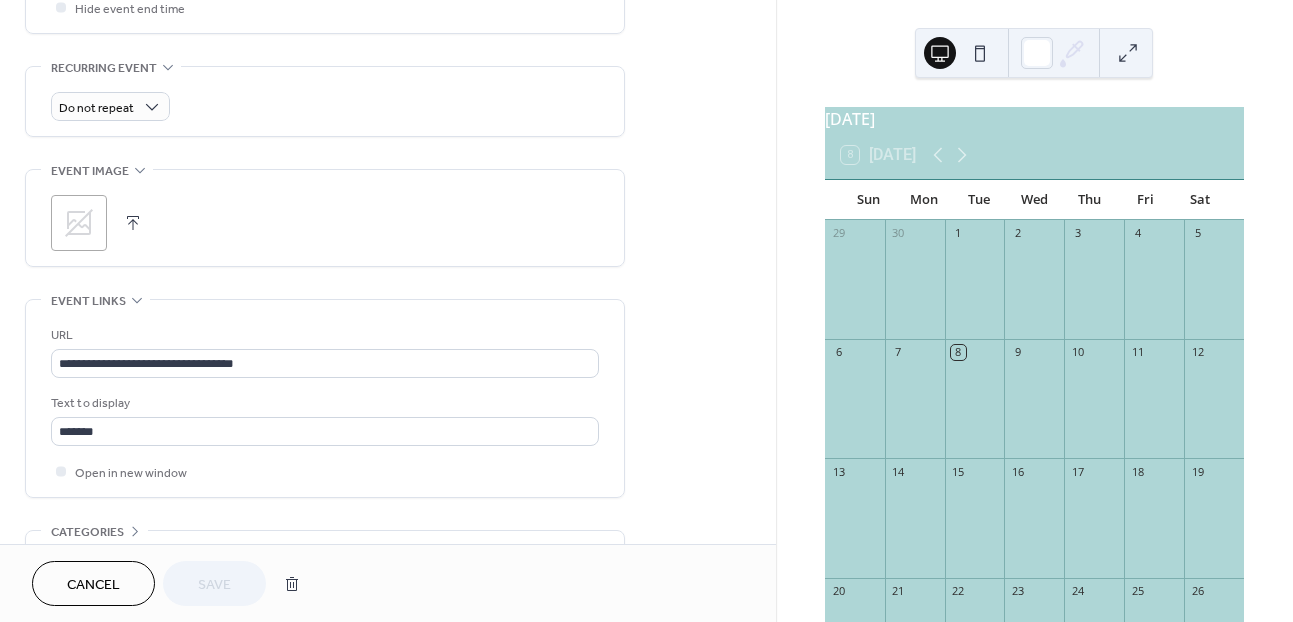 scroll, scrollTop: 828, scrollLeft: 0, axis: vertical 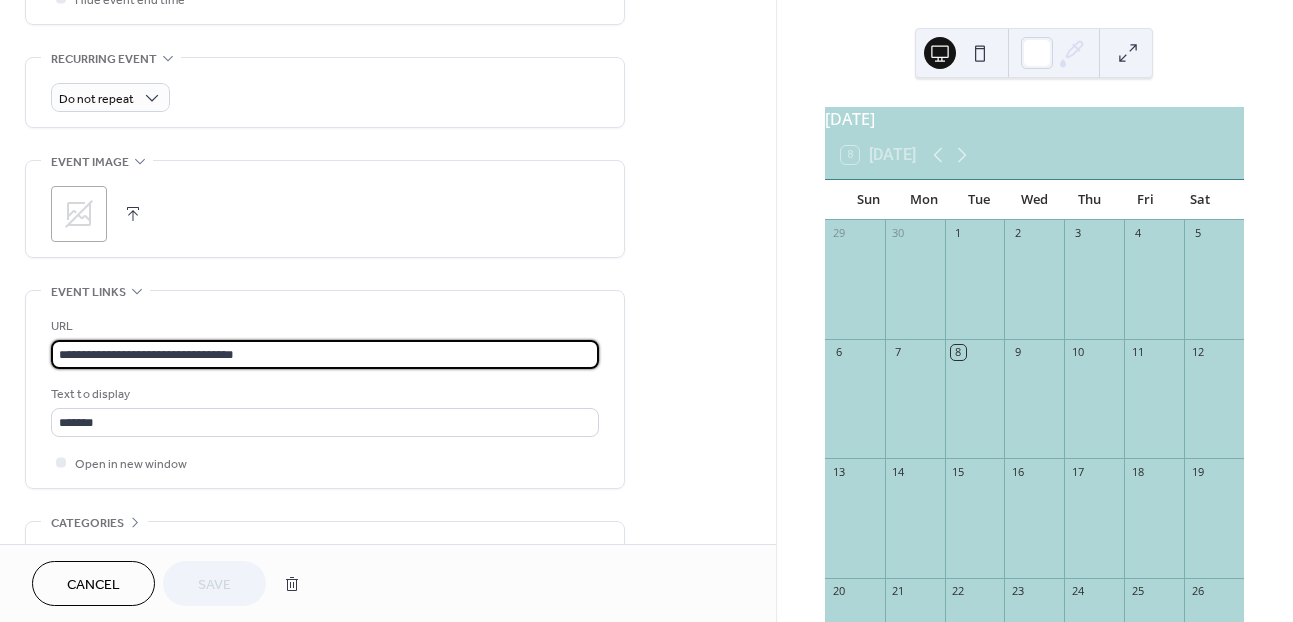 drag, startPoint x: 273, startPoint y: 363, endPoint x: 18, endPoint y: 357, distance: 255.07057 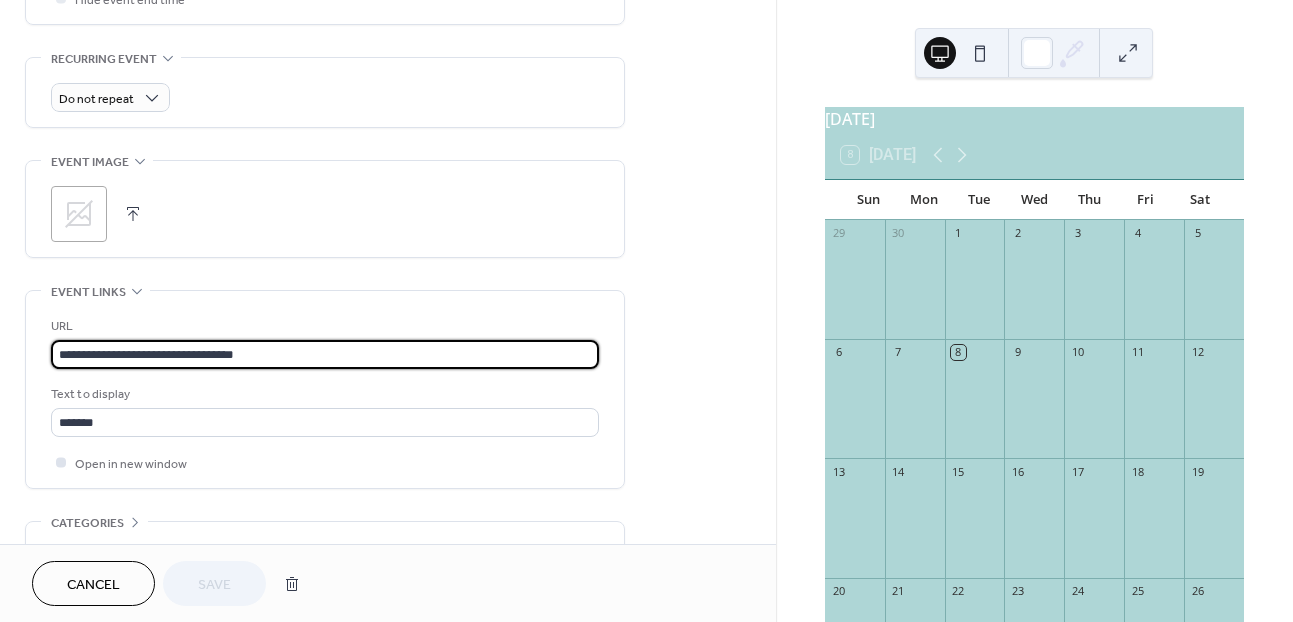 paste on "*" 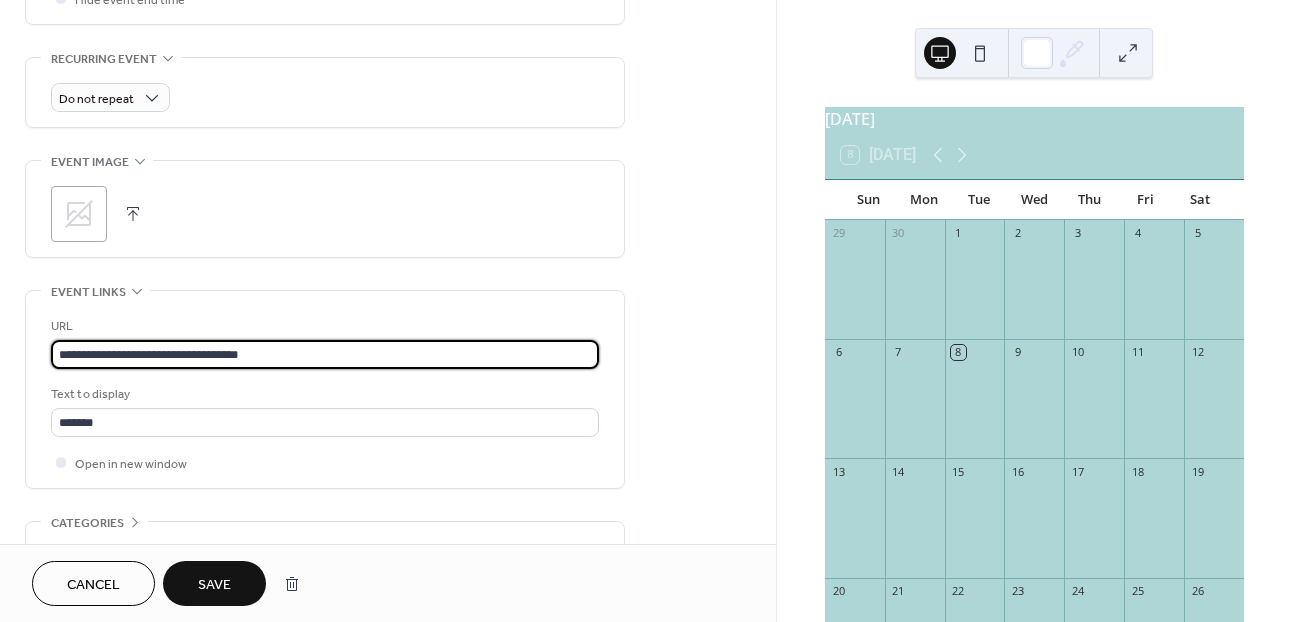 type on "**********" 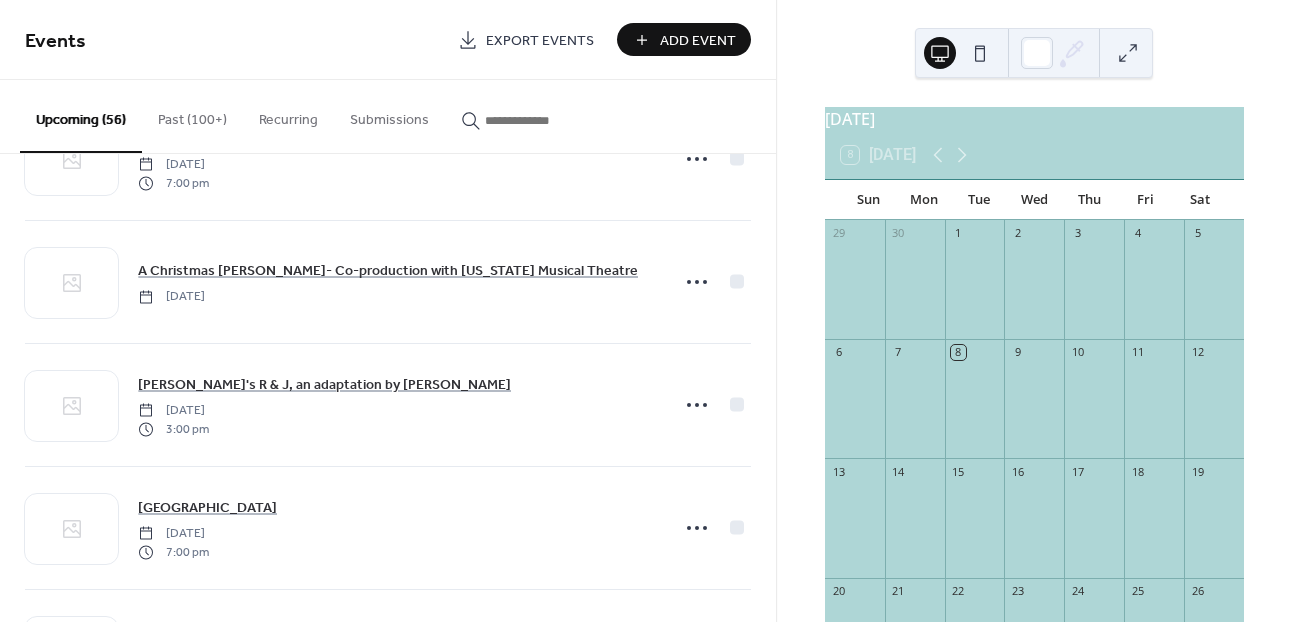 scroll, scrollTop: 715, scrollLeft: 0, axis: vertical 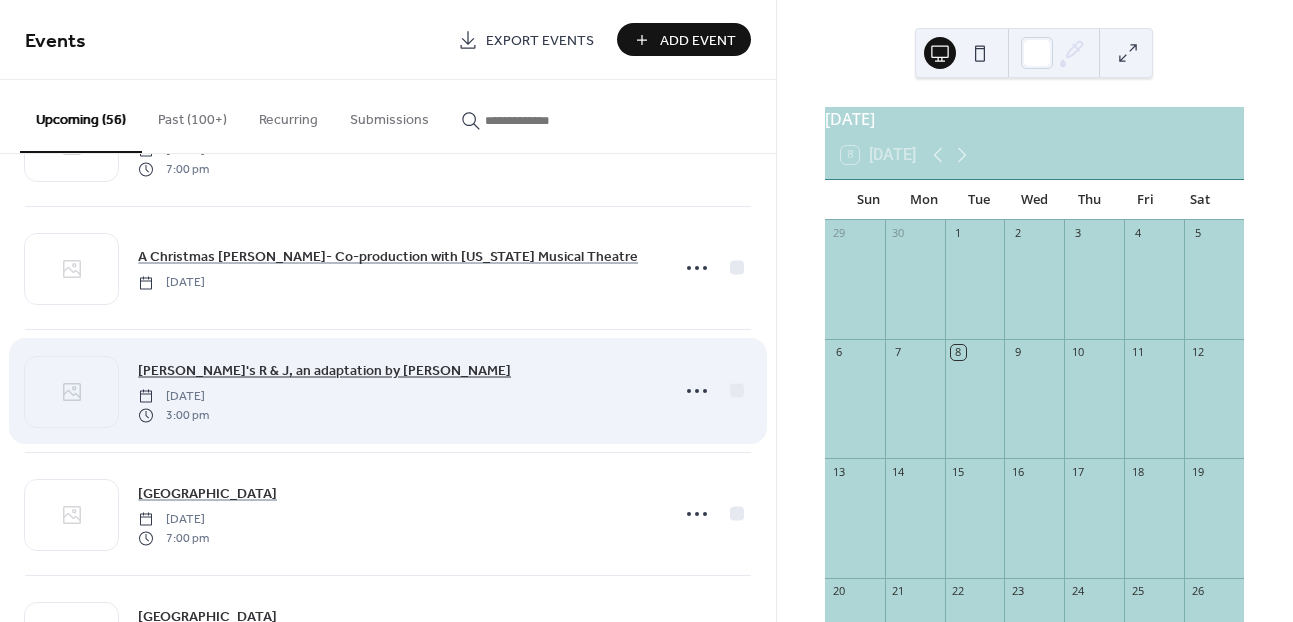 click on "[PERSON_NAME]'s R & J, an adaptation by [PERSON_NAME]" at bounding box center [324, 371] 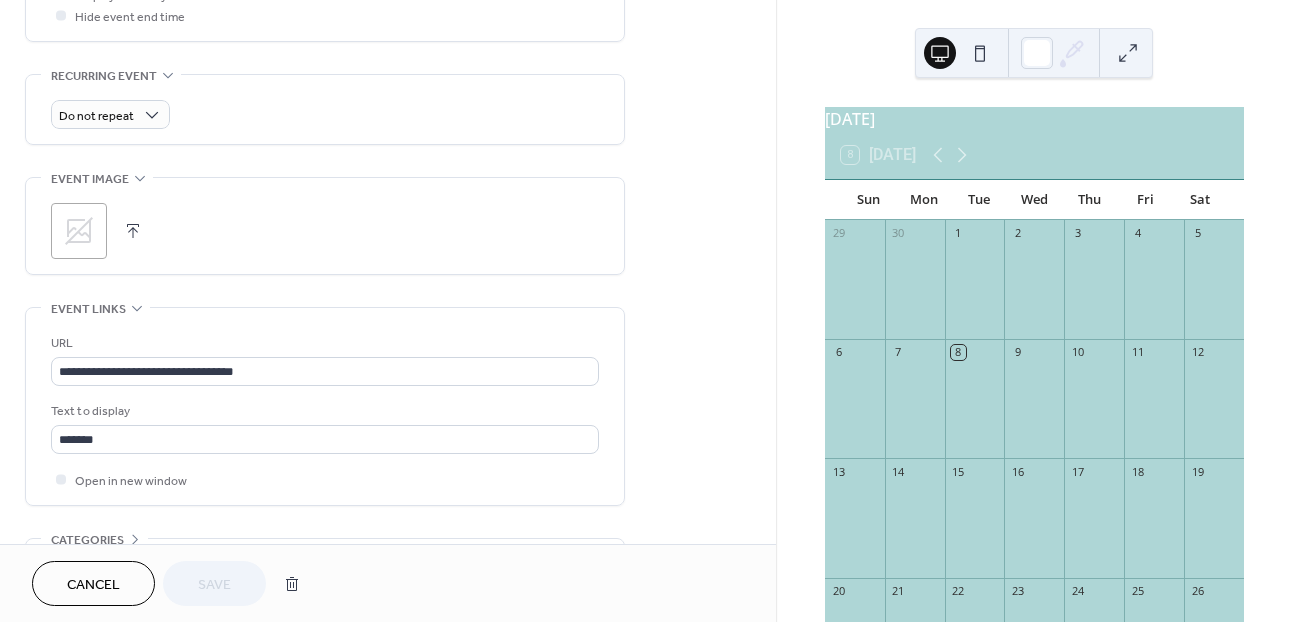 scroll, scrollTop: 854, scrollLeft: 0, axis: vertical 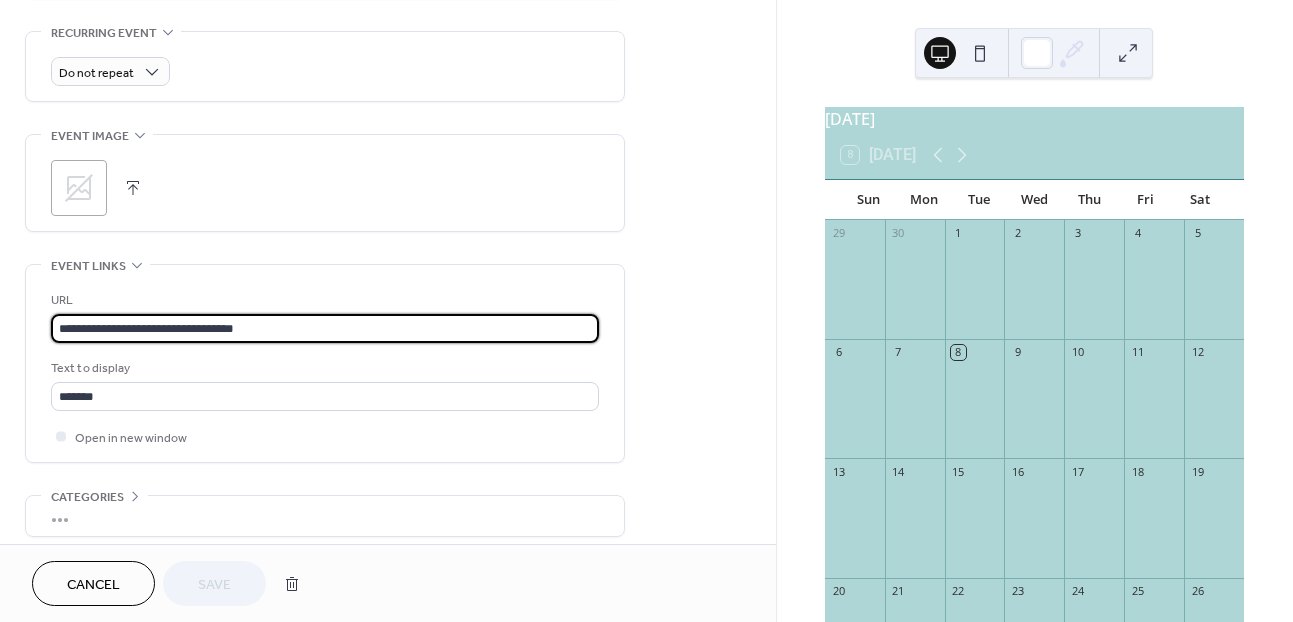 drag, startPoint x: 282, startPoint y: 328, endPoint x: 22, endPoint y: 330, distance: 260.0077 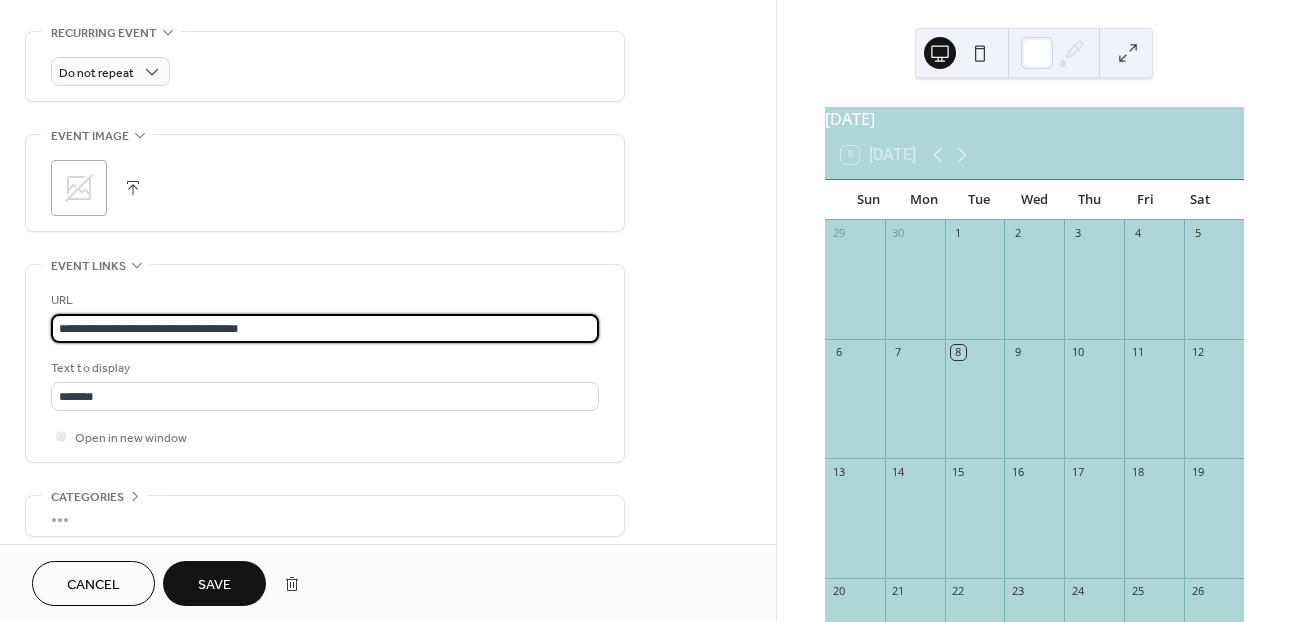 type on "**********" 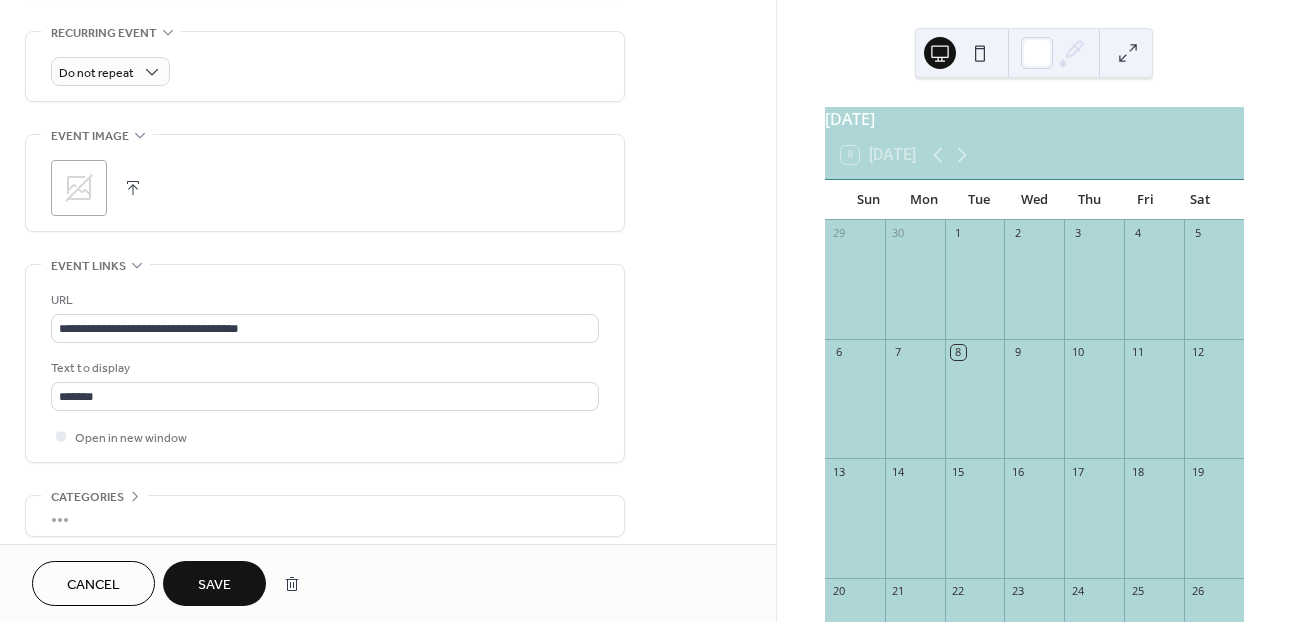 scroll, scrollTop: 0, scrollLeft: 0, axis: both 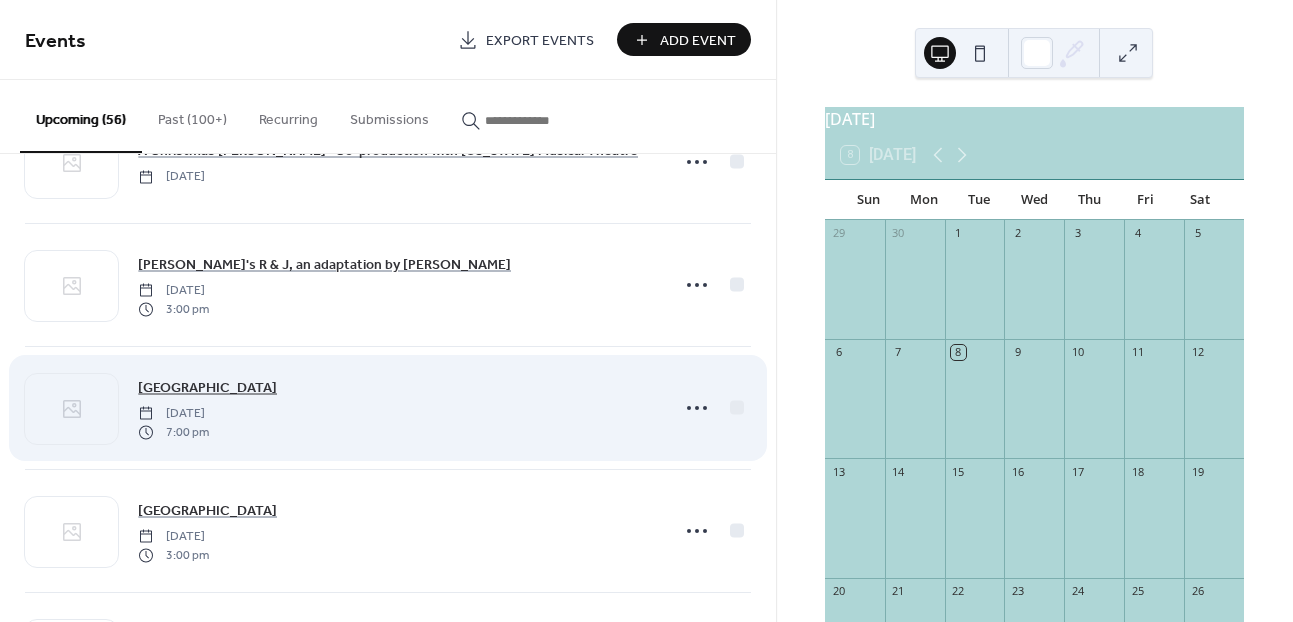 click on "[GEOGRAPHIC_DATA]" at bounding box center (207, 388) 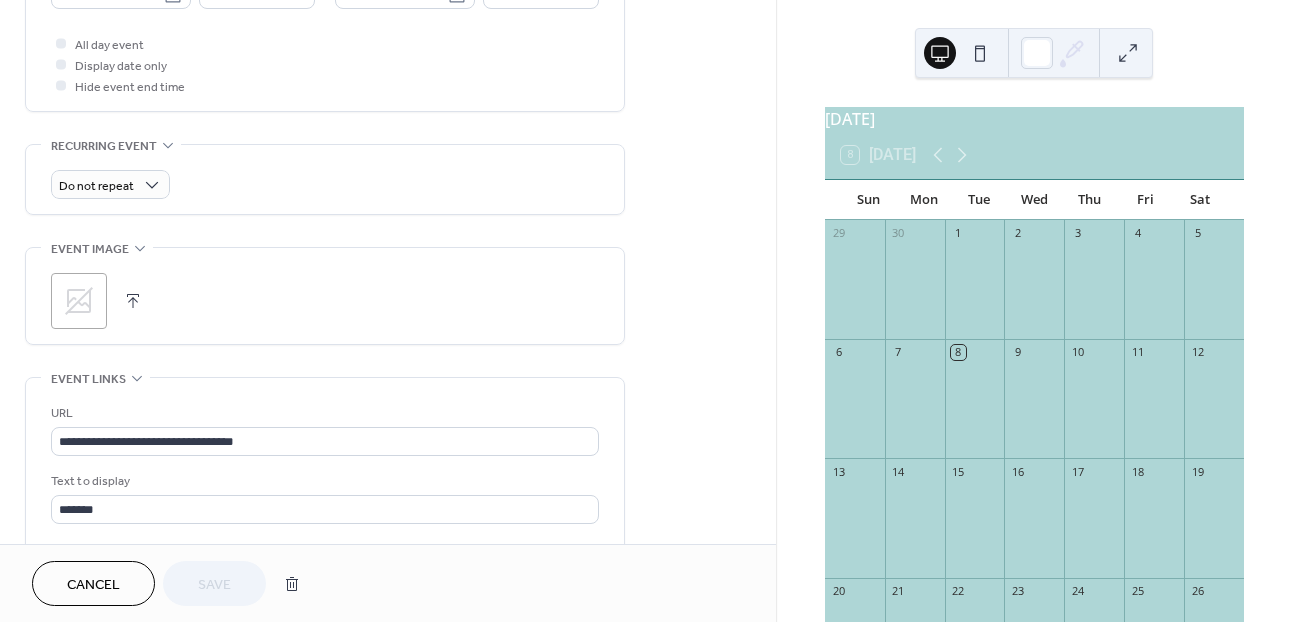 scroll, scrollTop: 742, scrollLeft: 0, axis: vertical 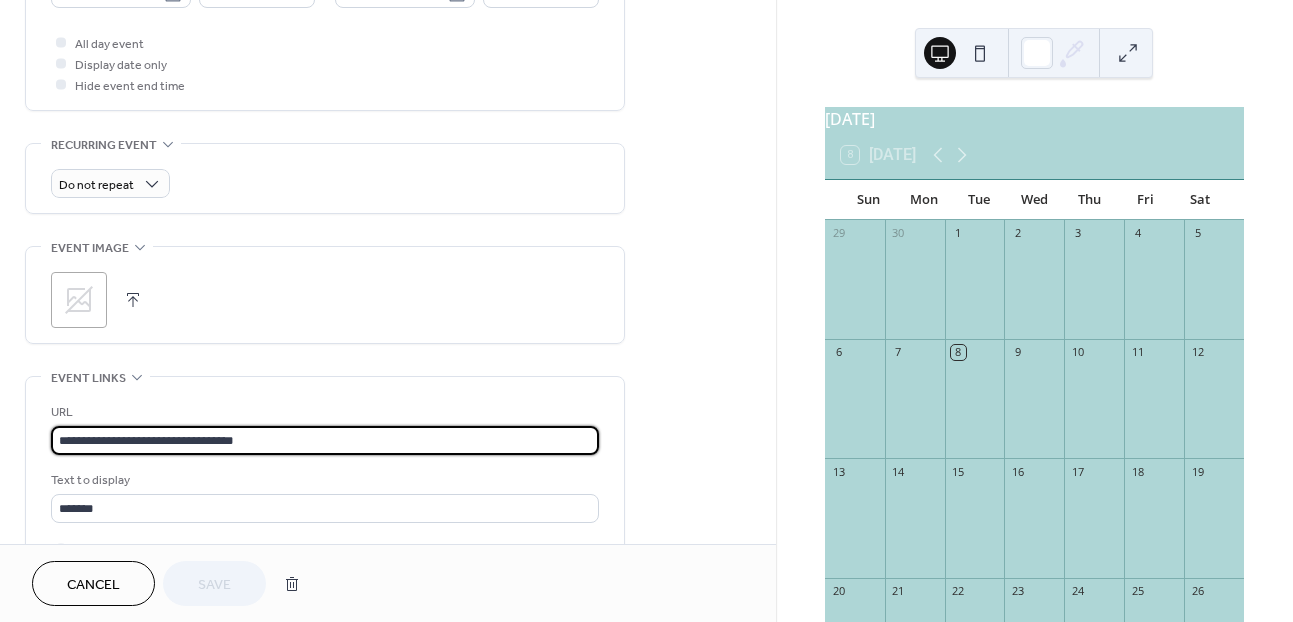 drag, startPoint x: 282, startPoint y: 440, endPoint x: -20, endPoint y: 440, distance: 302 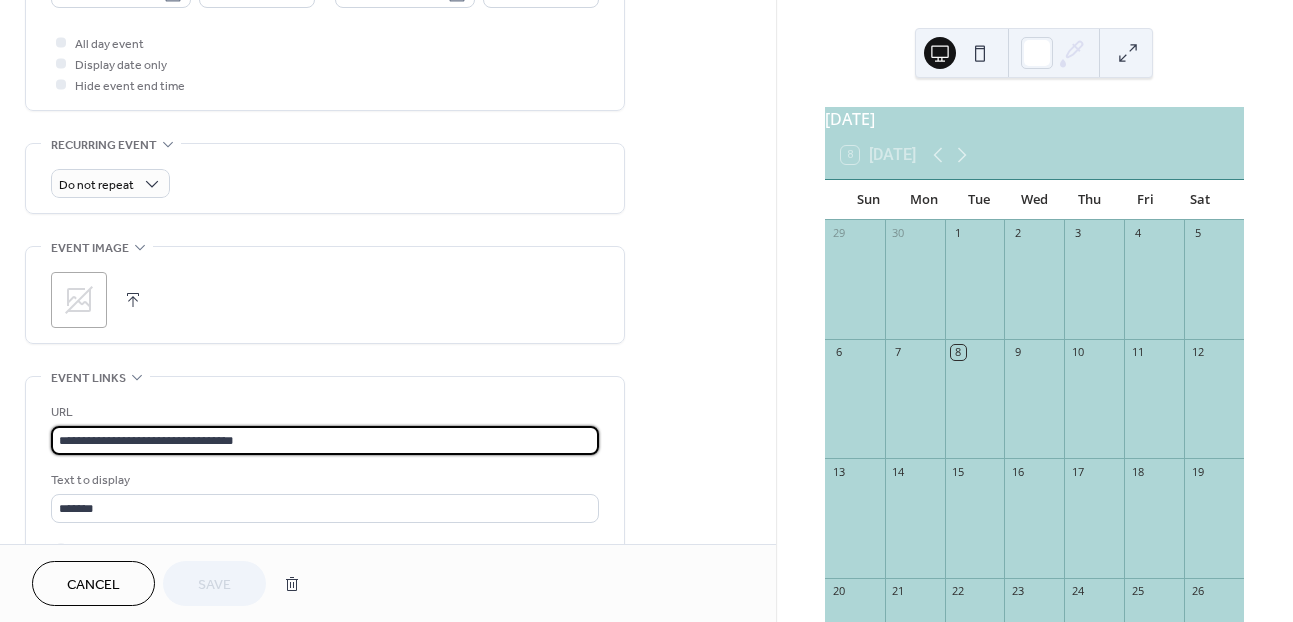 click on "**********" at bounding box center (646, 311) 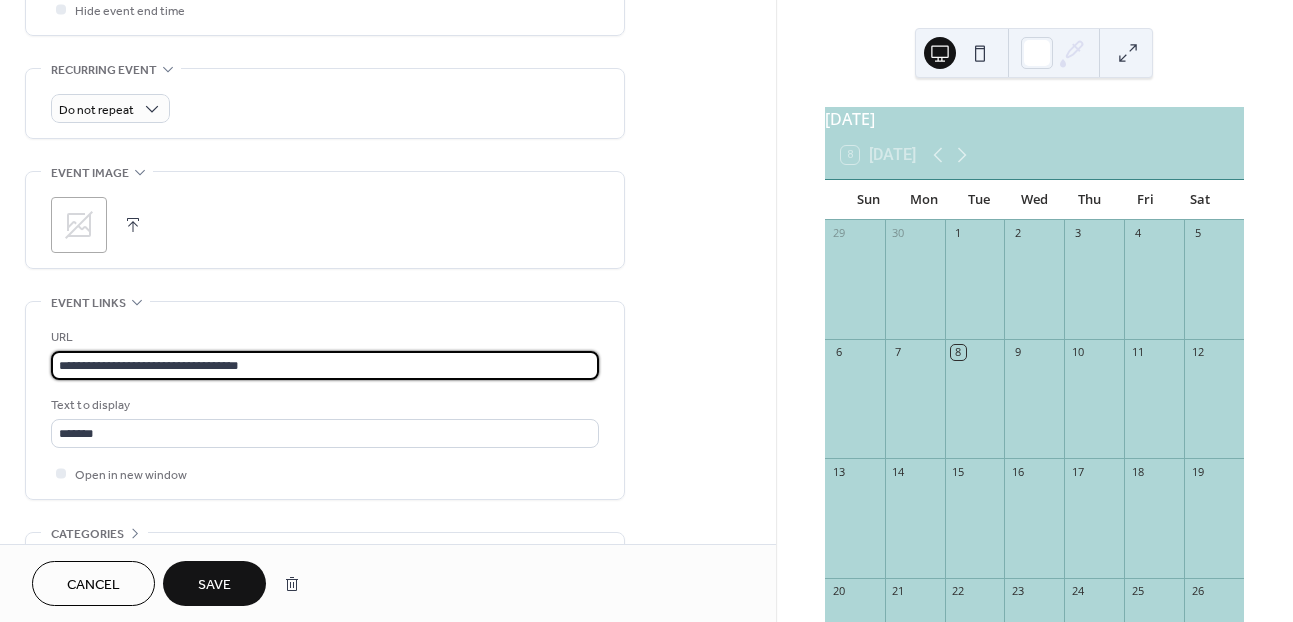 scroll, scrollTop: 846, scrollLeft: 0, axis: vertical 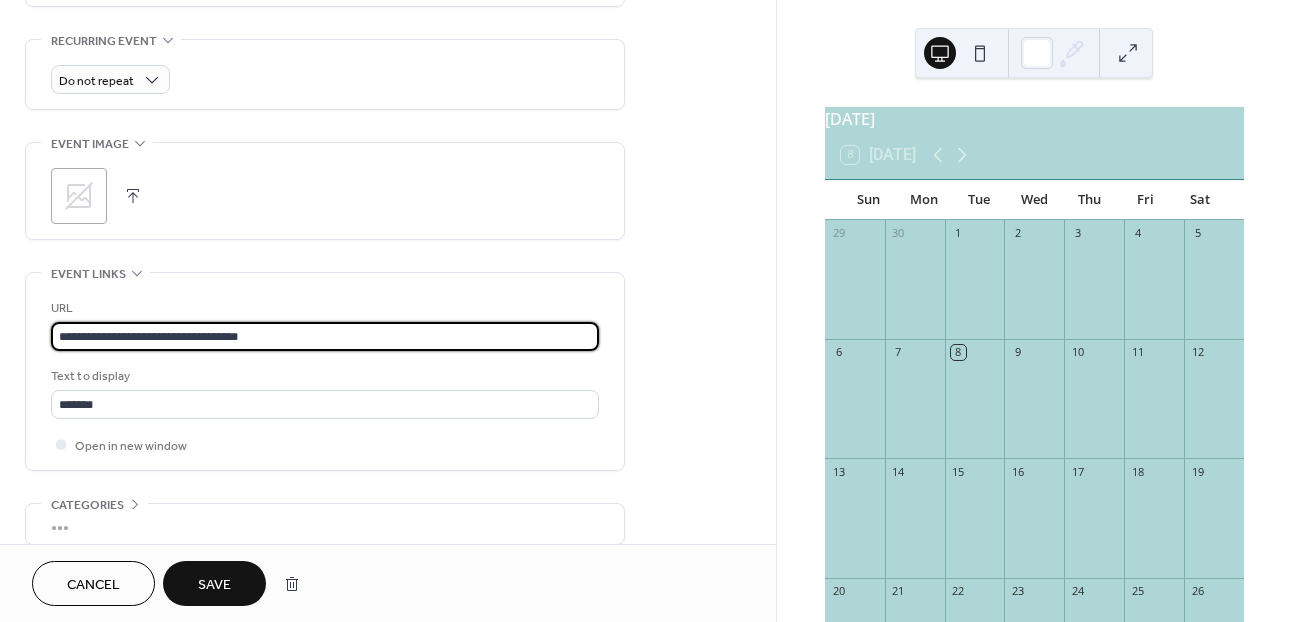 type on "**********" 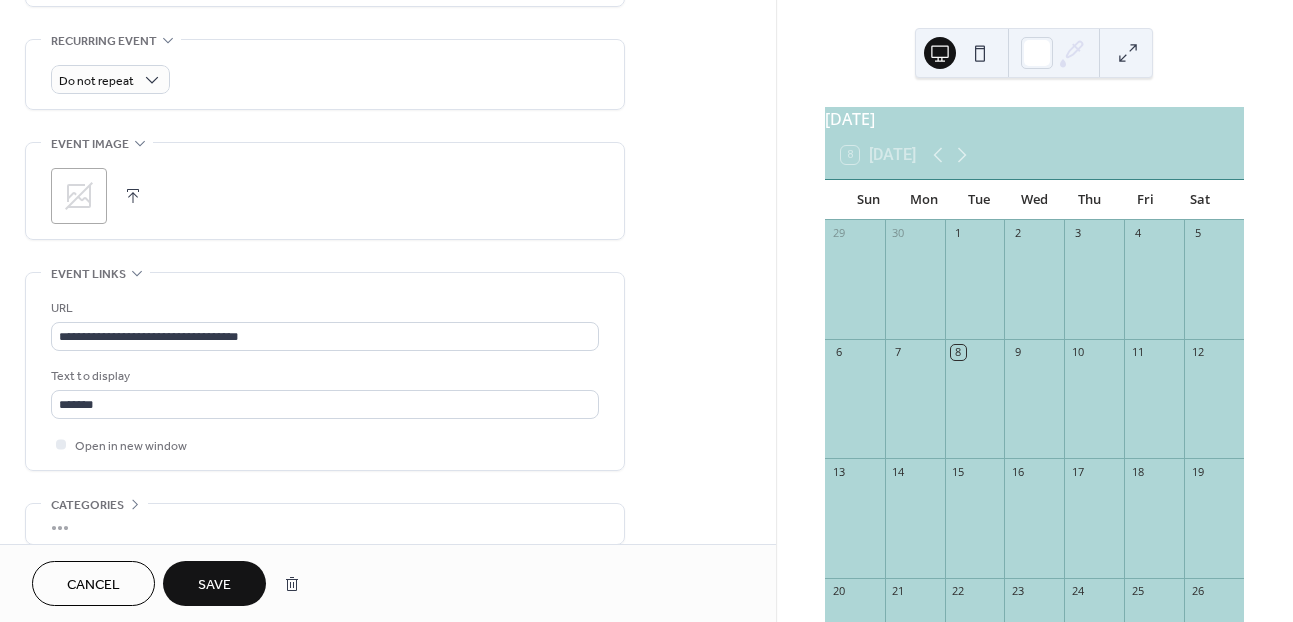 click on "Save" at bounding box center (214, 585) 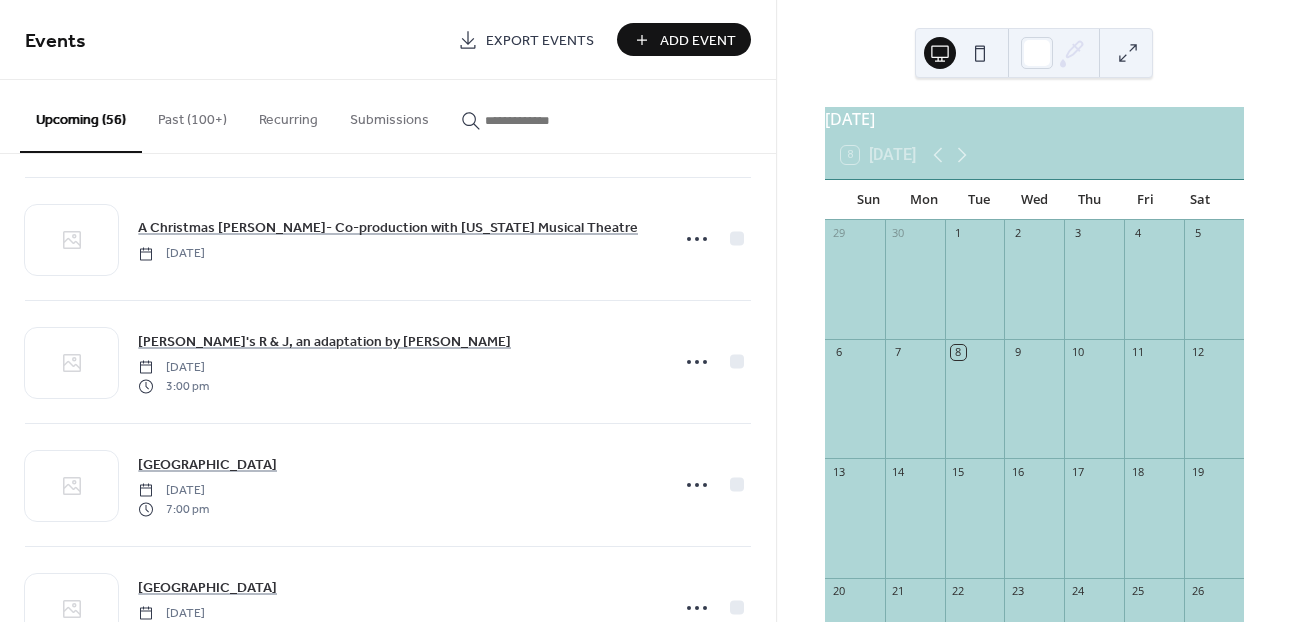 scroll, scrollTop: 747, scrollLeft: 0, axis: vertical 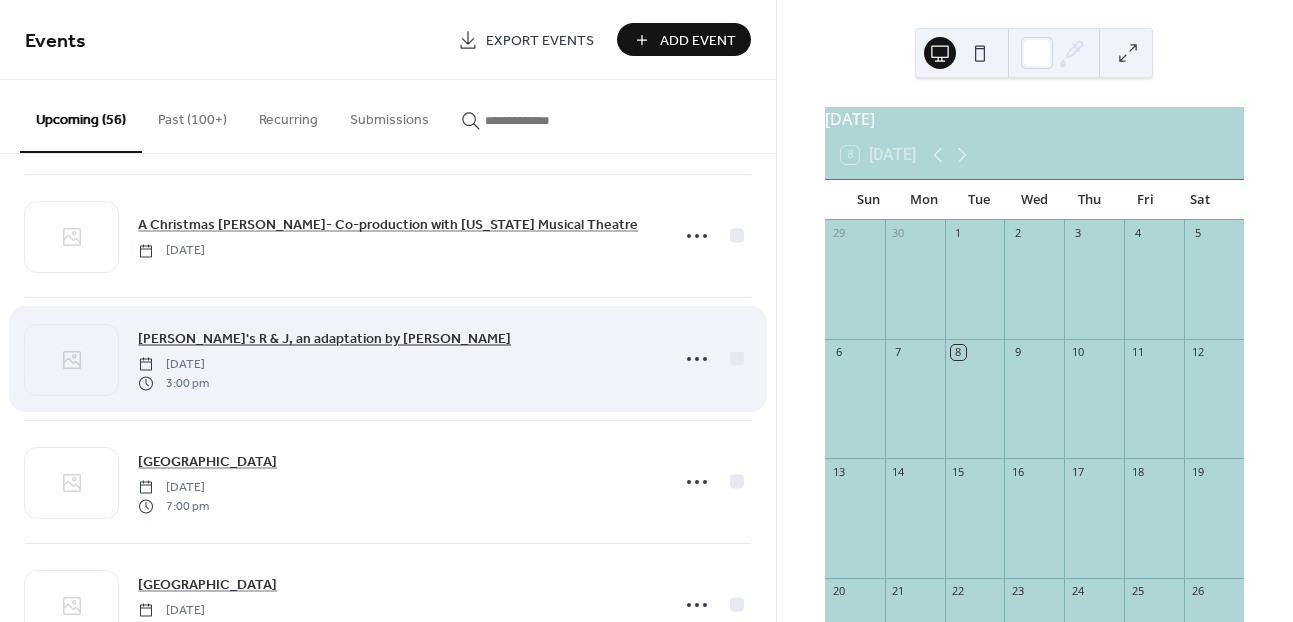 click on "[PERSON_NAME]'s R & J, an adaptation by [PERSON_NAME]" at bounding box center [324, 339] 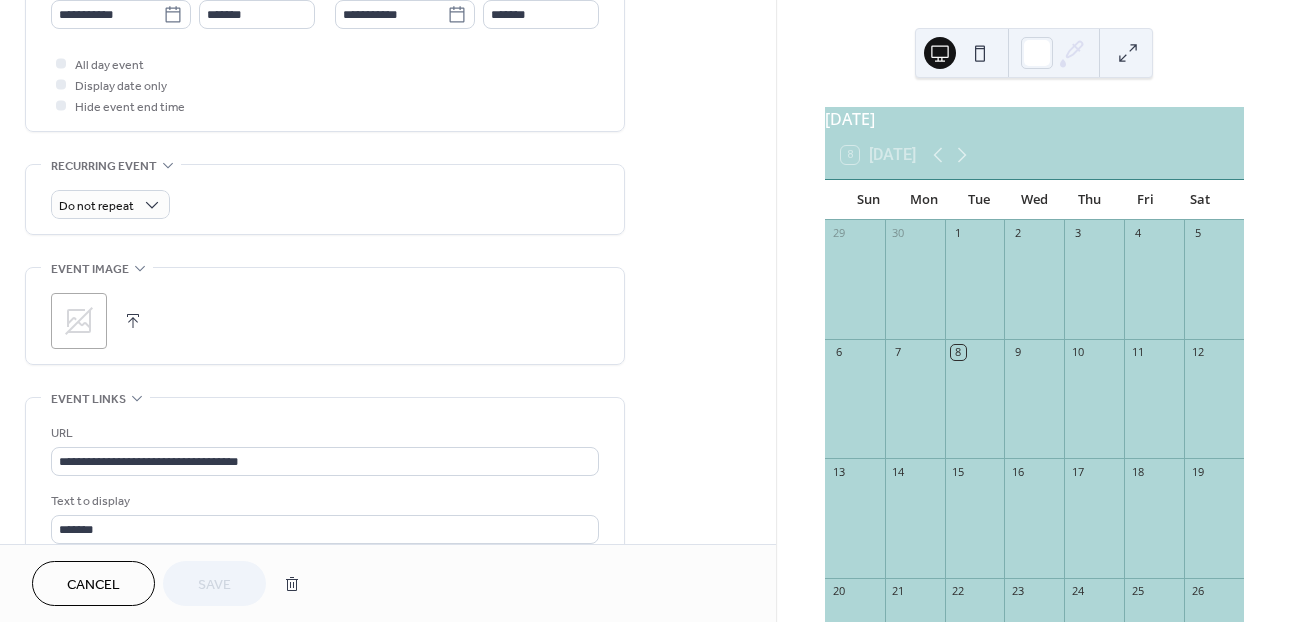 scroll, scrollTop: 731, scrollLeft: 0, axis: vertical 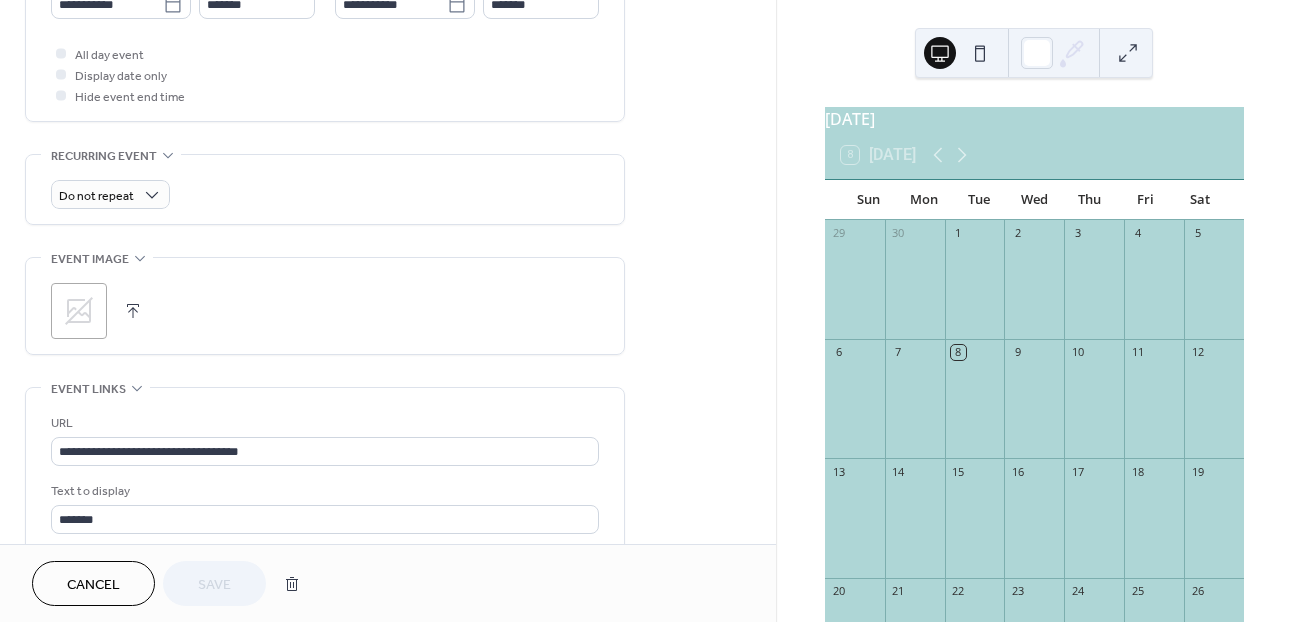 click on "Cancel" at bounding box center [93, 583] 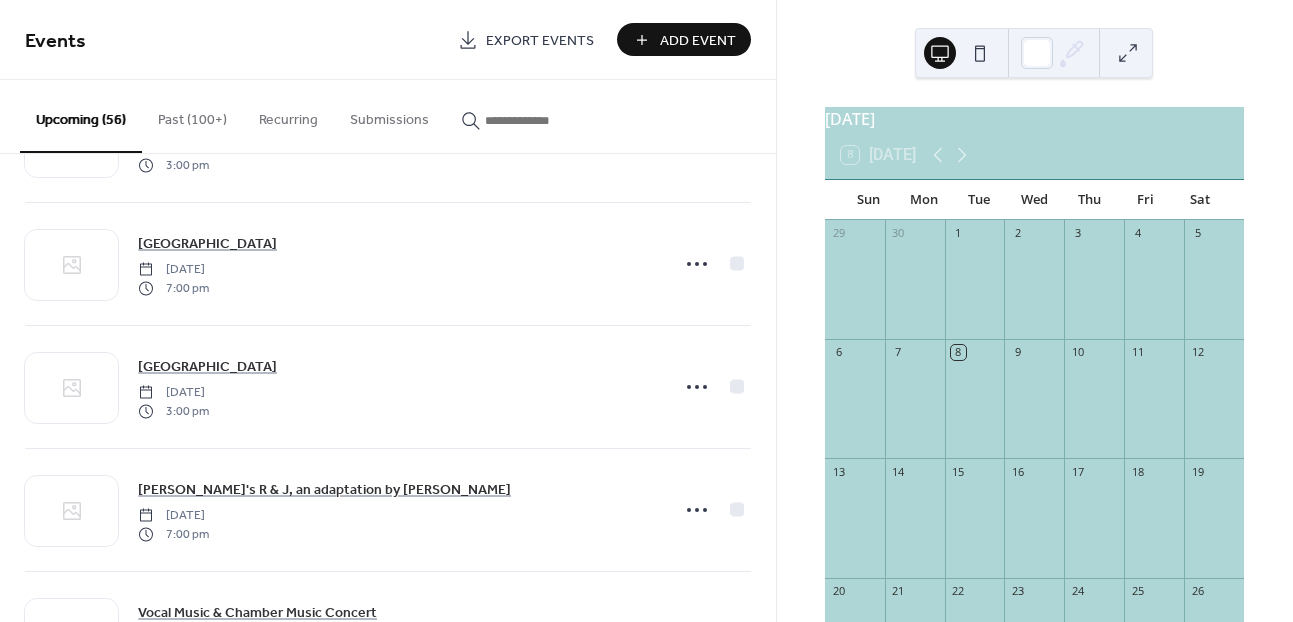 scroll, scrollTop: 967, scrollLeft: 0, axis: vertical 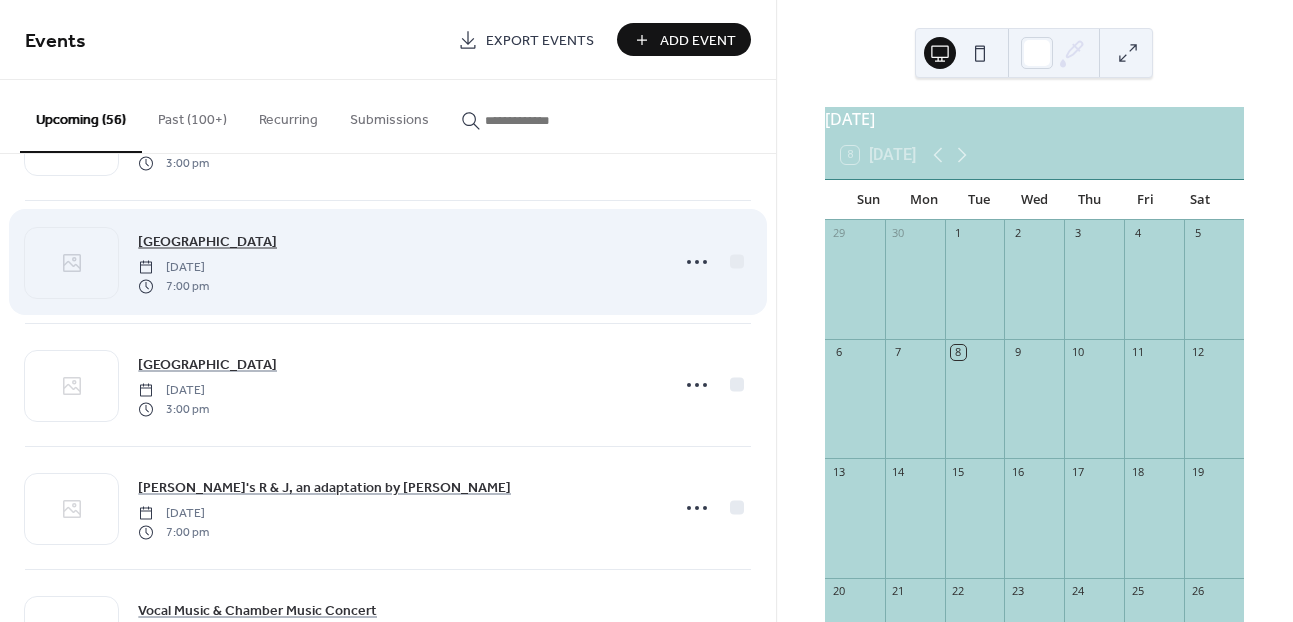 click on "[GEOGRAPHIC_DATA]" at bounding box center (207, 242) 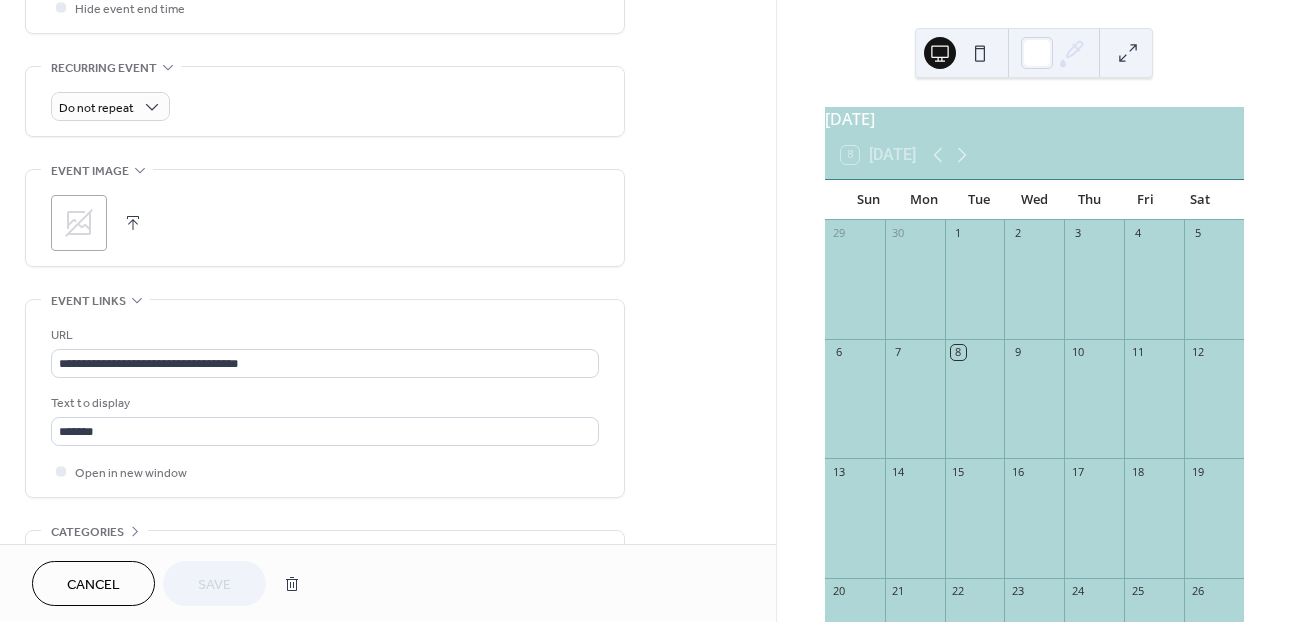 scroll, scrollTop: 829, scrollLeft: 0, axis: vertical 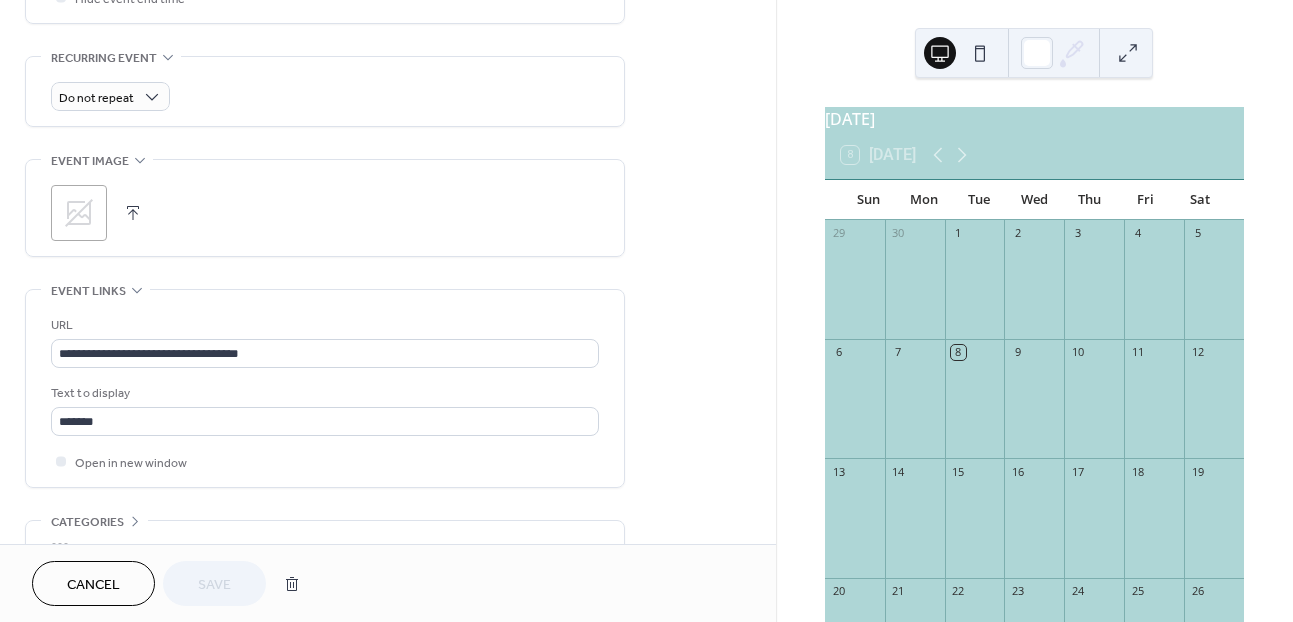 click on "Cancel" at bounding box center (93, 585) 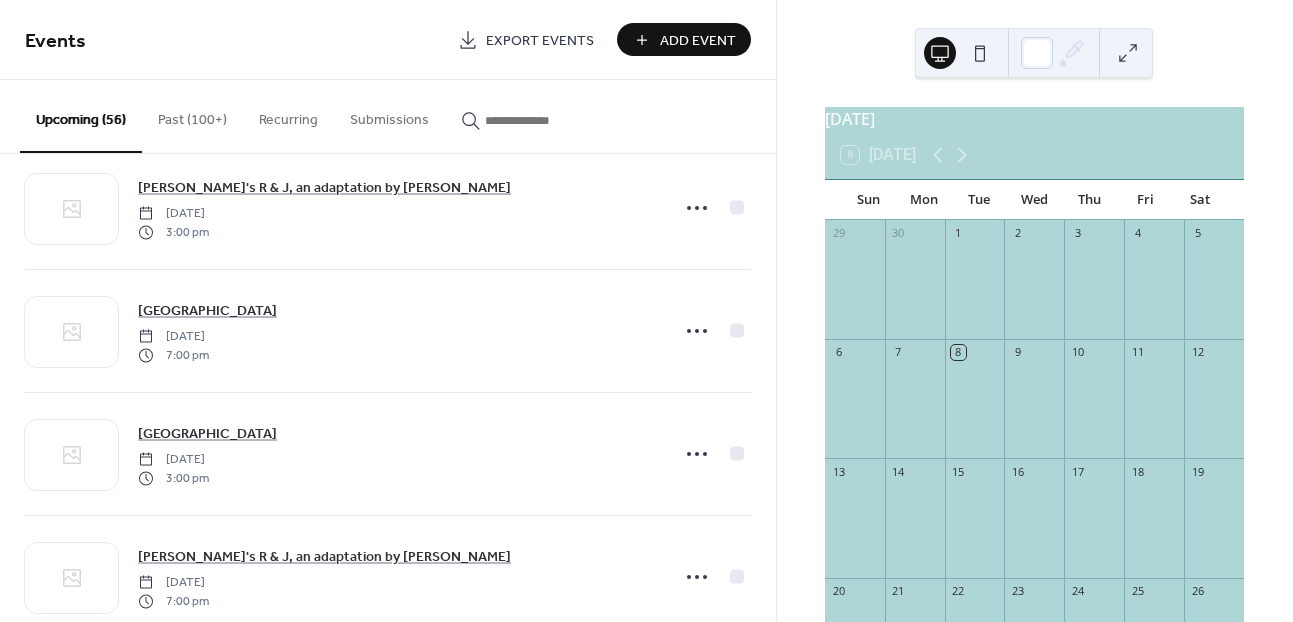 scroll, scrollTop: 939, scrollLeft: 0, axis: vertical 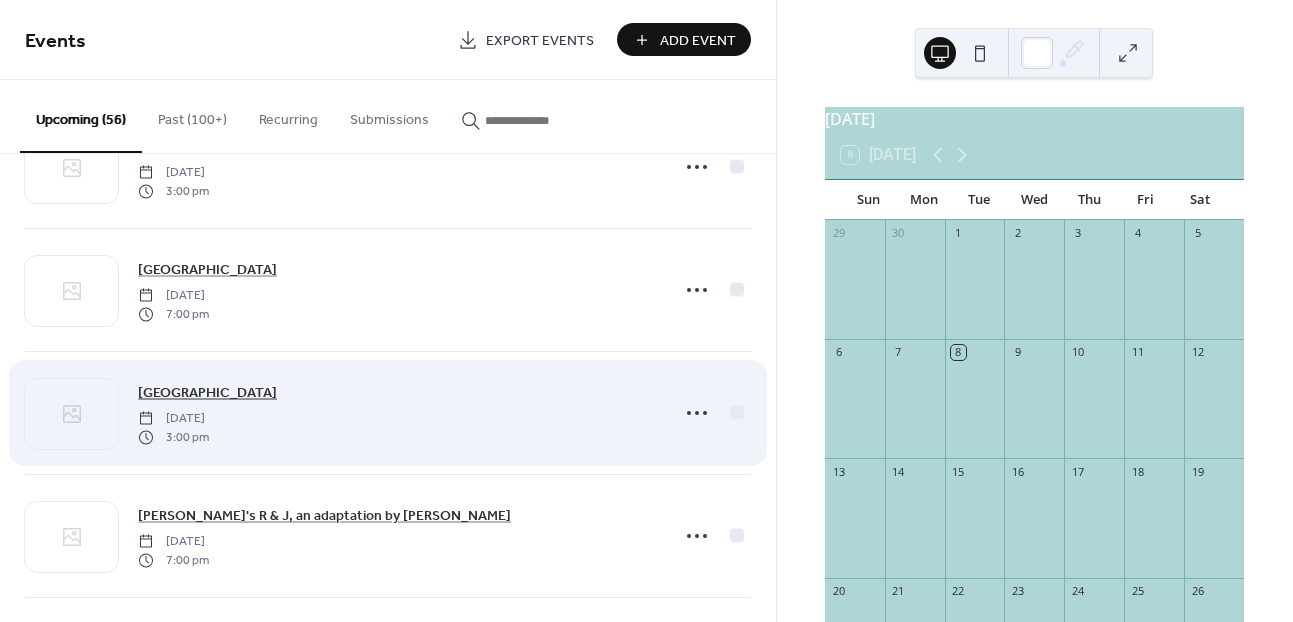 click on "[GEOGRAPHIC_DATA]" at bounding box center (207, 393) 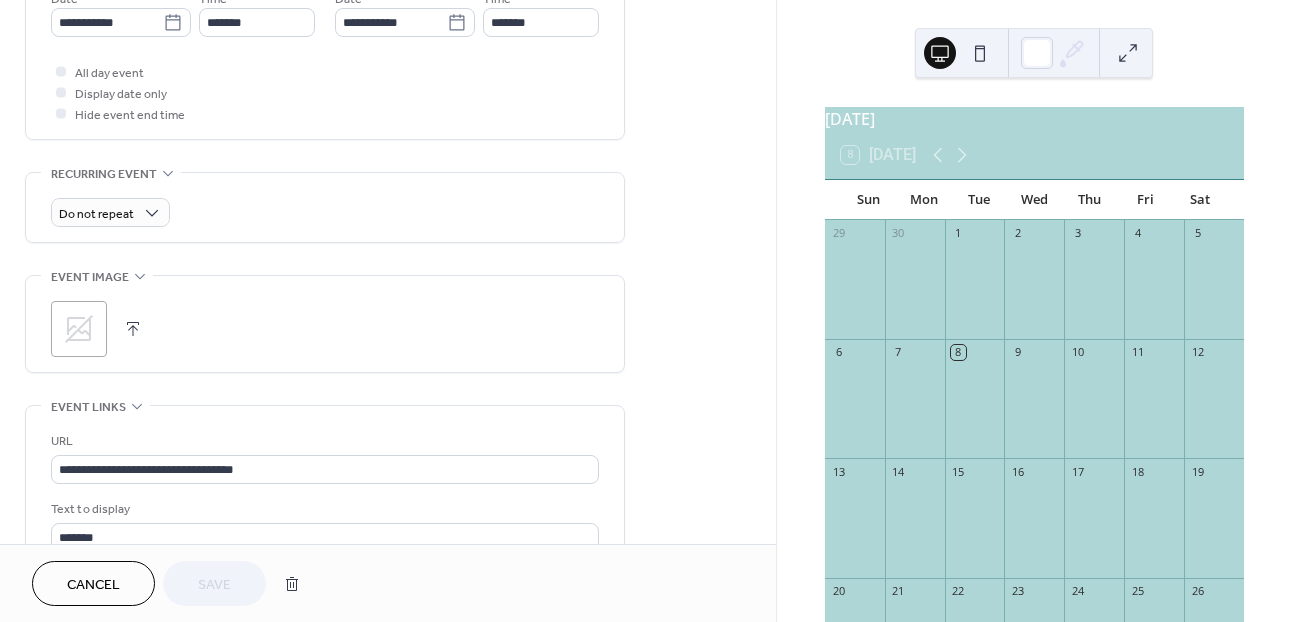 scroll, scrollTop: 789, scrollLeft: 0, axis: vertical 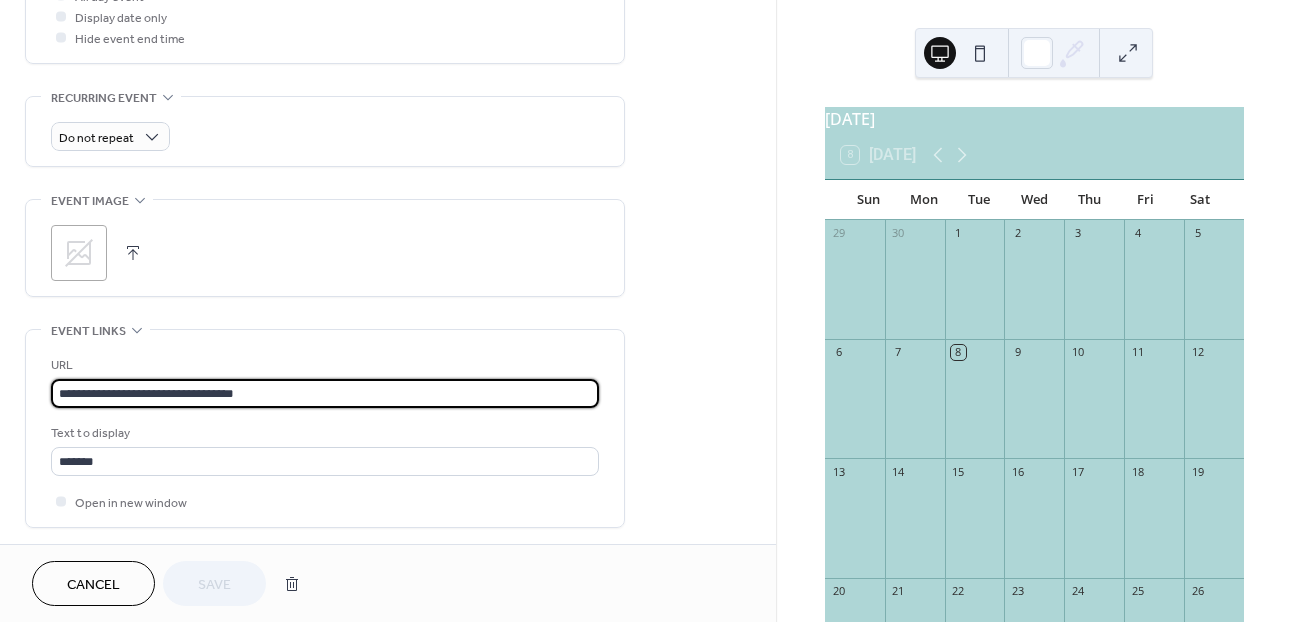drag, startPoint x: 261, startPoint y: 391, endPoint x: 4, endPoint y: 391, distance: 257 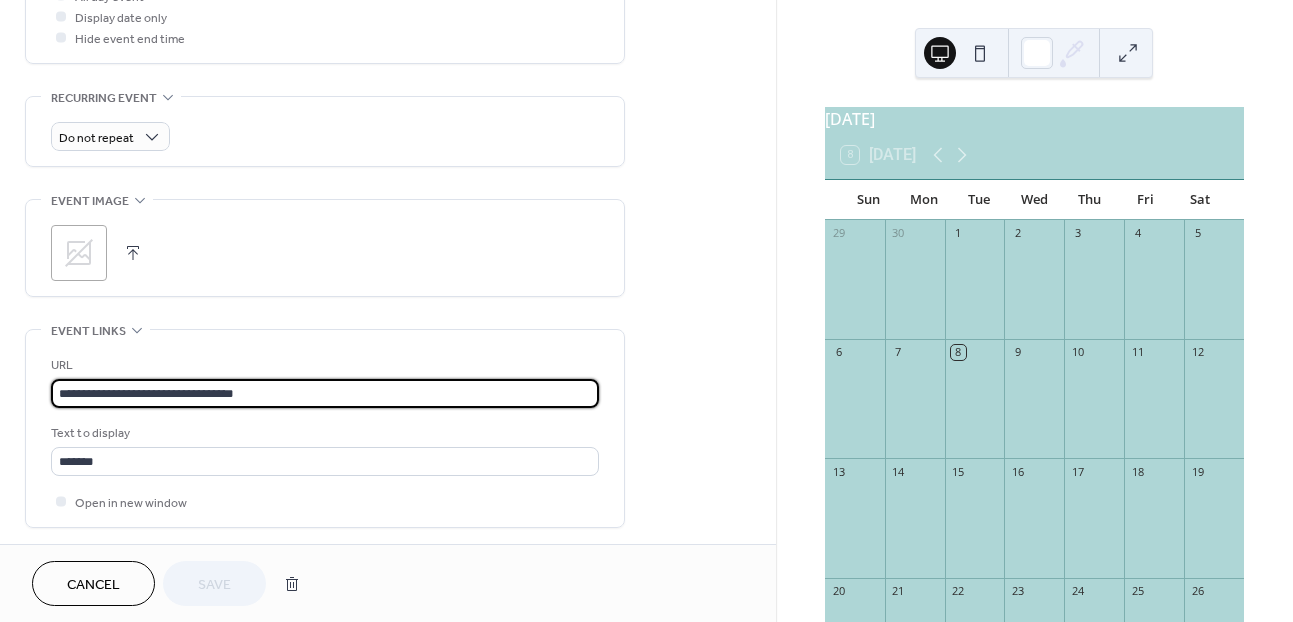 click on "**********" at bounding box center [388, 8] 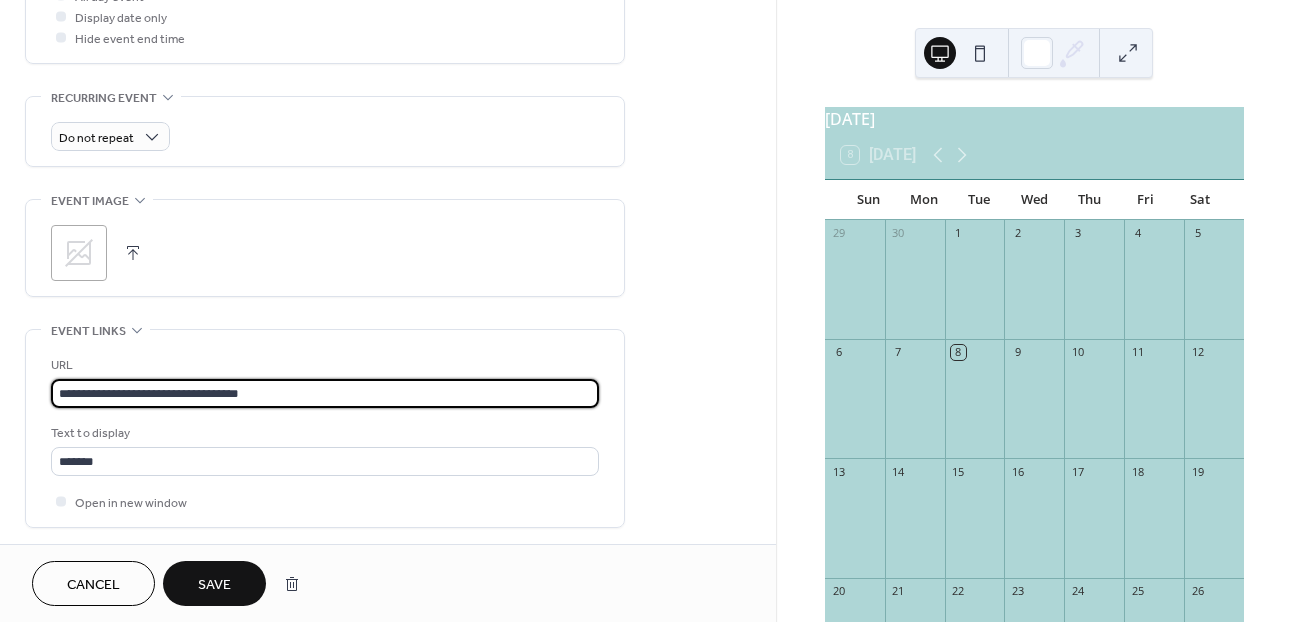 type on "**********" 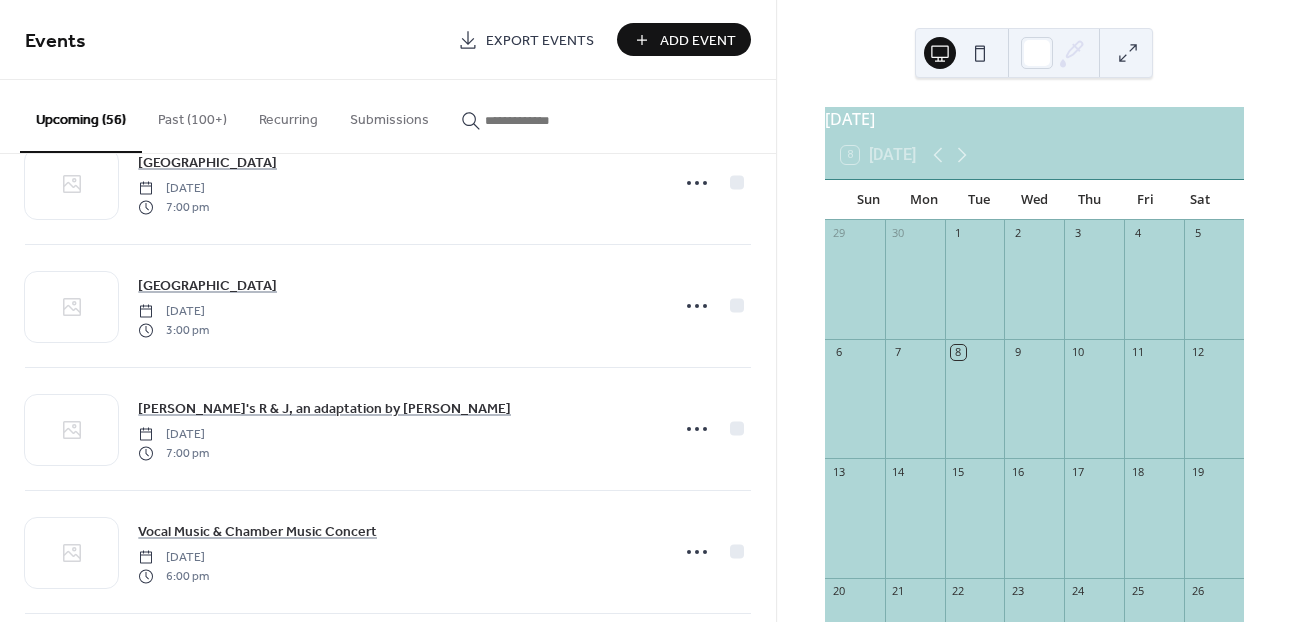 scroll, scrollTop: 1069, scrollLeft: 0, axis: vertical 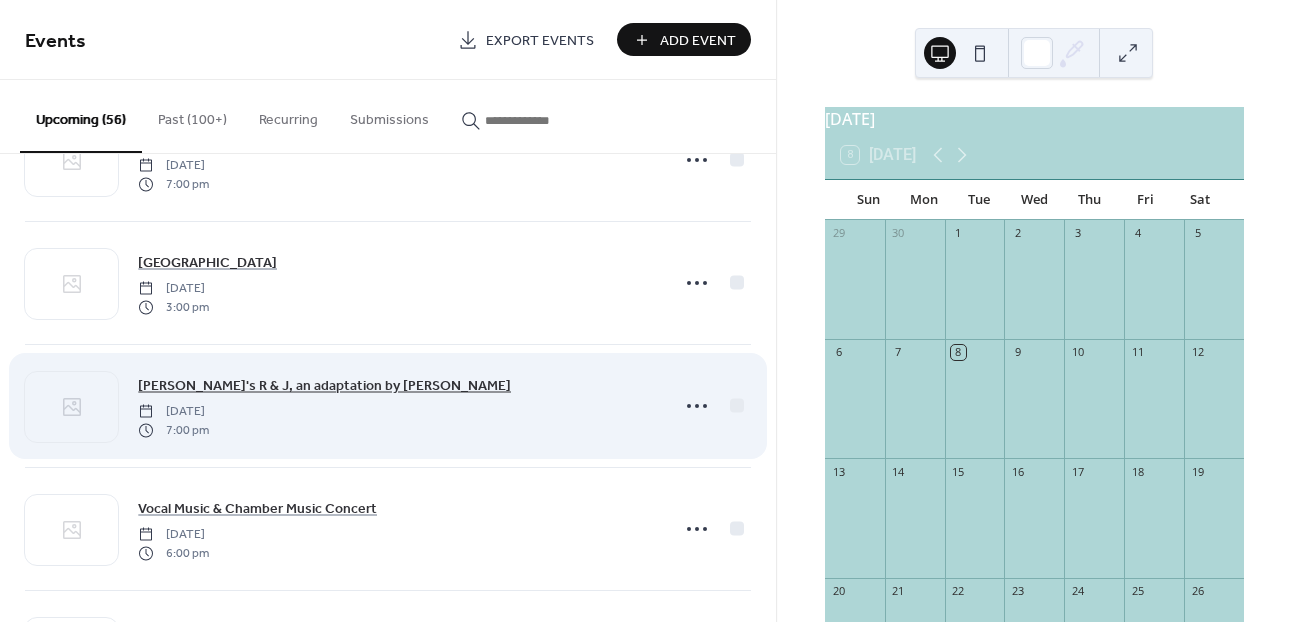 click on "[PERSON_NAME]'s R & J, an adaptation by [PERSON_NAME]" at bounding box center (324, 386) 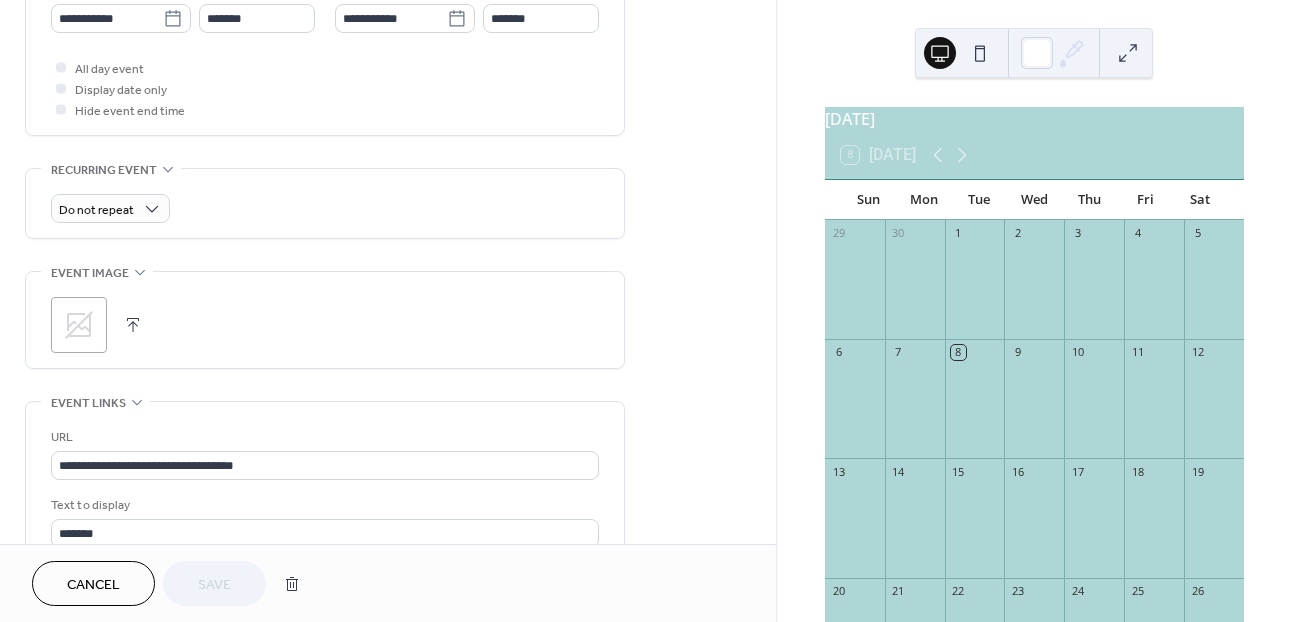 scroll, scrollTop: 941, scrollLeft: 0, axis: vertical 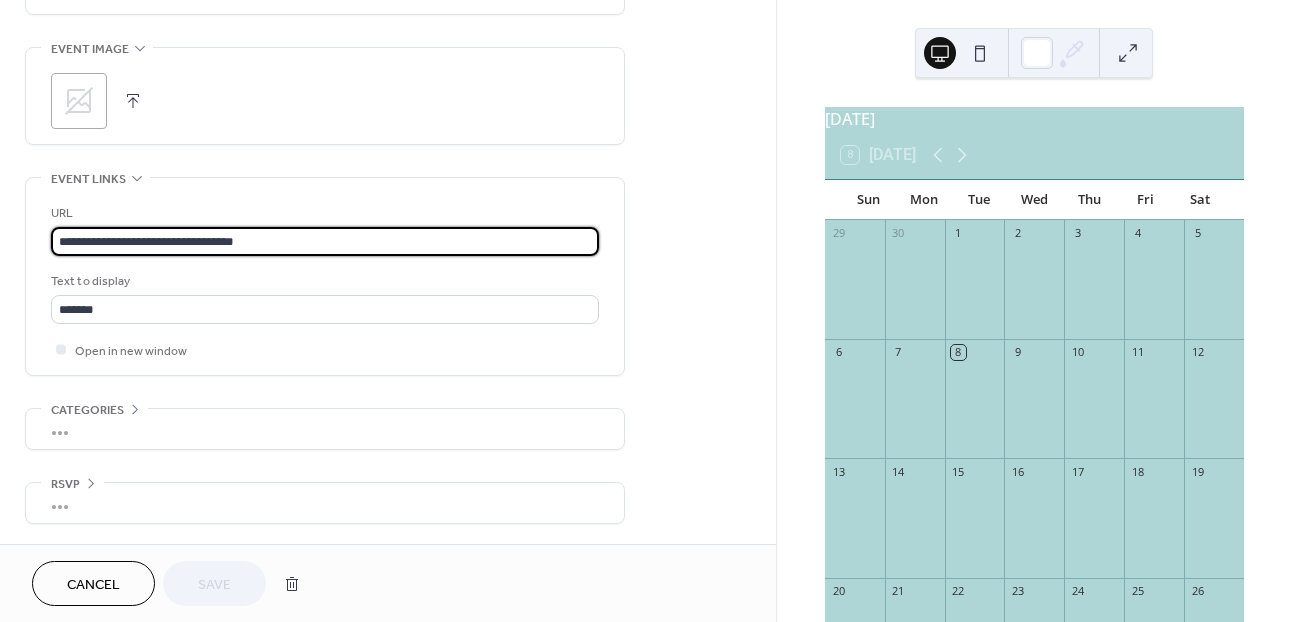 drag, startPoint x: 266, startPoint y: 240, endPoint x: -21, endPoint y: 242, distance: 287.00696 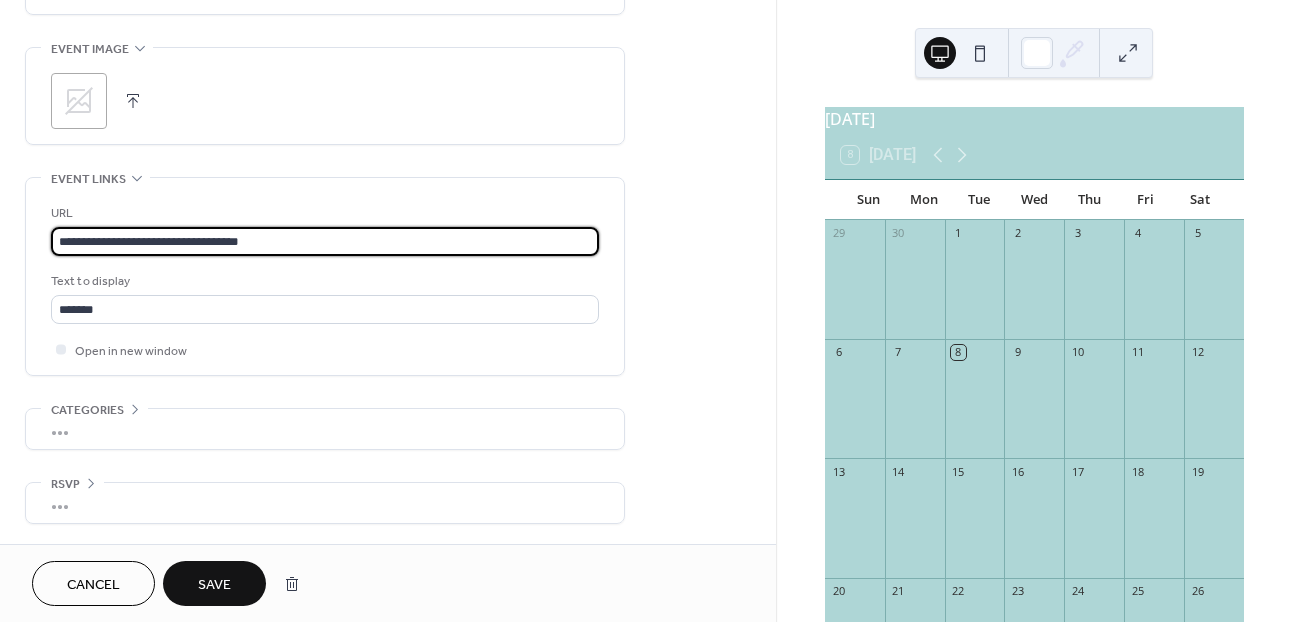 type on "**********" 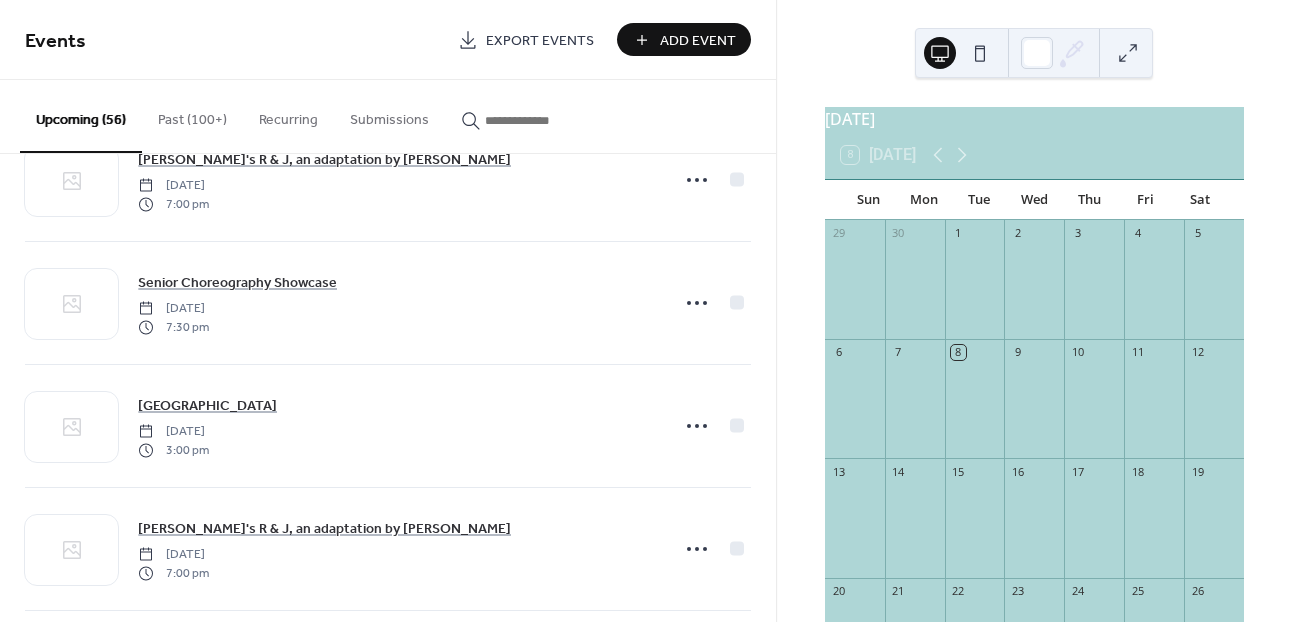 scroll, scrollTop: 1691, scrollLeft: 0, axis: vertical 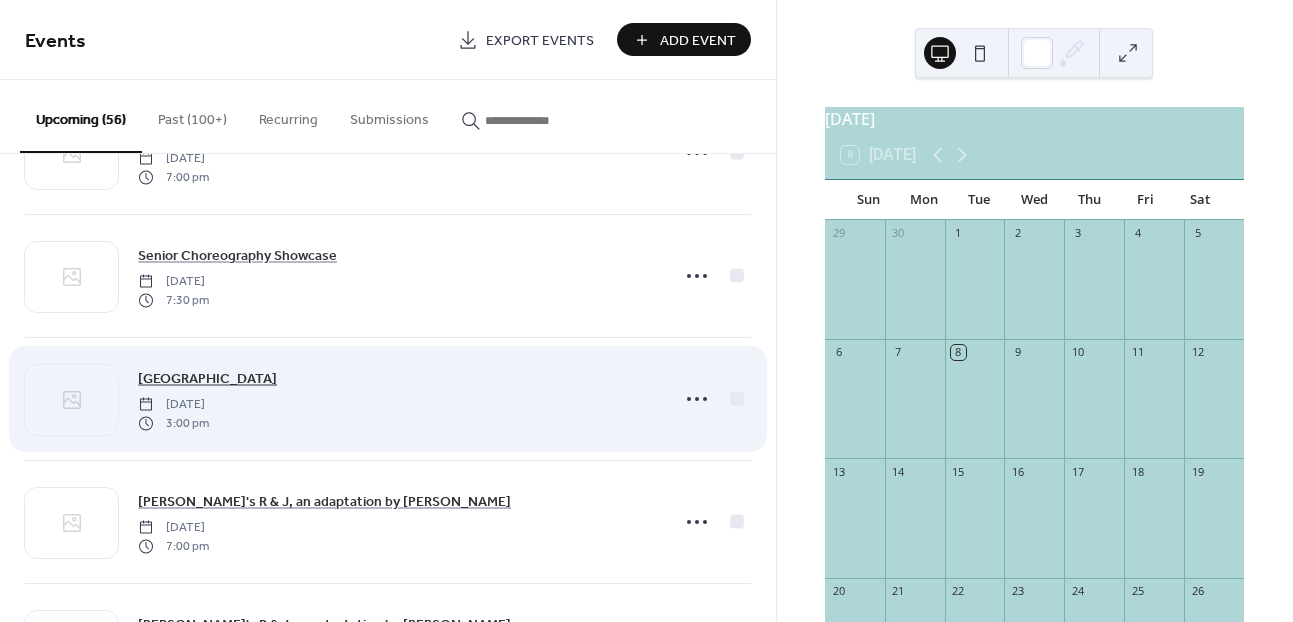 click on "[GEOGRAPHIC_DATA]" at bounding box center (207, 379) 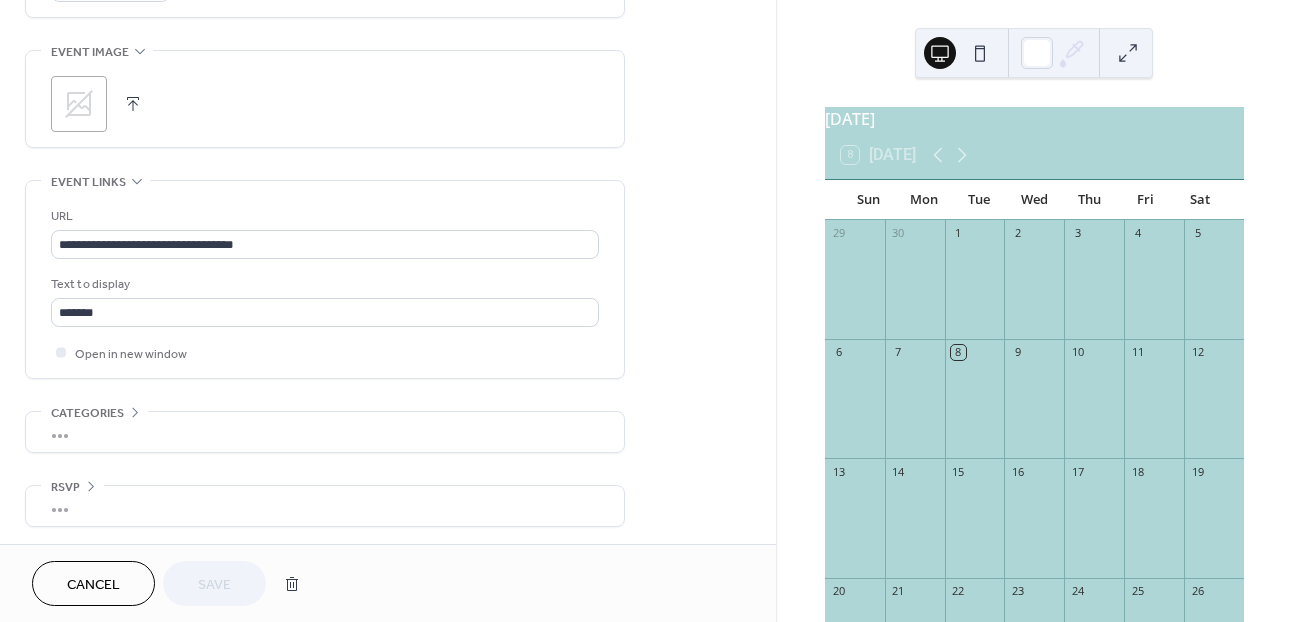 scroll, scrollTop: 941, scrollLeft: 0, axis: vertical 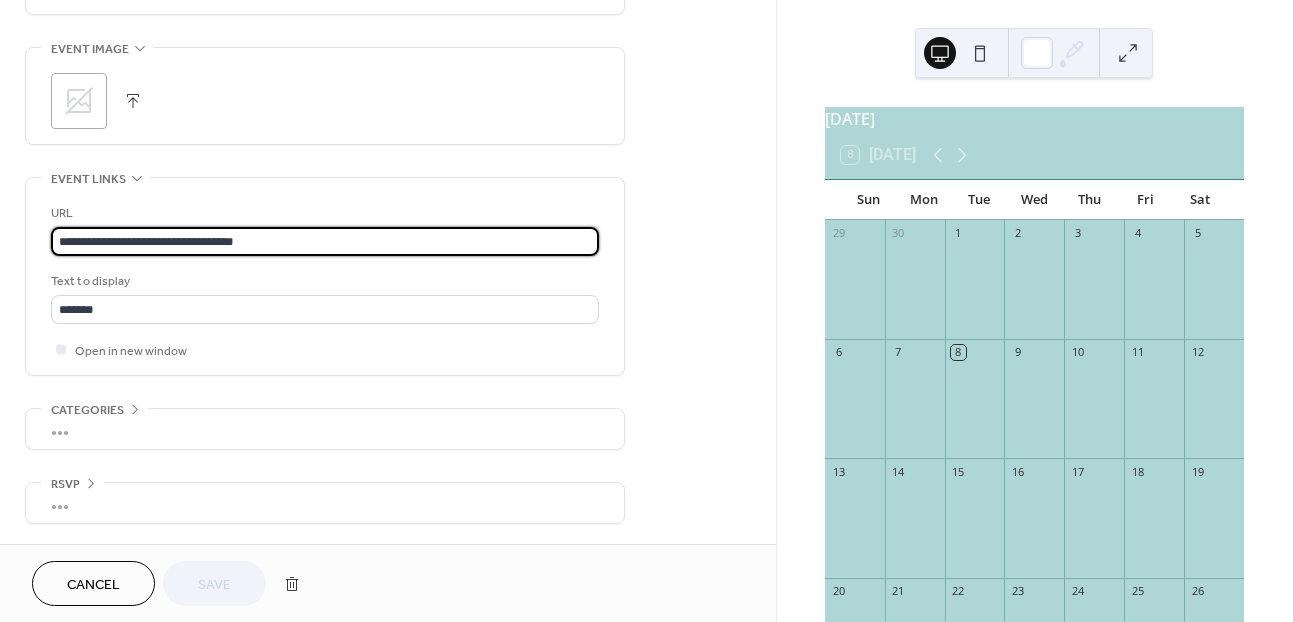 drag, startPoint x: 272, startPoint y: 243, endPoint x: -17, endPoint y: 247, distance: 289.02768 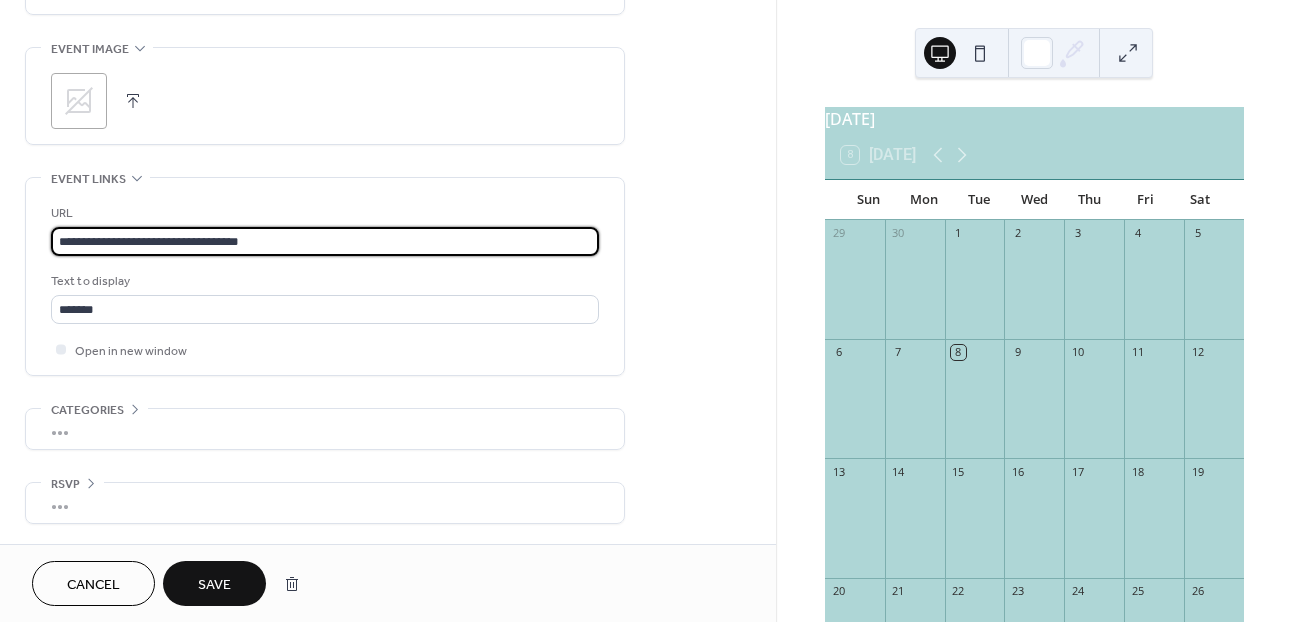 type on "**********" 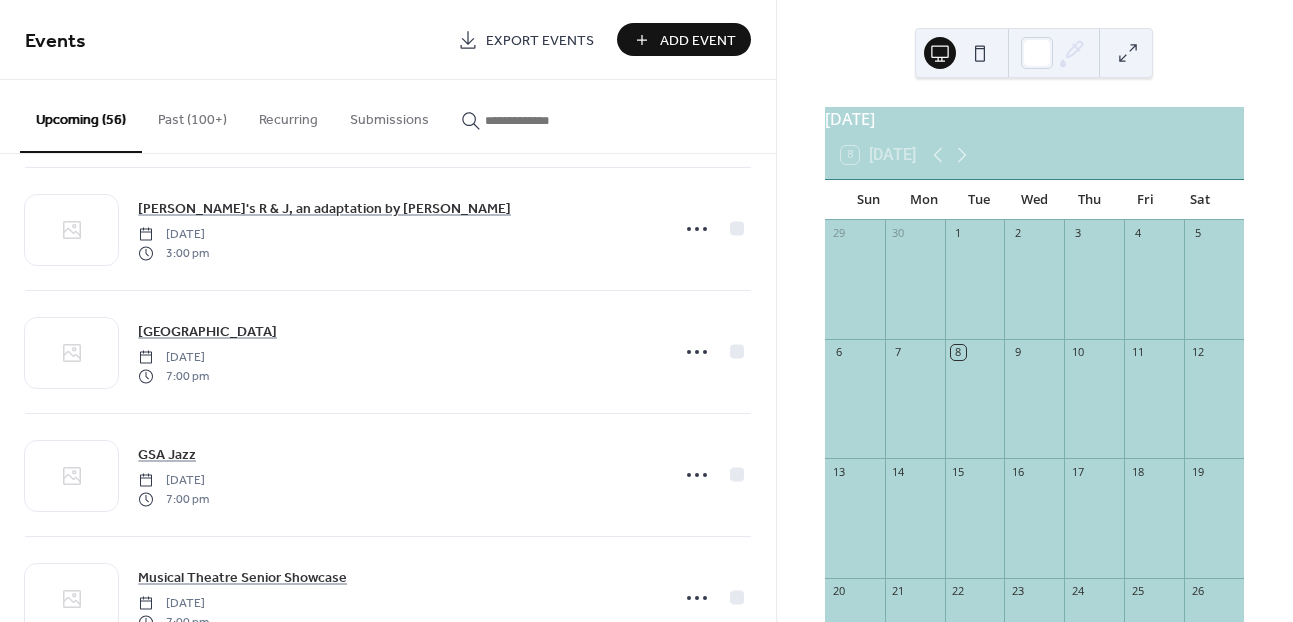 scroll, scrollTop: 2105, scrollLeft: 0, axis: vertical 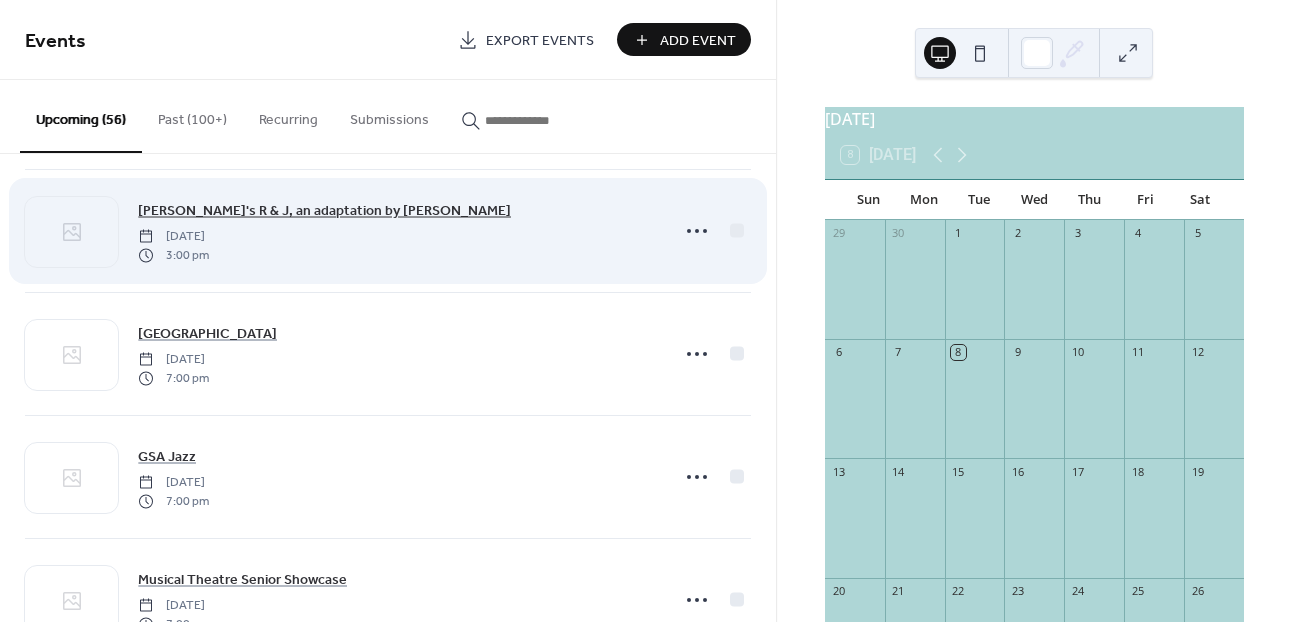 click on "[PERSON_NAME]'s R & J, an adaptation by [PERSON_NAME]" at bounding box center (324, 211) 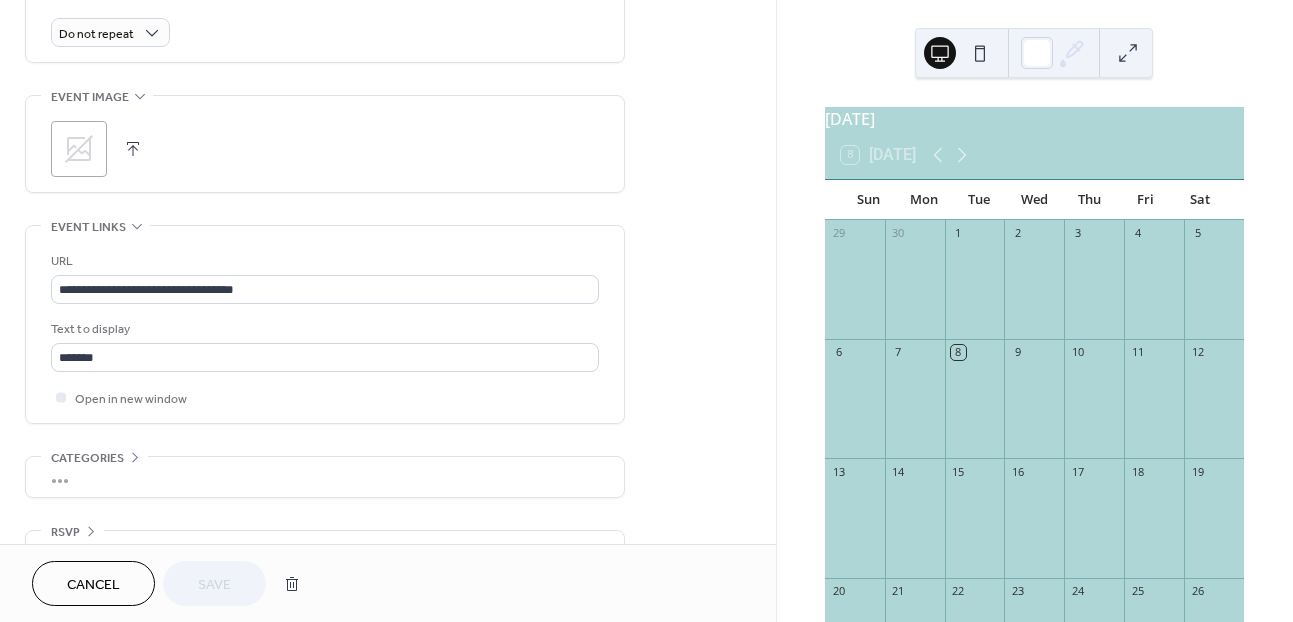 scroll, scrollTop: 895, scrollLeft: 0, axis: vertical 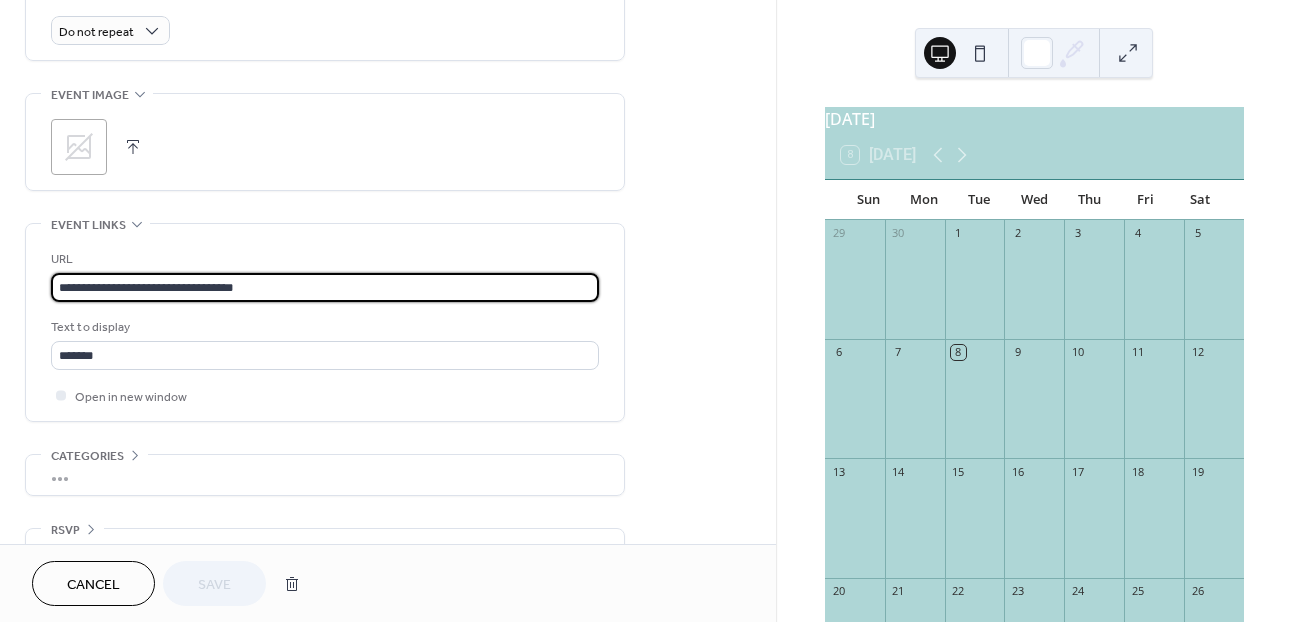 paste on "*" 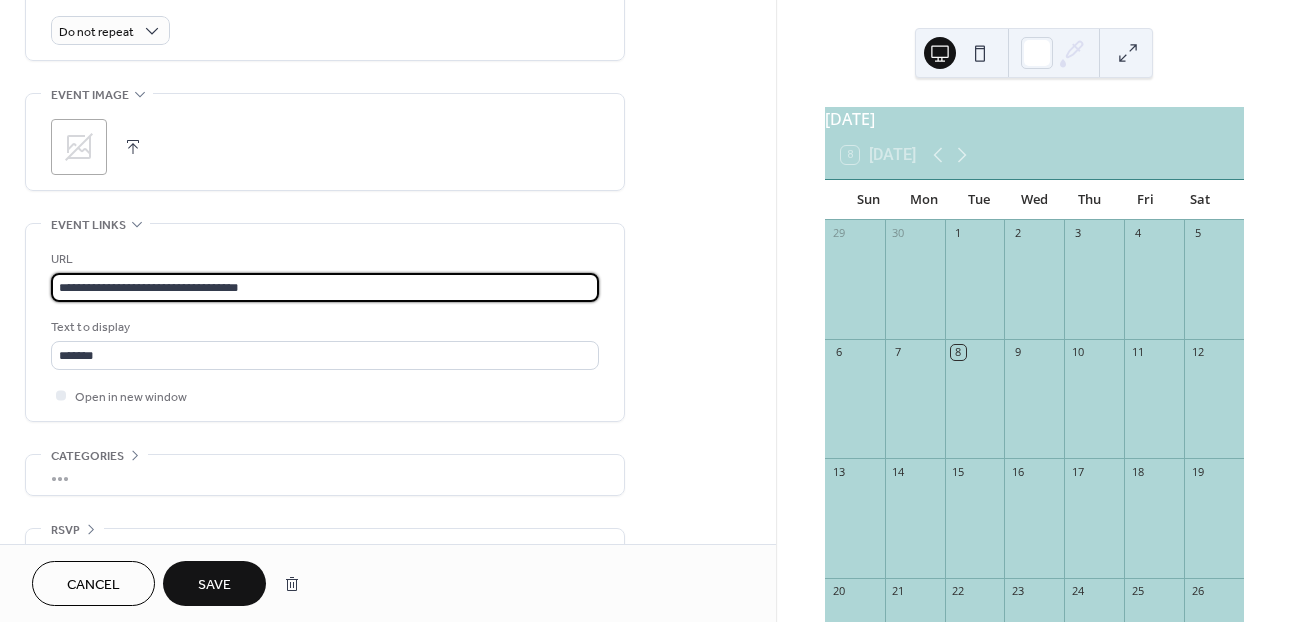 type on "**********" 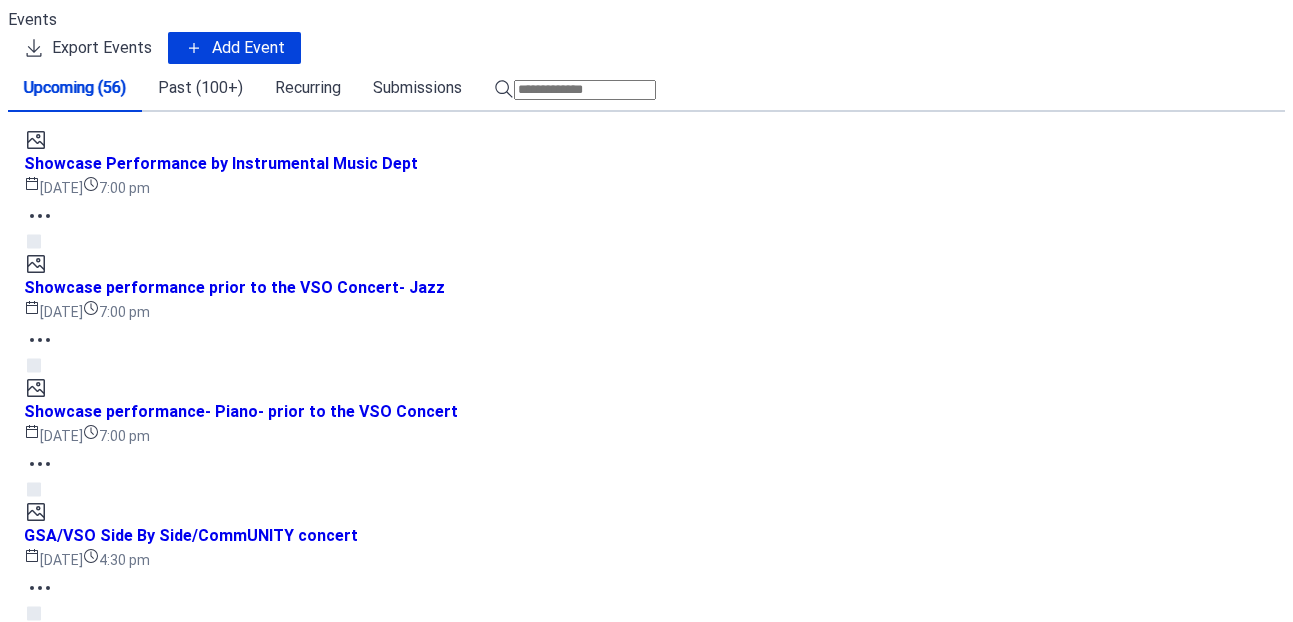 scroll, scrollTop: 0, scrollLeft: 0, axis: both 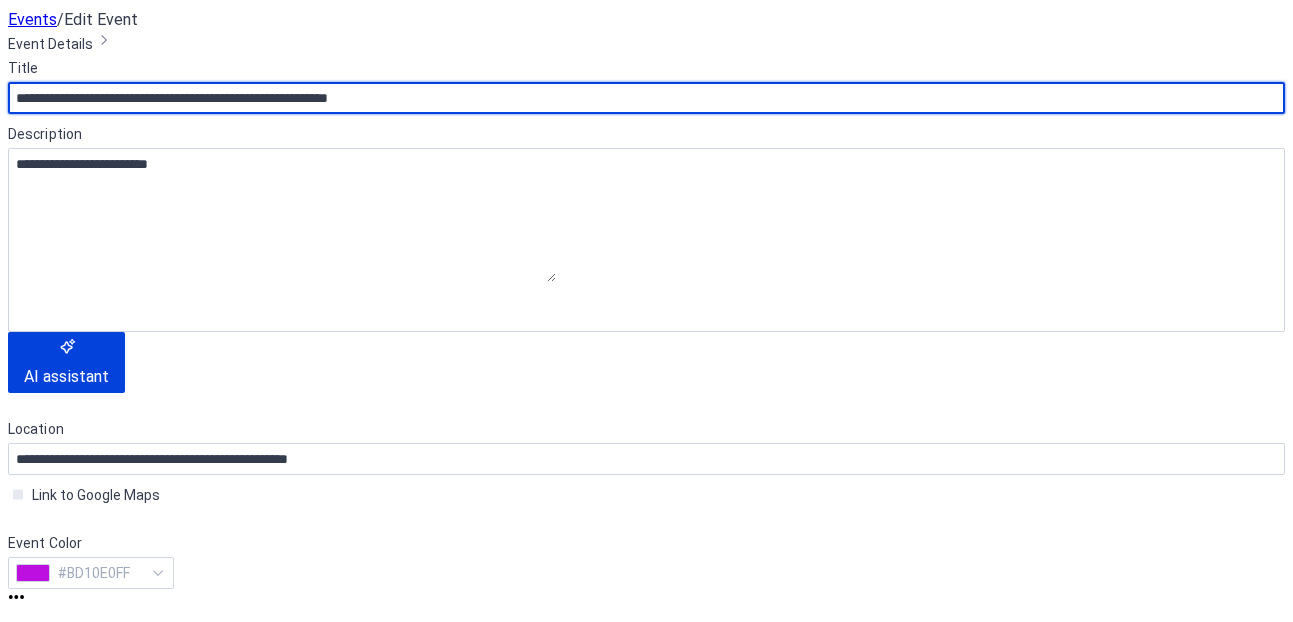 click at bounding box center (646, 1267) 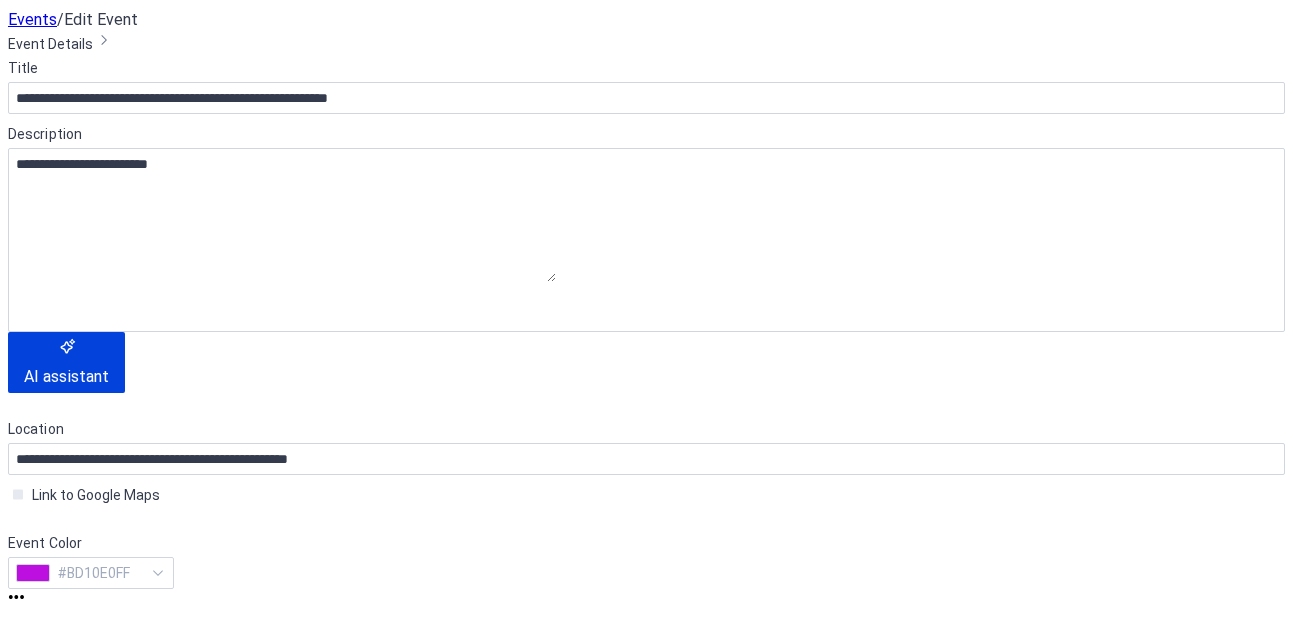 paste on "**********" 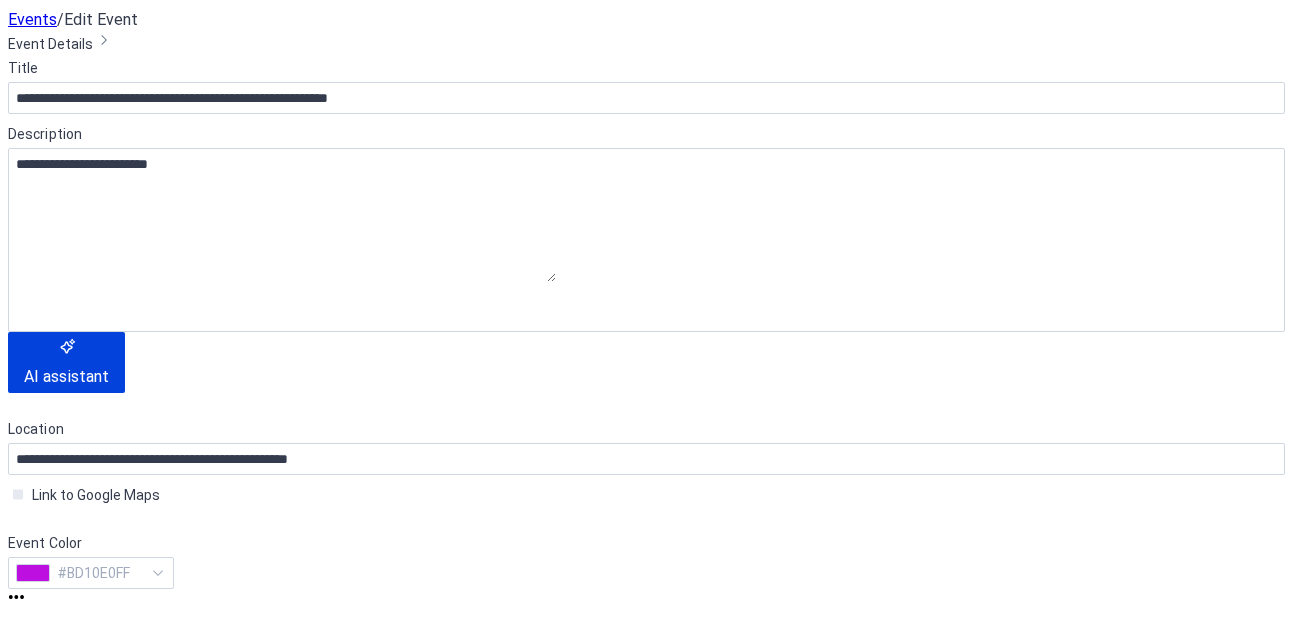 type on "**********" 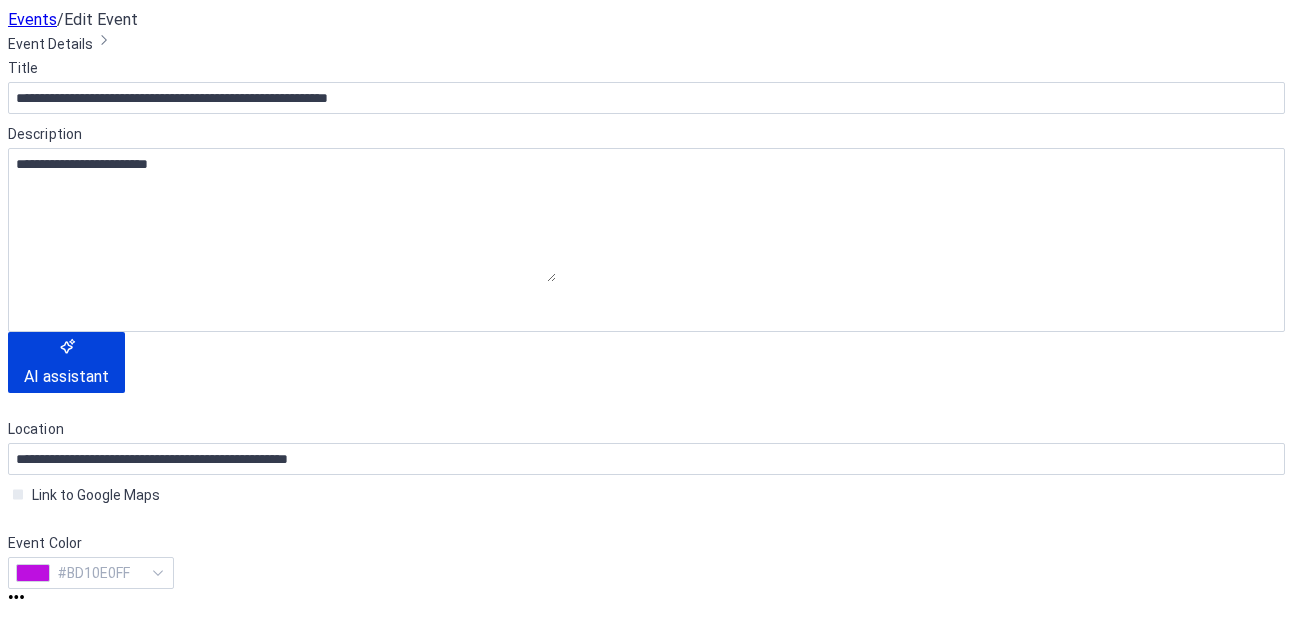 type on "*******" 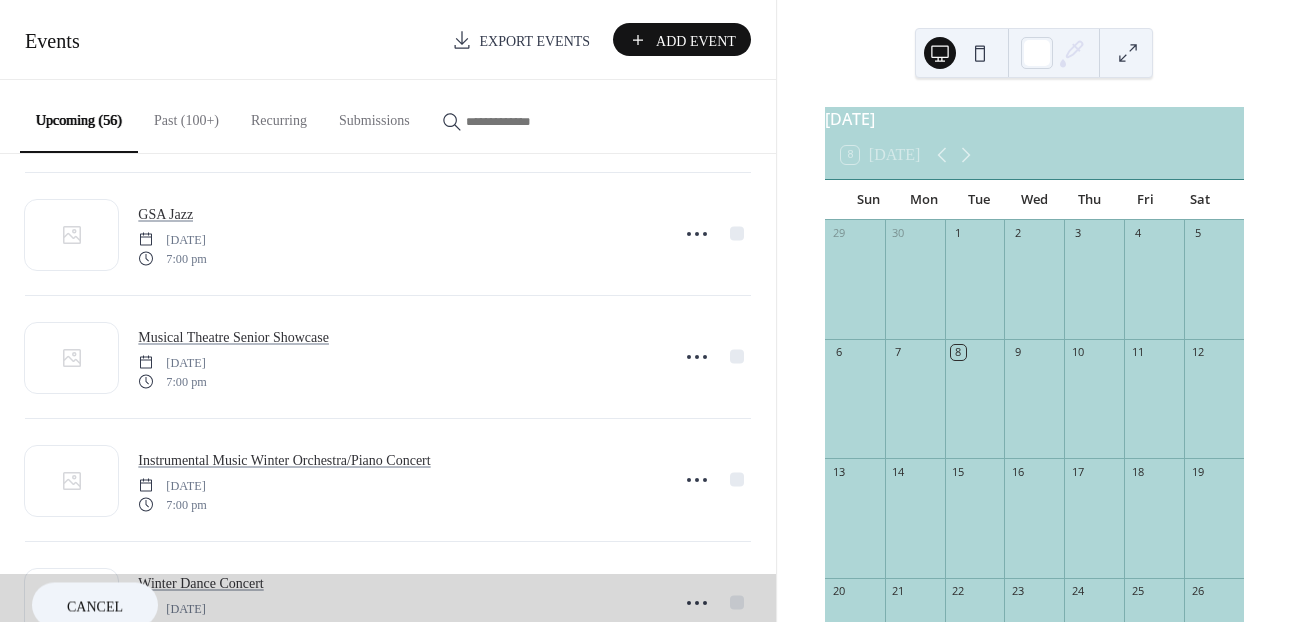 scroll, scrollTop: 2351, scrollLeft: 0, axis: vertical 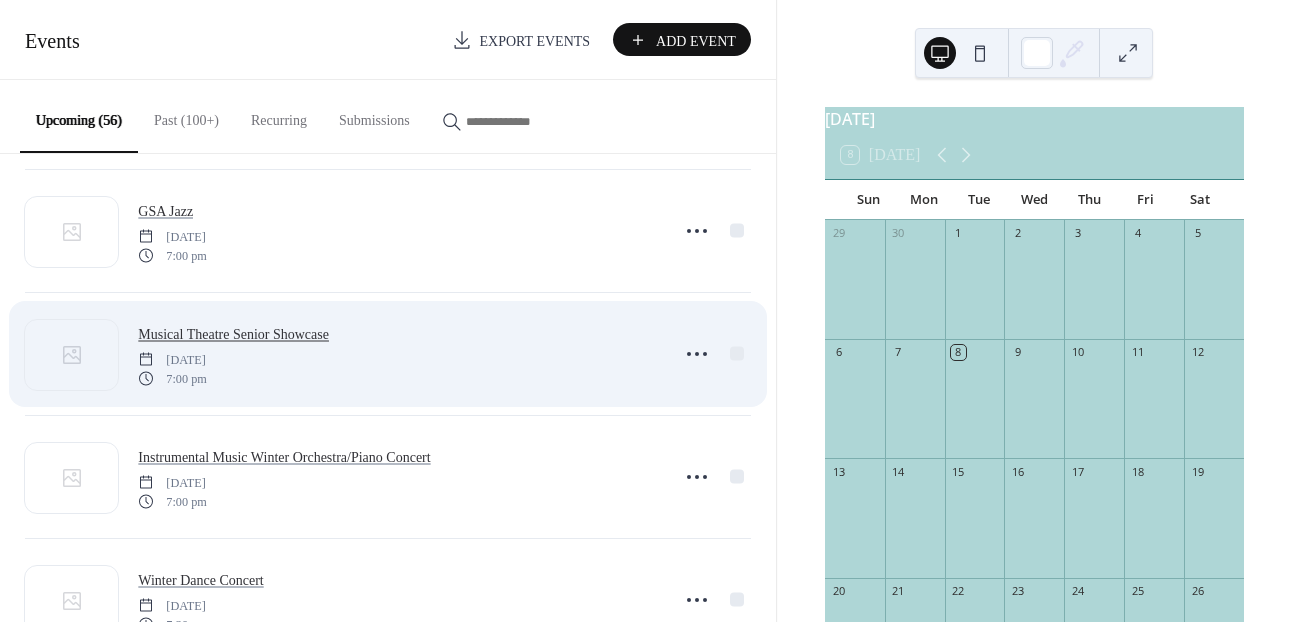 click on "Musical Theatre Senior Showcase" at bounding box center (233, 334) 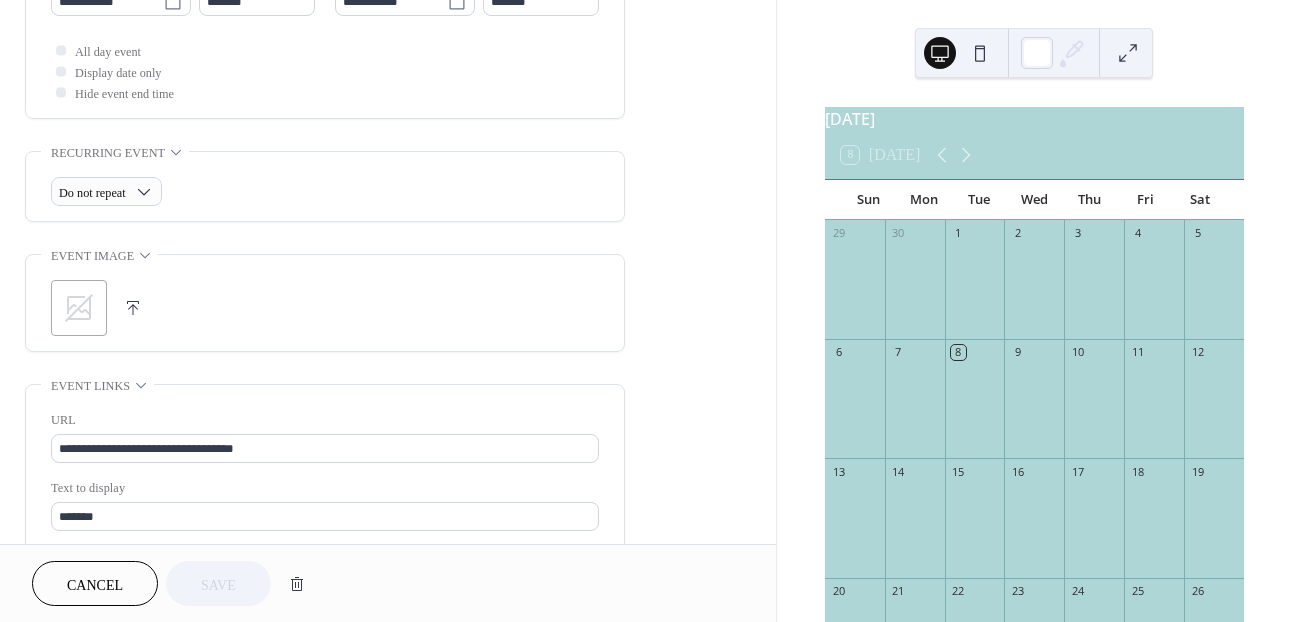 scroll, scrollTop: 760, scrollLeft: 0, axis: vertical 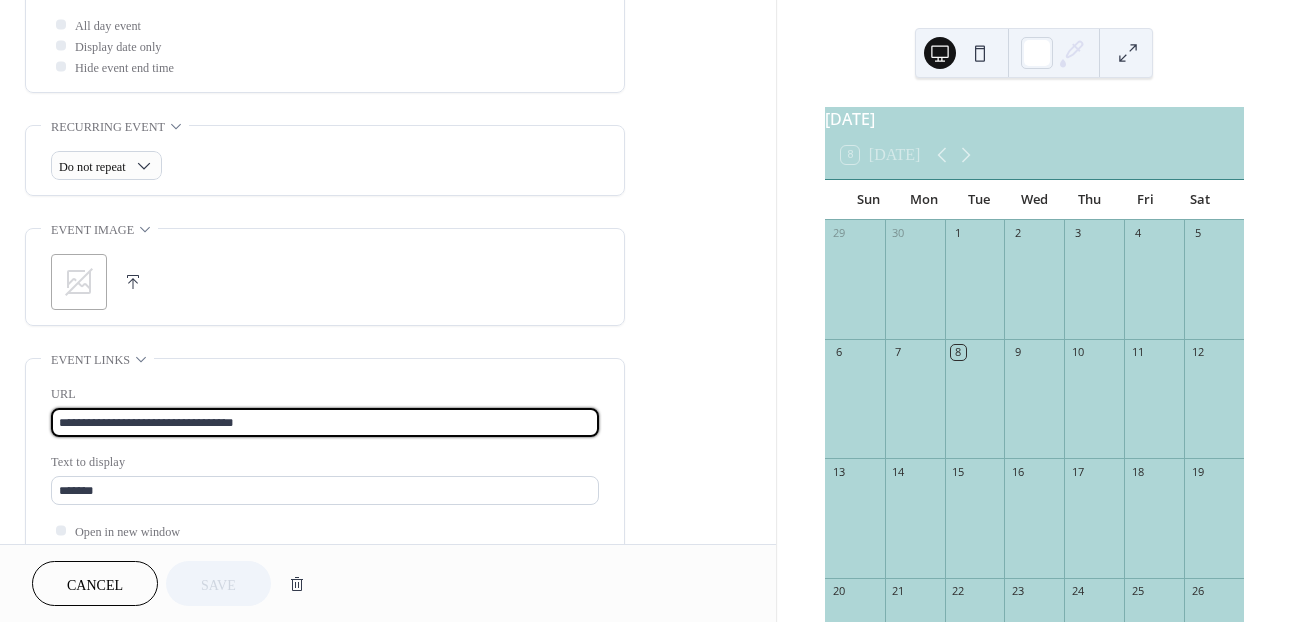 drag, startPoint x: 269, startPoint y: 426, endPoint x: -35, endPoint y: 419, distance: 304.08057 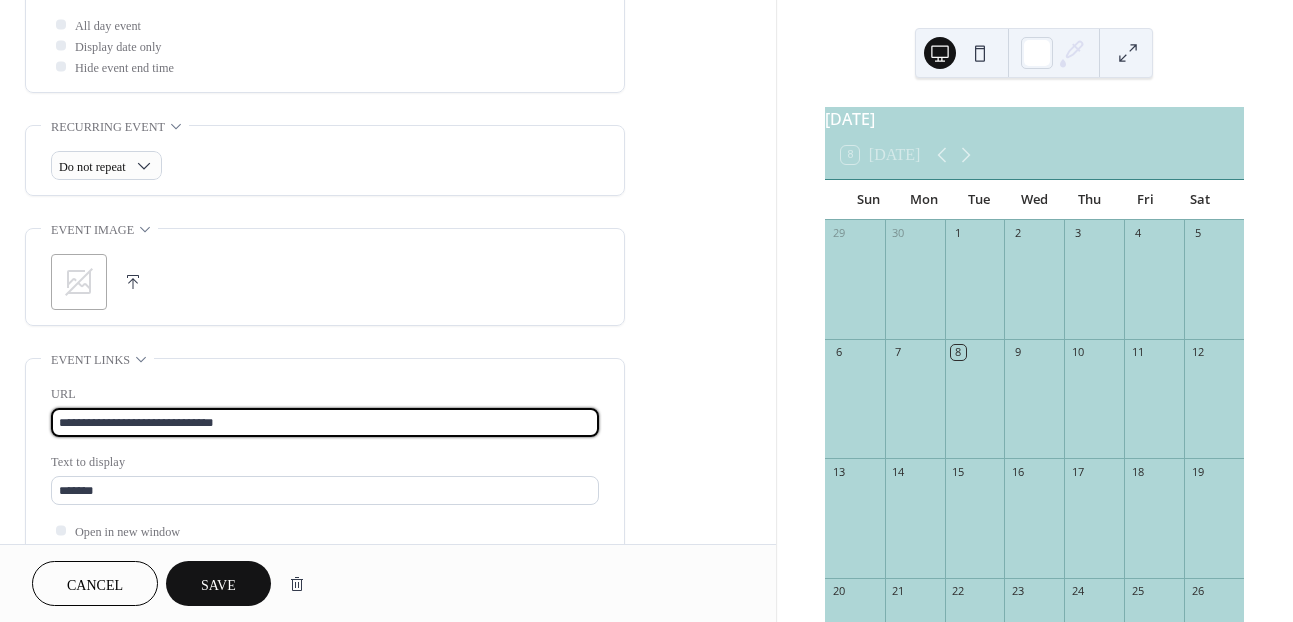 type on "**********" 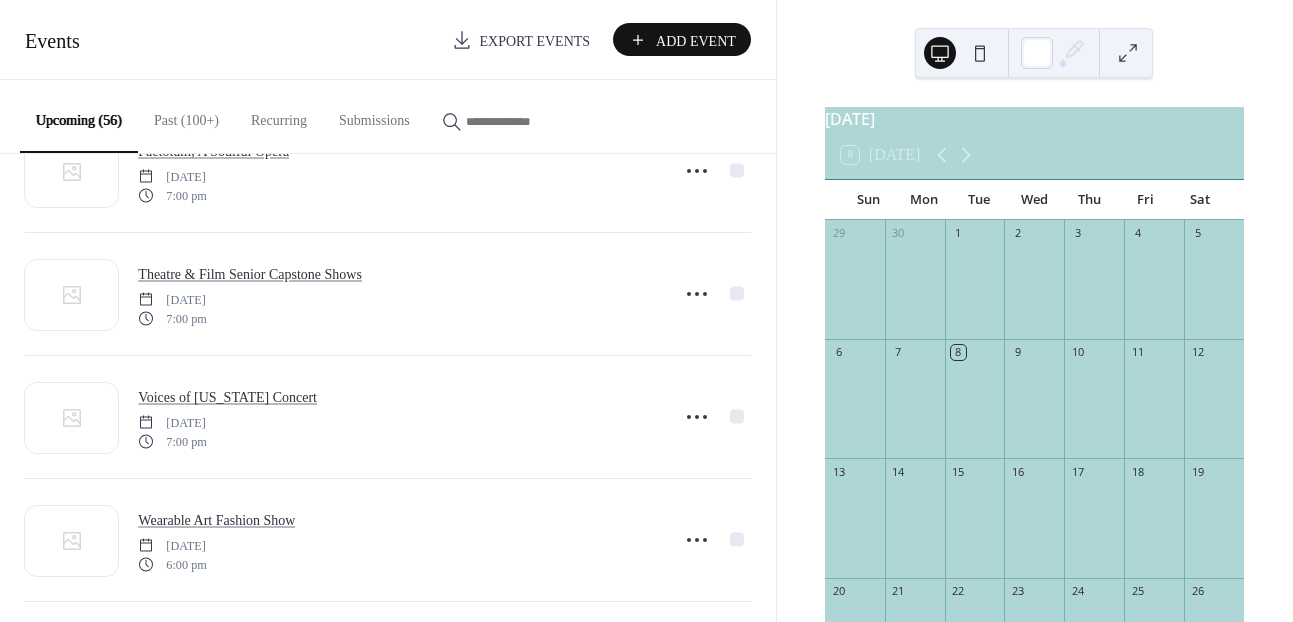 scroll, scrollTop: 3316, scrollLeft: 0, axis: vertical 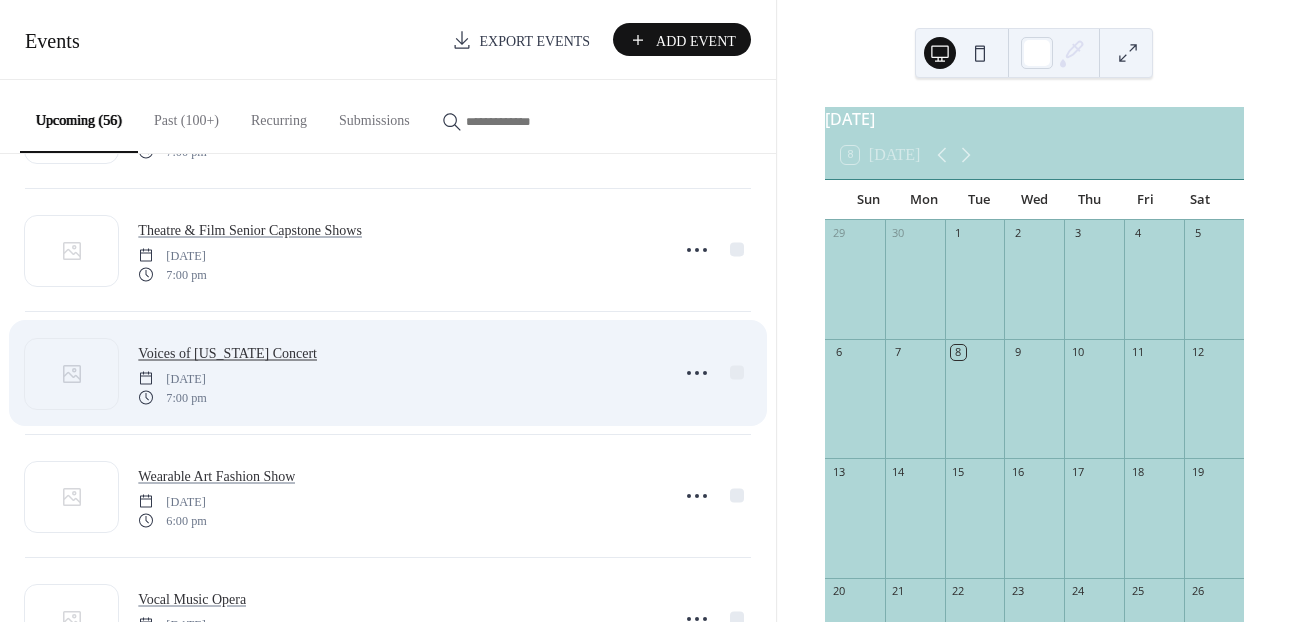 click on "Voices of [US_STATE] Concert" at bounding box center [227, 353] 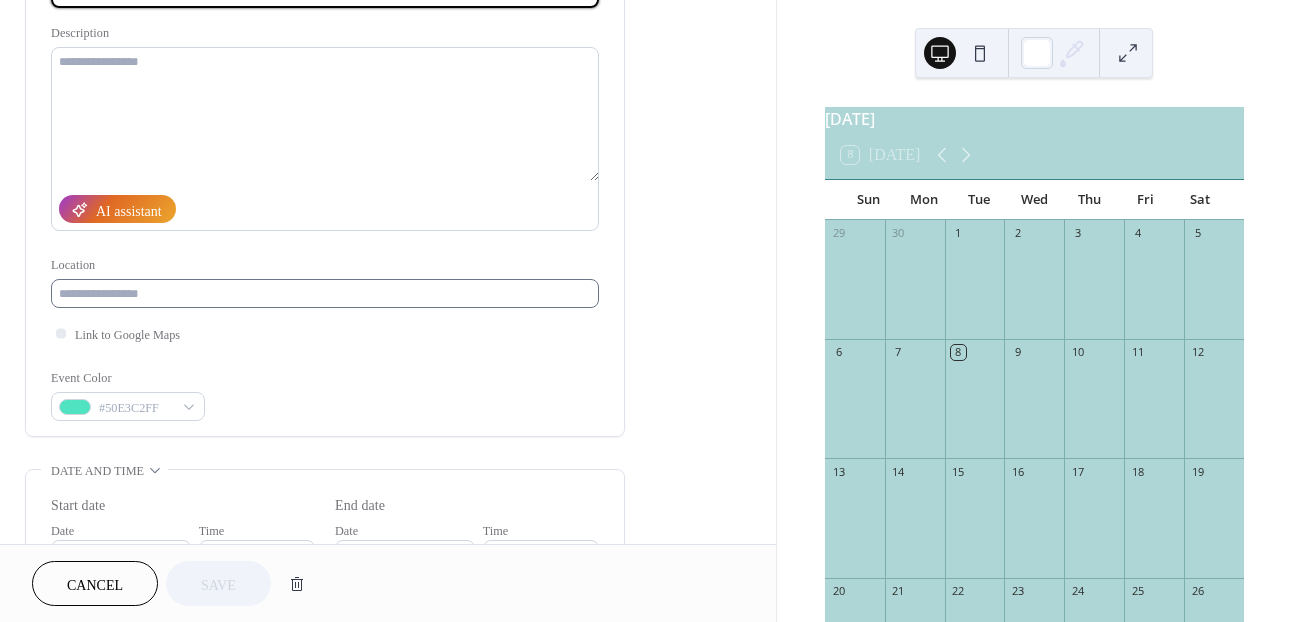 scroll, scrollTop: 251, scrollLeft: 0, axis: vertical 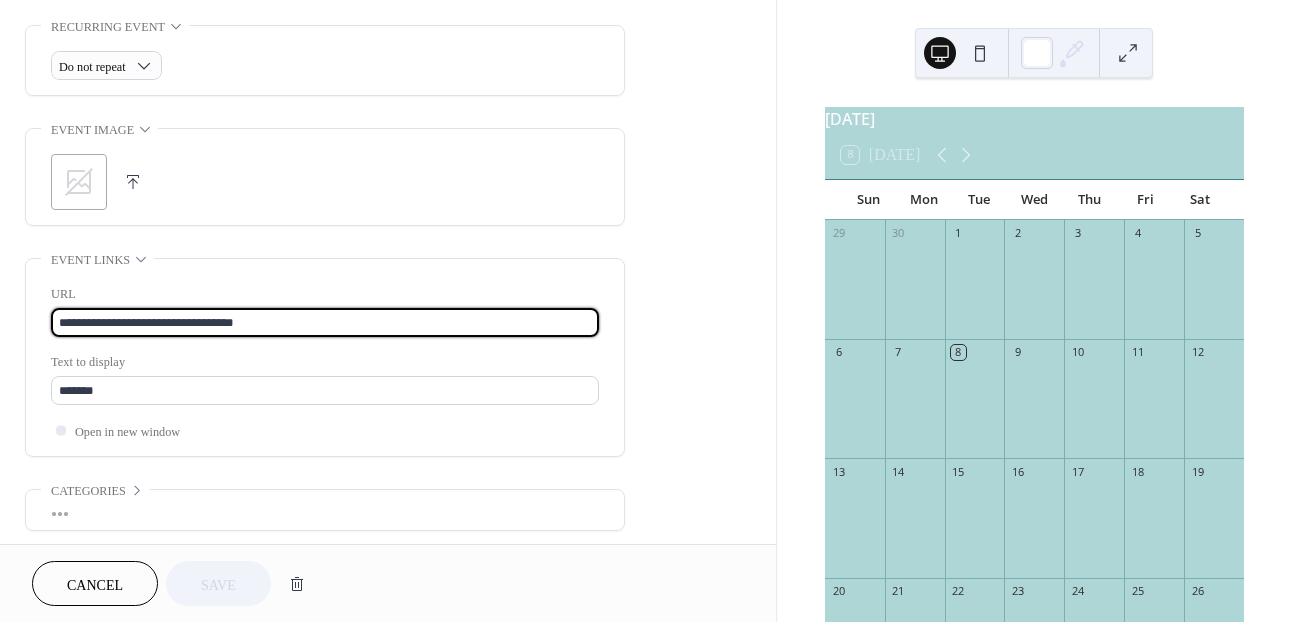 drag, startPoint x: 276, startPoint y: 319, endPoint x: 4, endPoint y: 313, distance: 272.06616 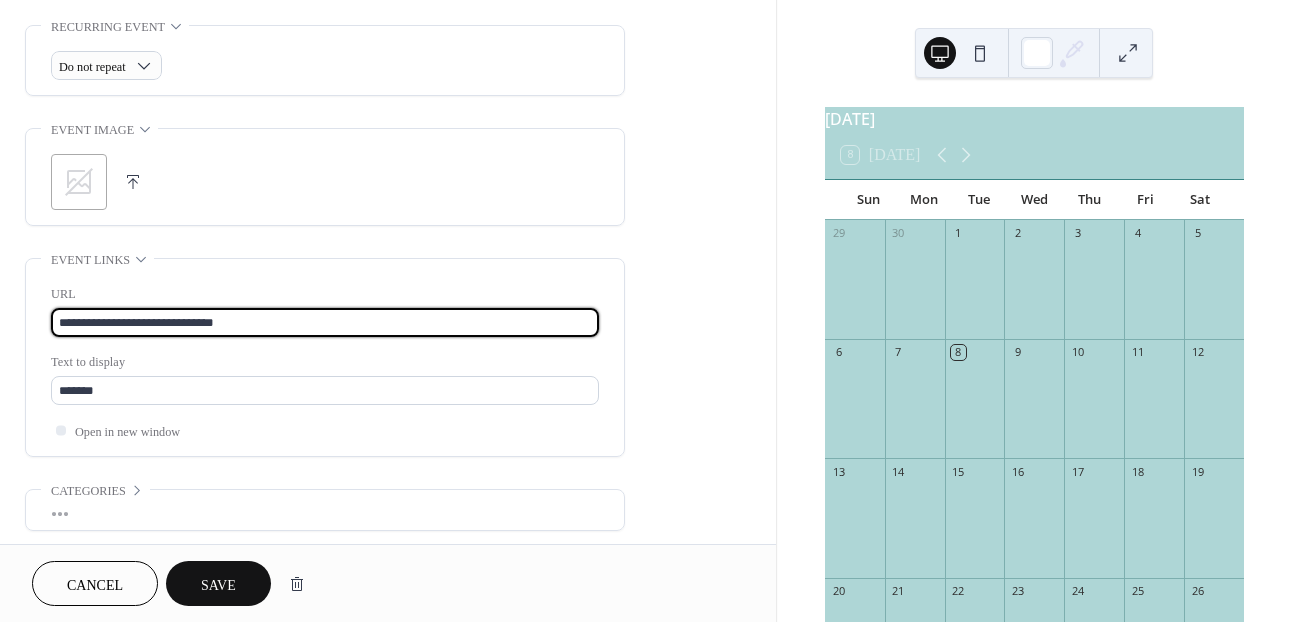 type on "**********" 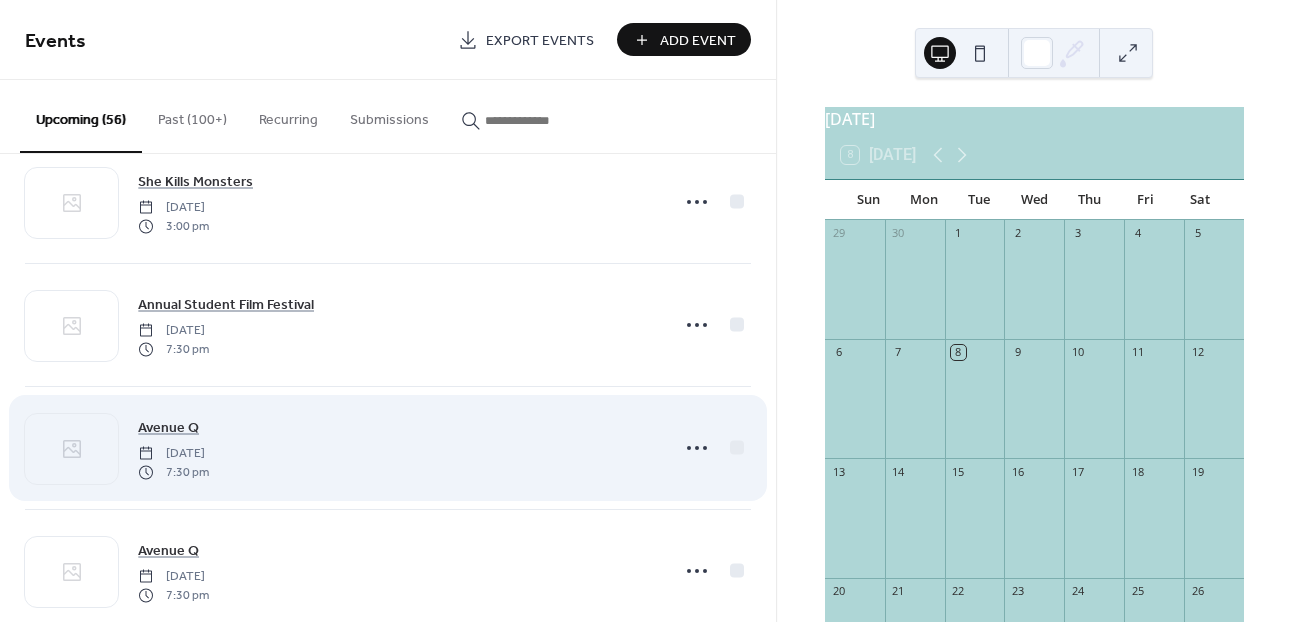 scroll, scrollTop: 5948, scrollLeft: 0, axis: vertical 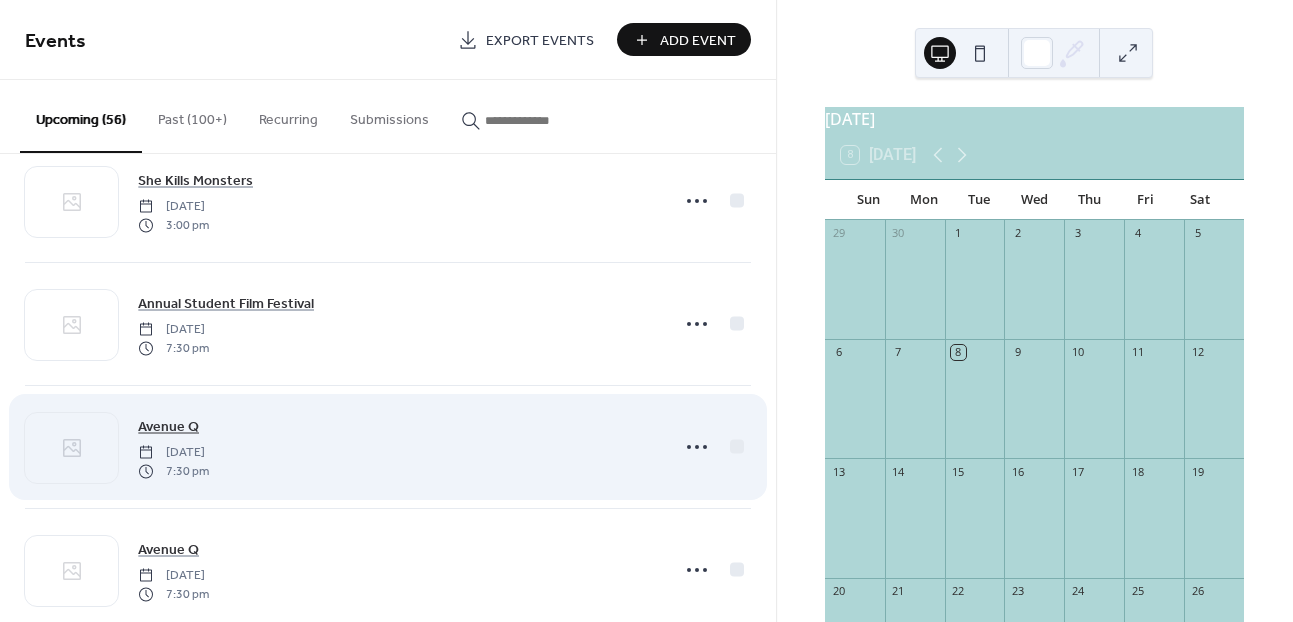 click on "Avenue Q" at bounding box center [168, 427] 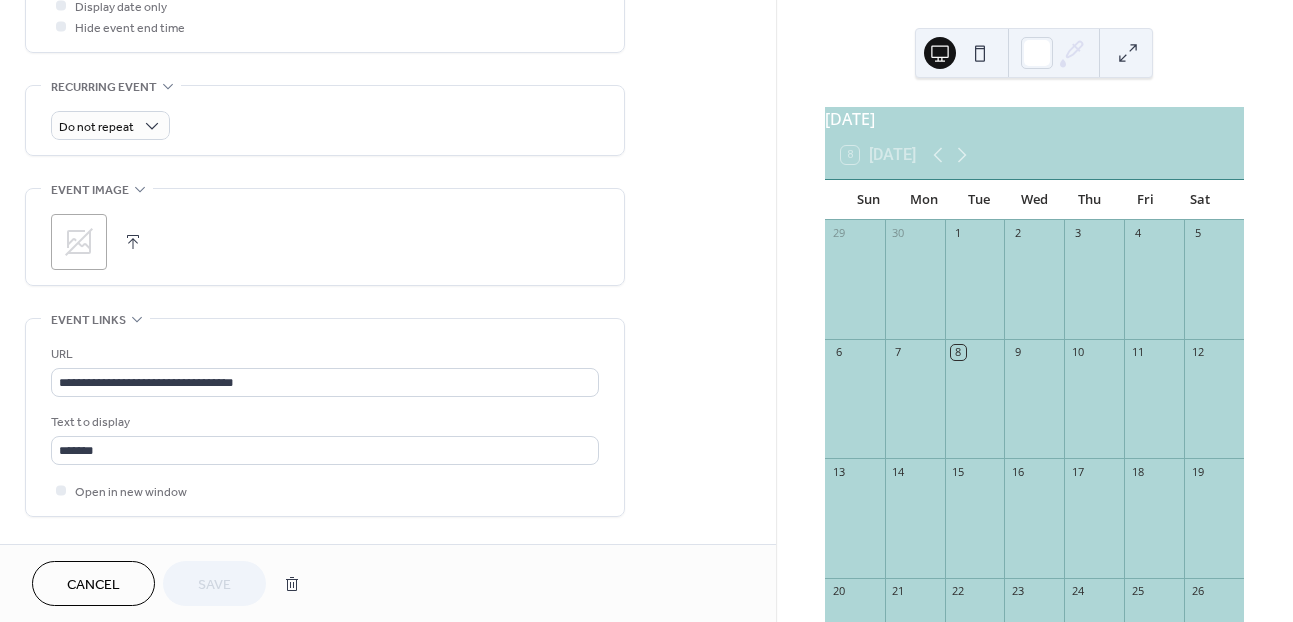 scroll, scrollTop: 813, scrollLeft: 0, axis: vertical 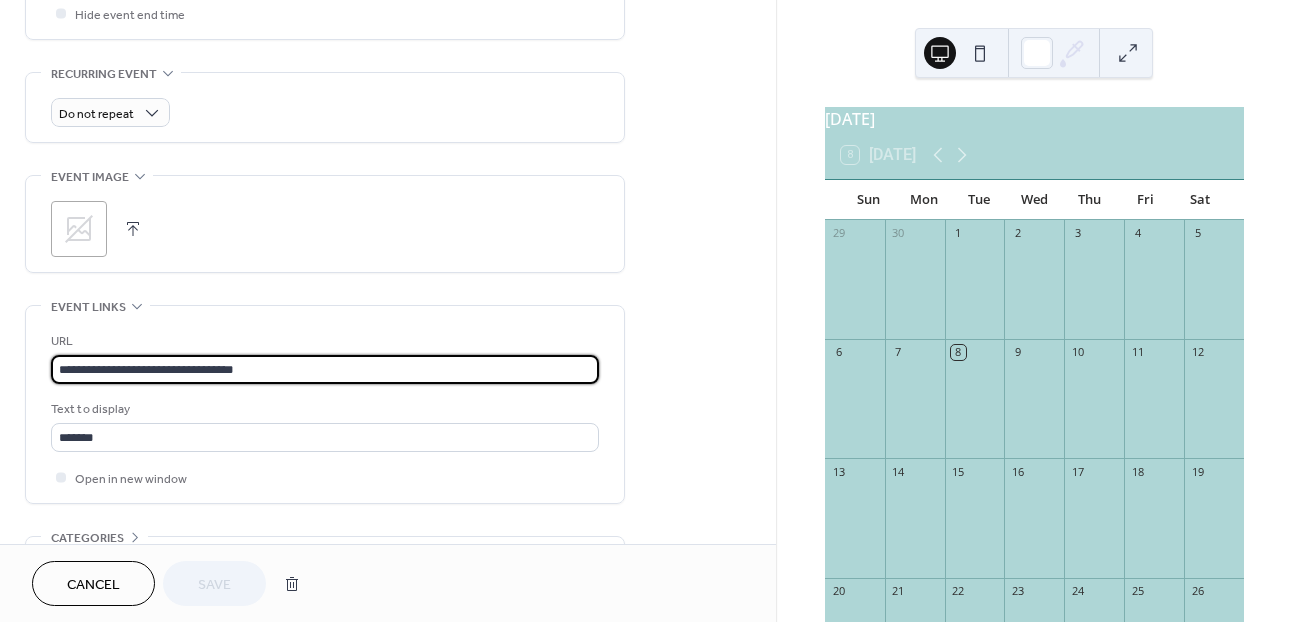 drag, startPoint x: 283, startPoint y: 377, endPoint x: -27, endPoint y: 375, distance: 310.00644 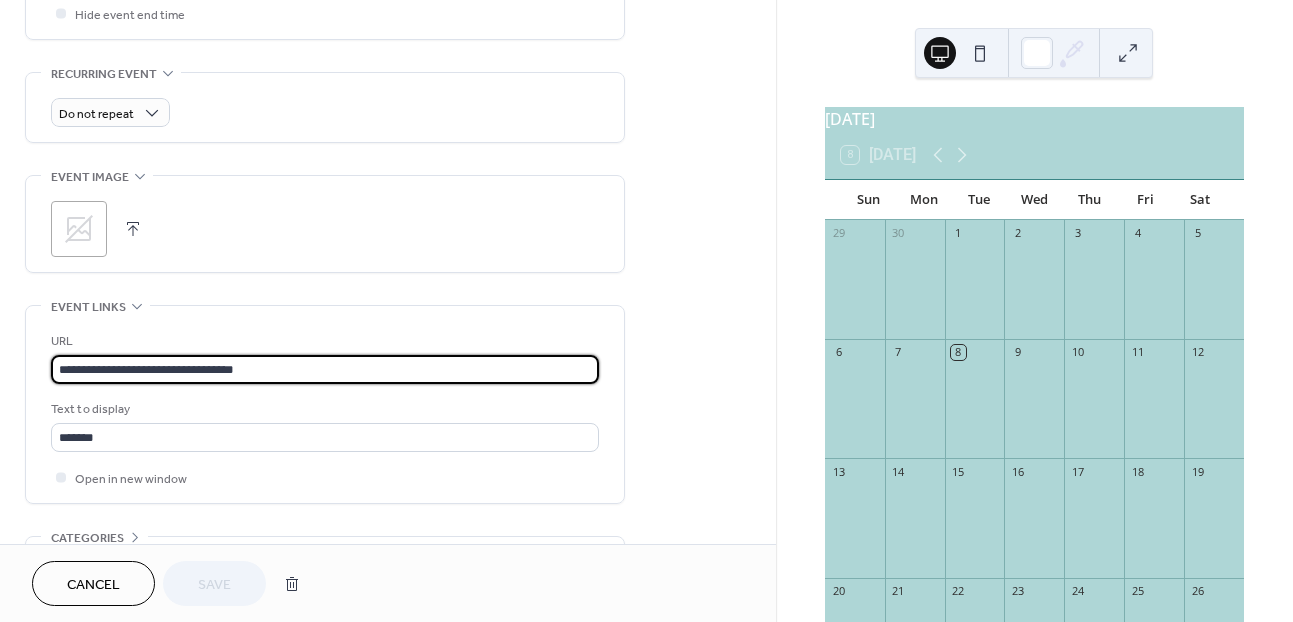 click on "**********" at bounding box center (646, 311) 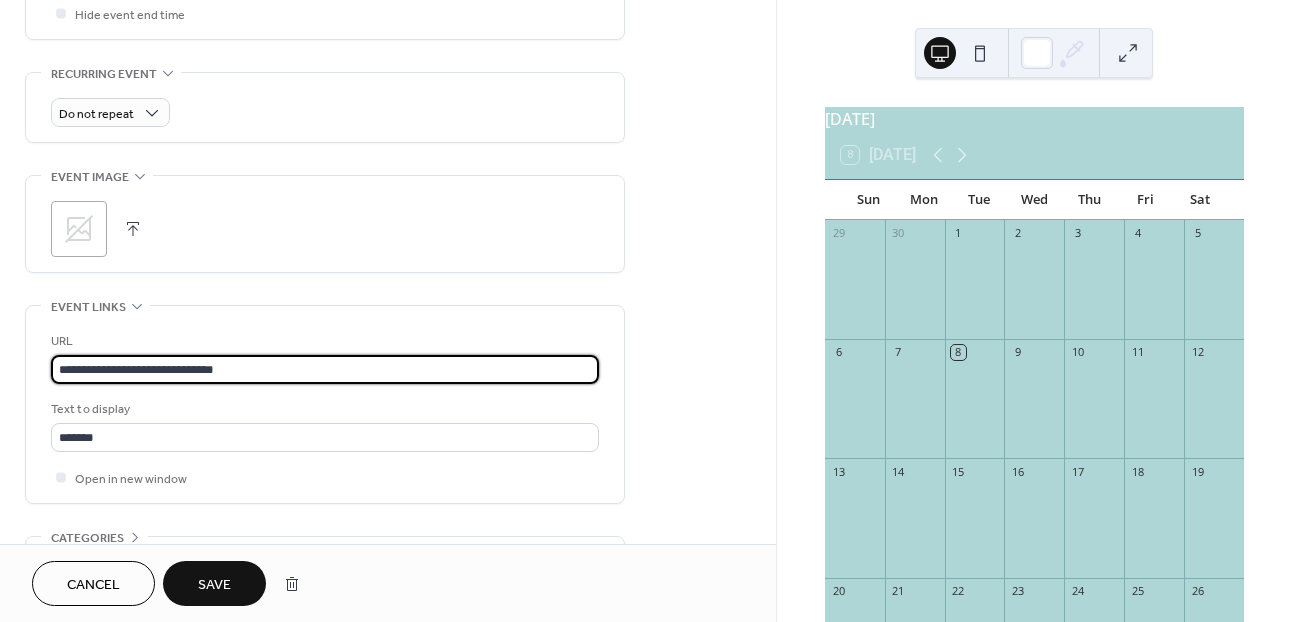 type on "**********" 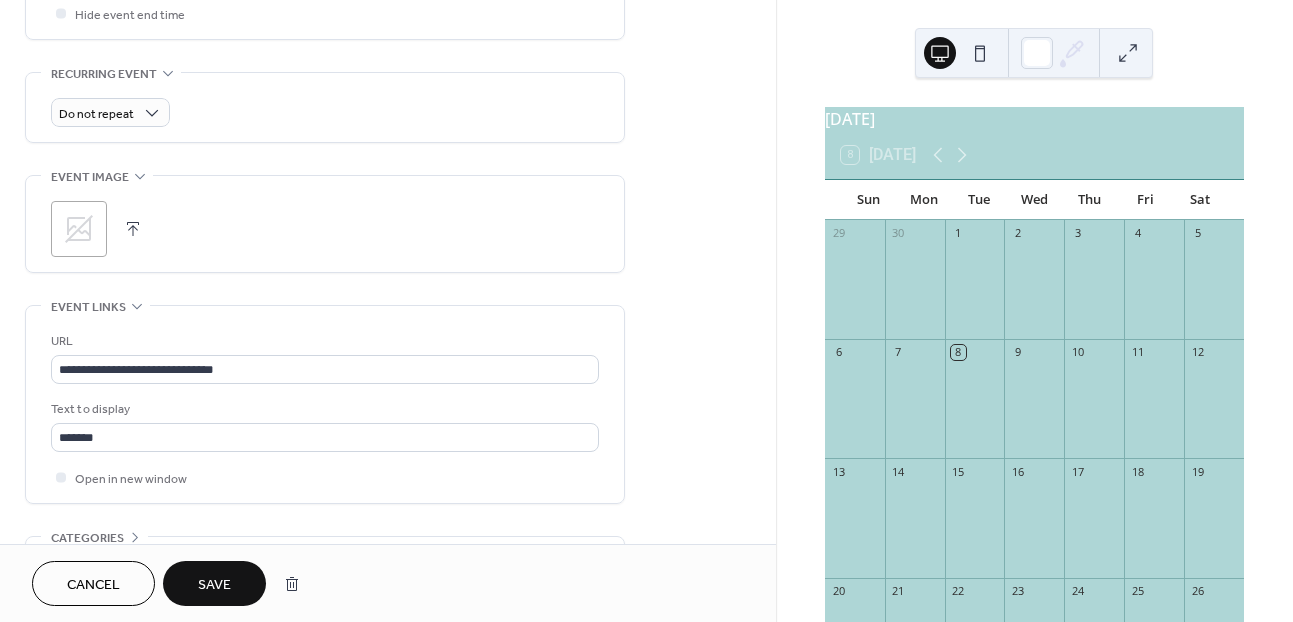 scroll, scrollTop: 0, scrollLeft: 0, axis: both 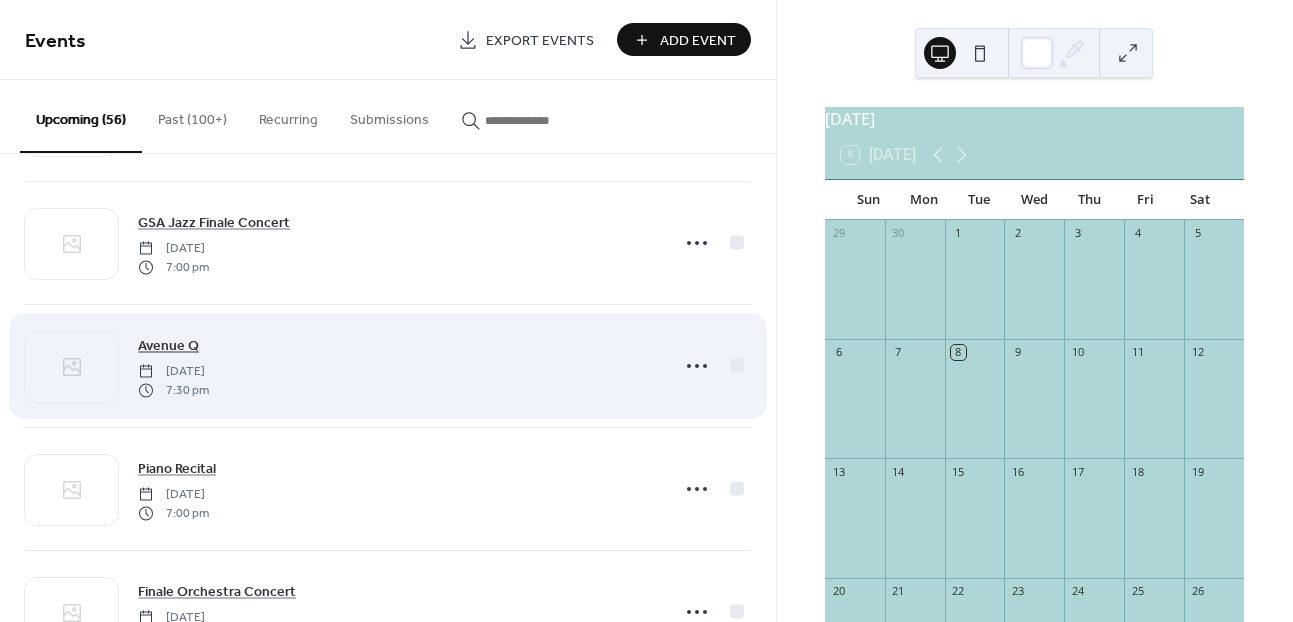 click on "Avenue Q" at bounding box center (168, 346) 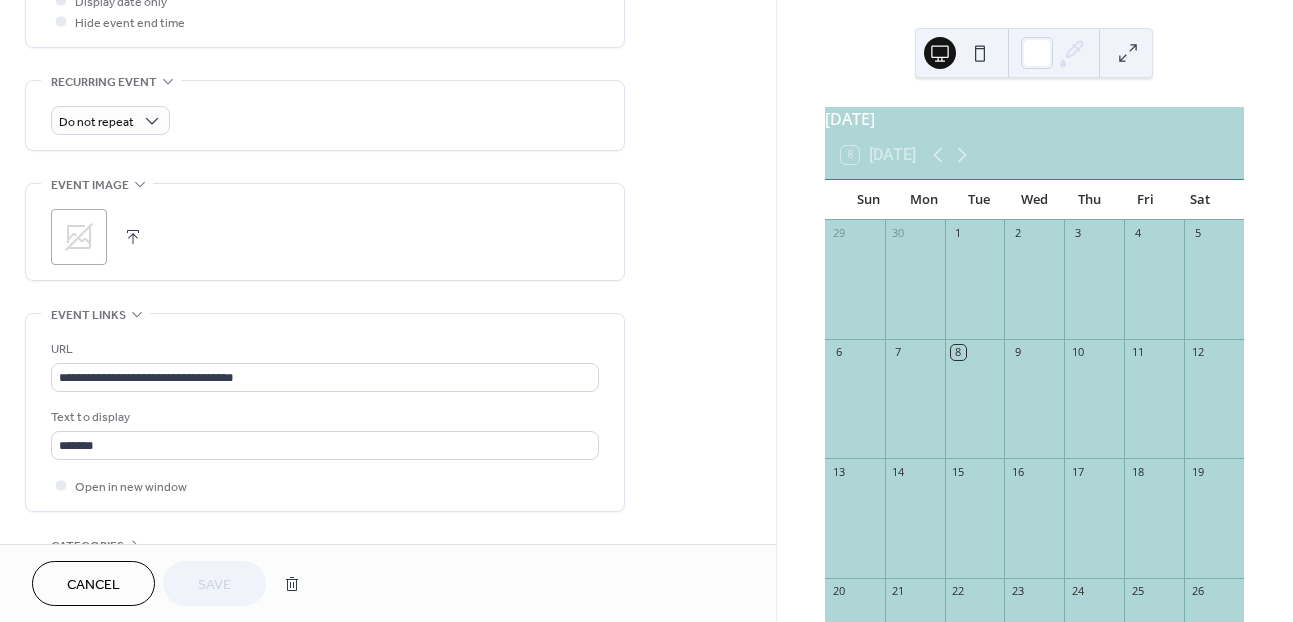 scroll, scrollTop: 833, scrollLeft: 0, axis: vertical 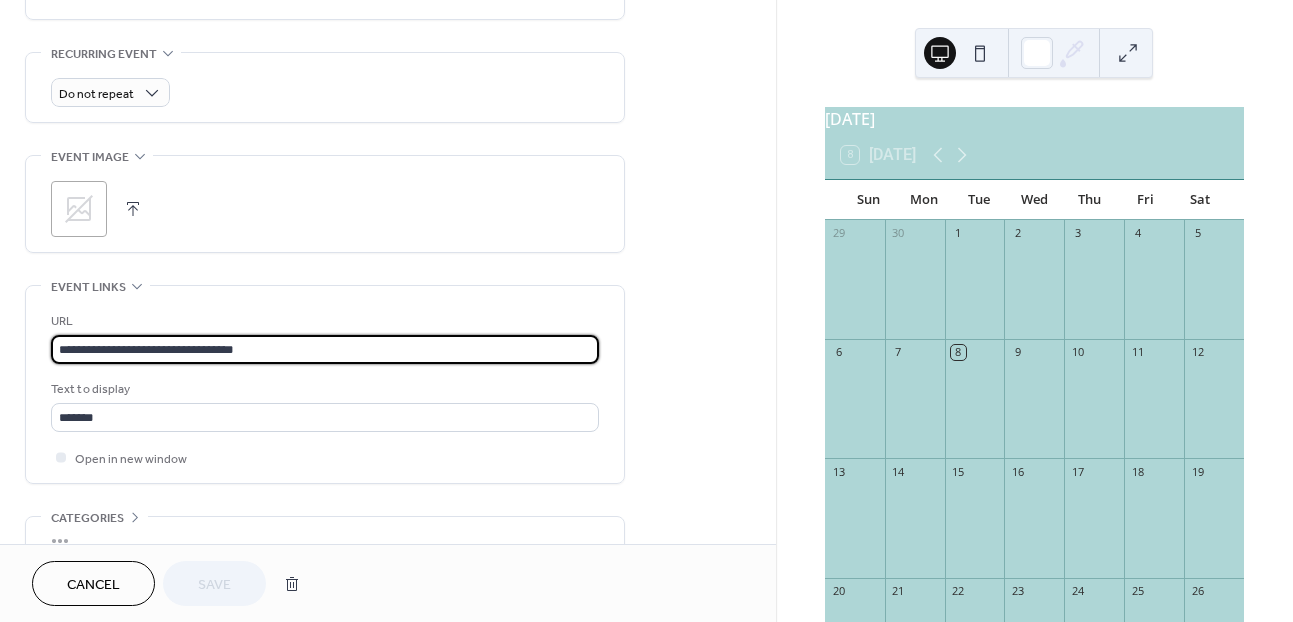 drag, startPoint x: 273, startPoint y: 349, endPoint x: -56, endPoint y: 353, distance: 329.02432 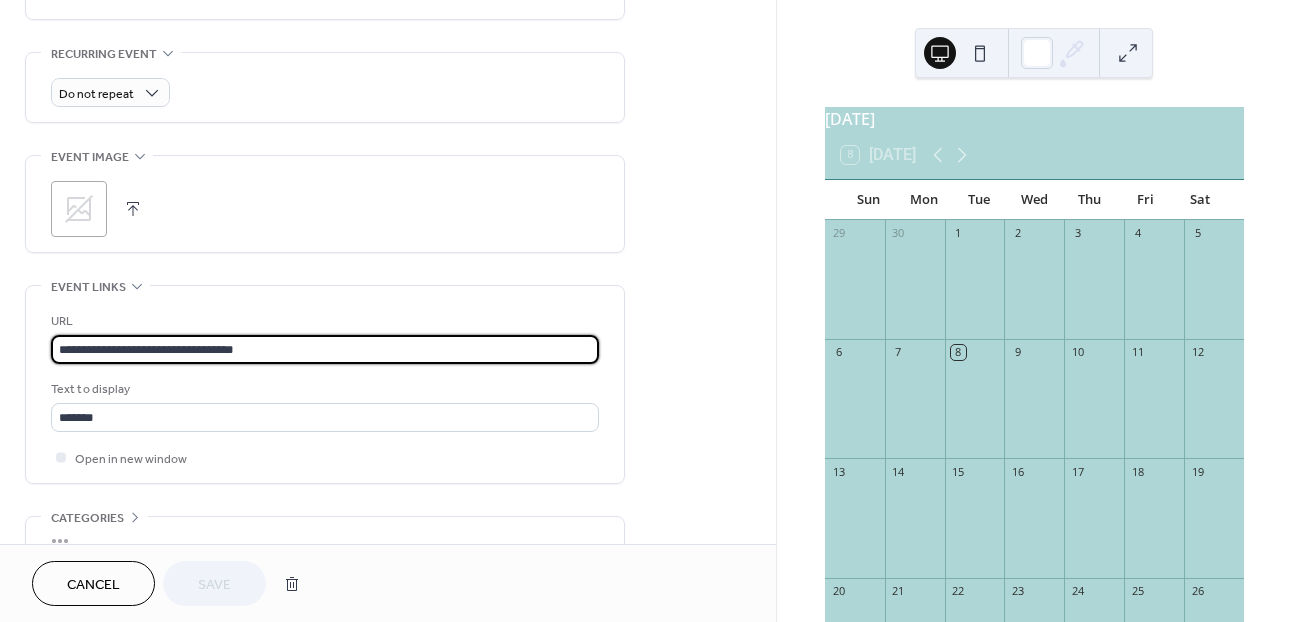 click on "**********" at bounding box center (646, 311) 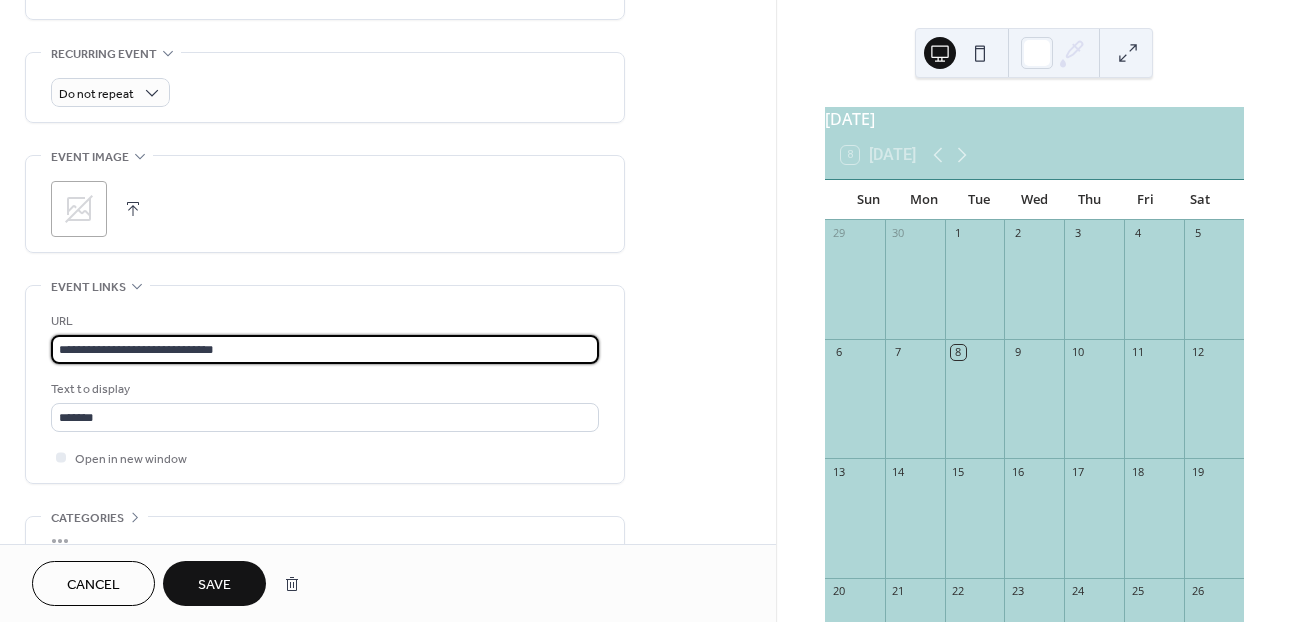 type on "**********" 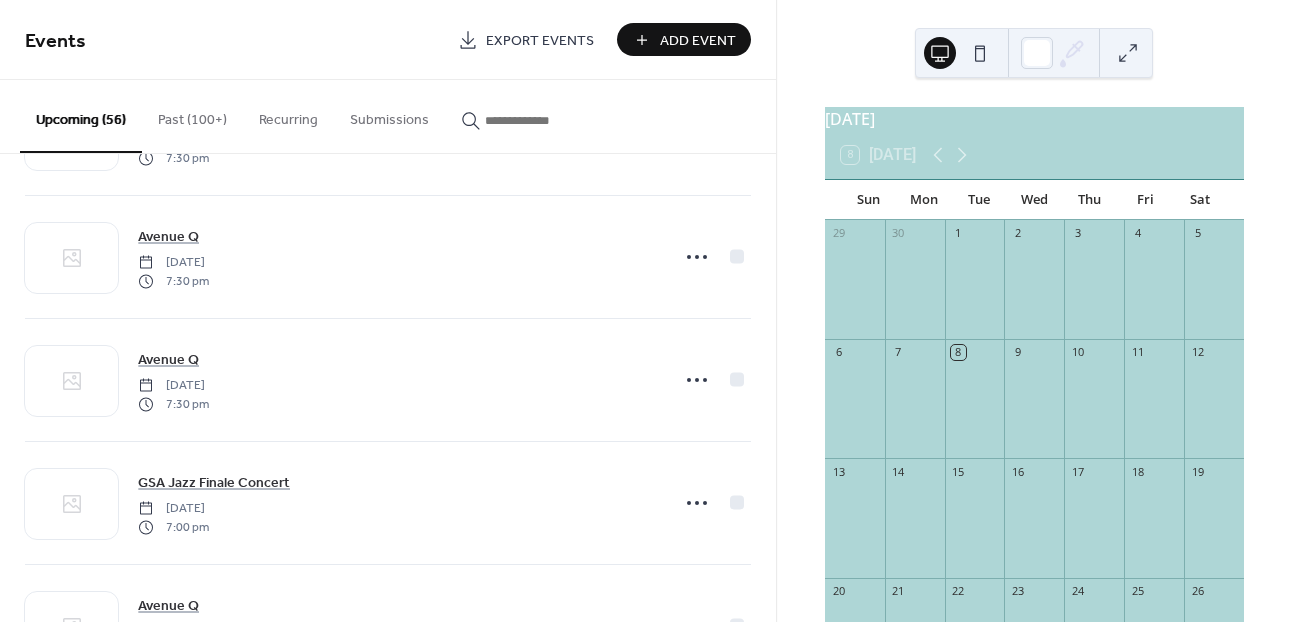 scroll, scrollTop: 6122, scrollLeft: 0, axis: vertical 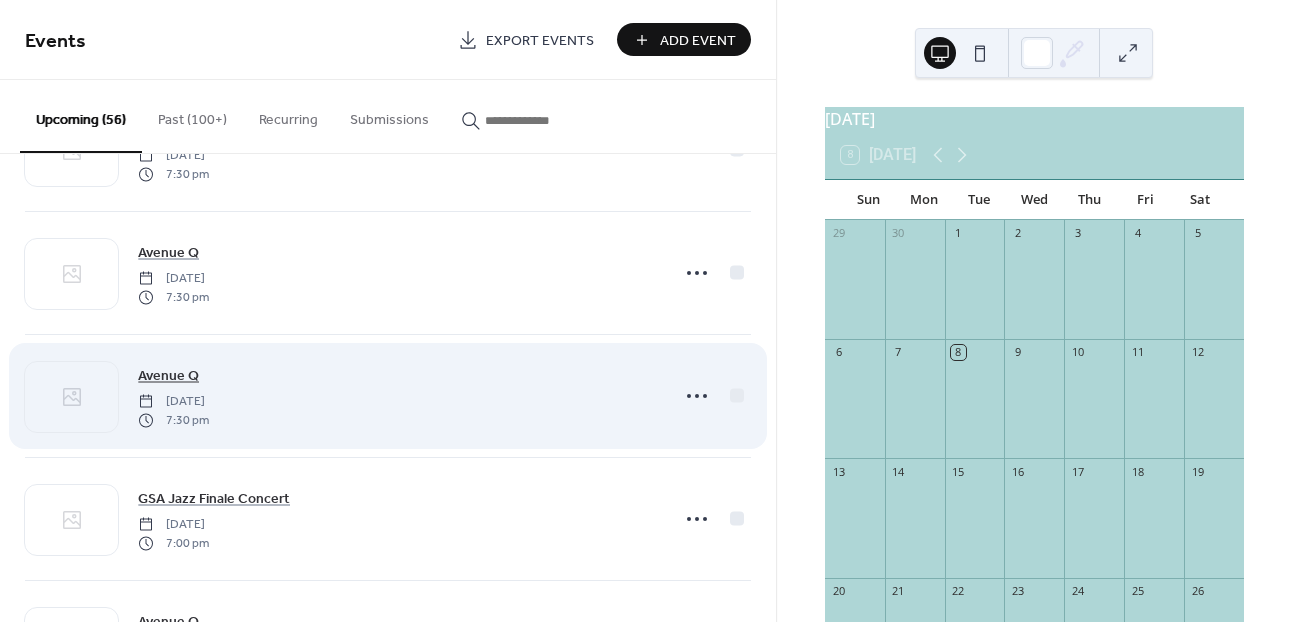 click on "Avenue Q" at bounding box center (168, 376) 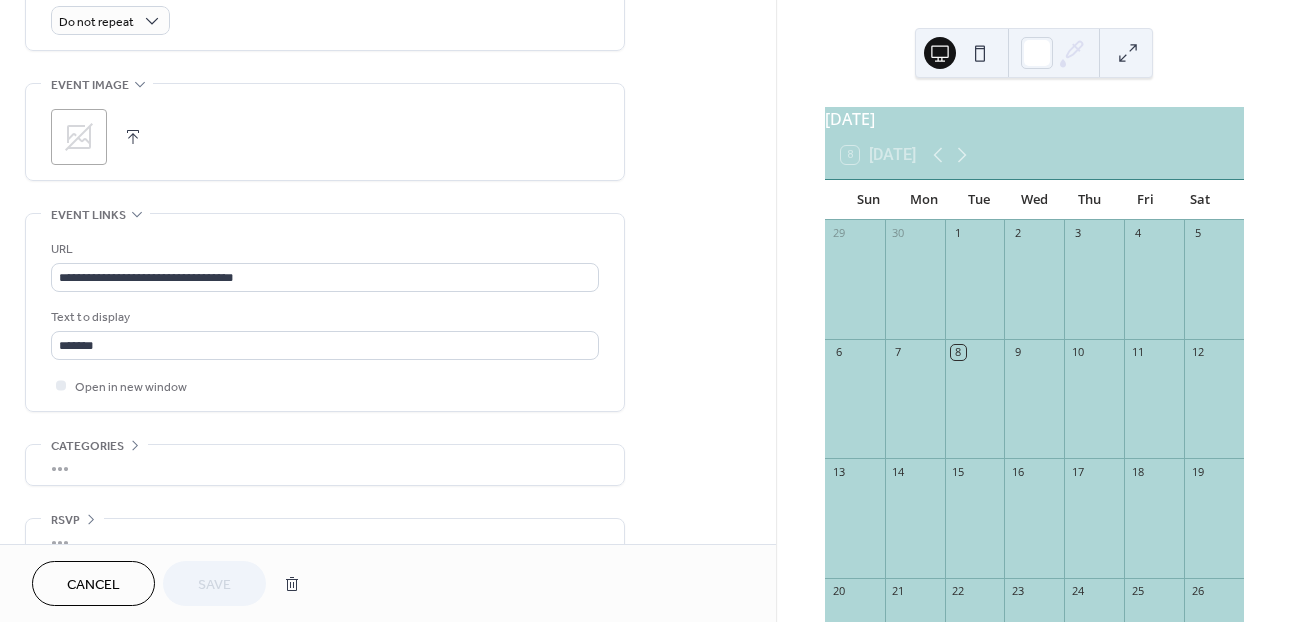 scroll, scrollTop: 941, scrollLeft: 0, axis: vertical 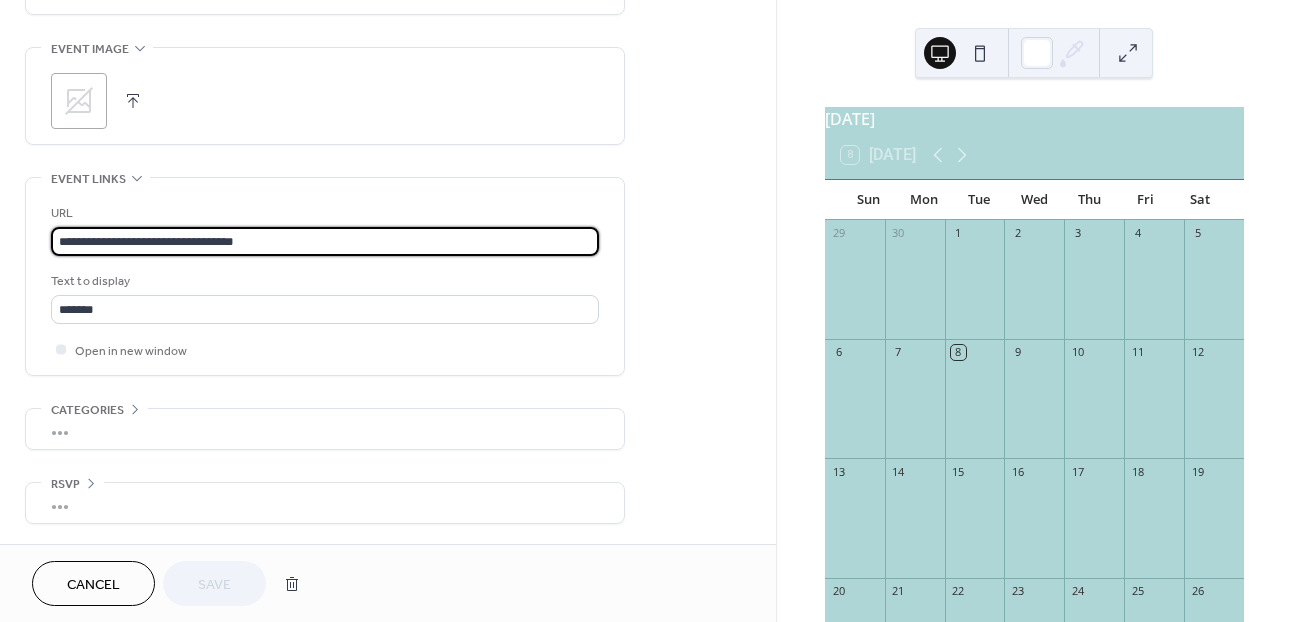 drag, startPoint x: 279, startPoint y: 237, endPoint x: -27, endPoint y: 248, distance: 306.19766 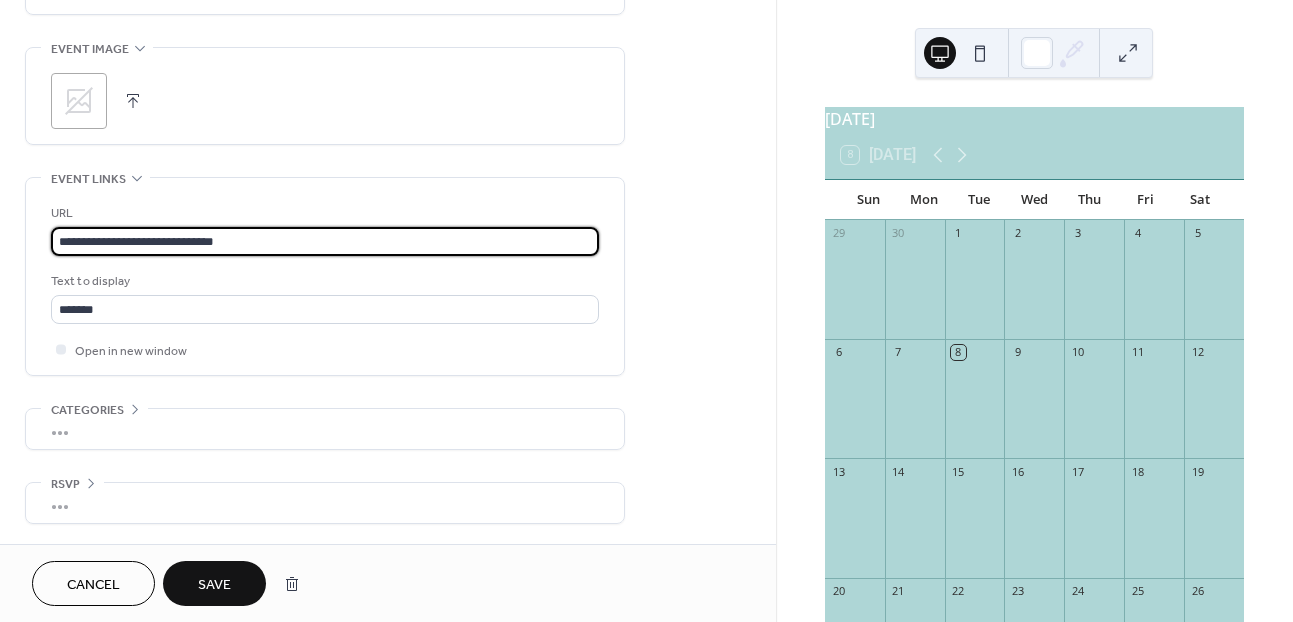 type on "**********" 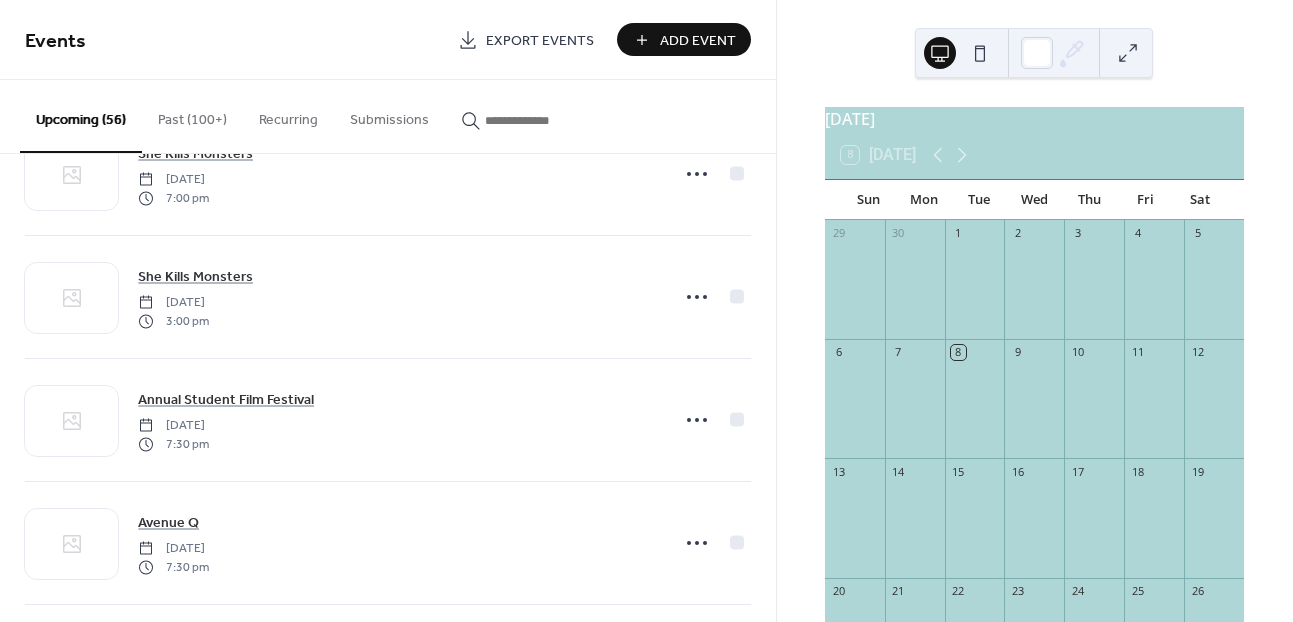 scroll, scrollTop: 5835, scrollLeft: 0, axis: vertical 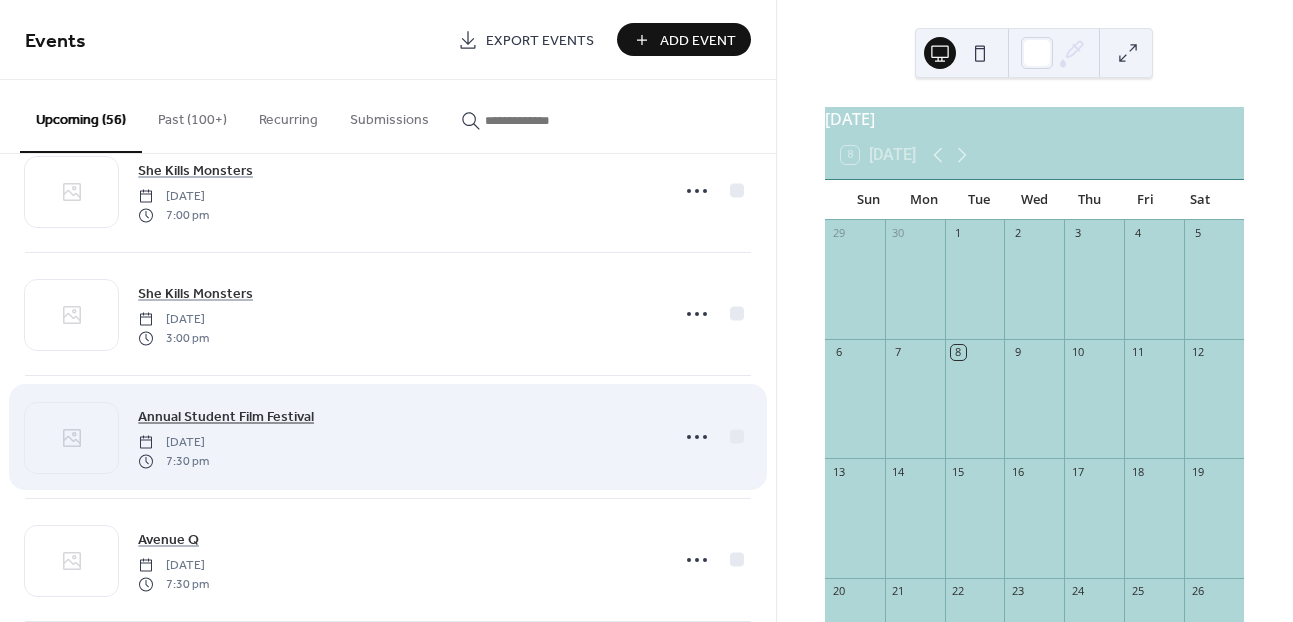 click on "Annual Student Film Festival" at bounding box center (226, 417) 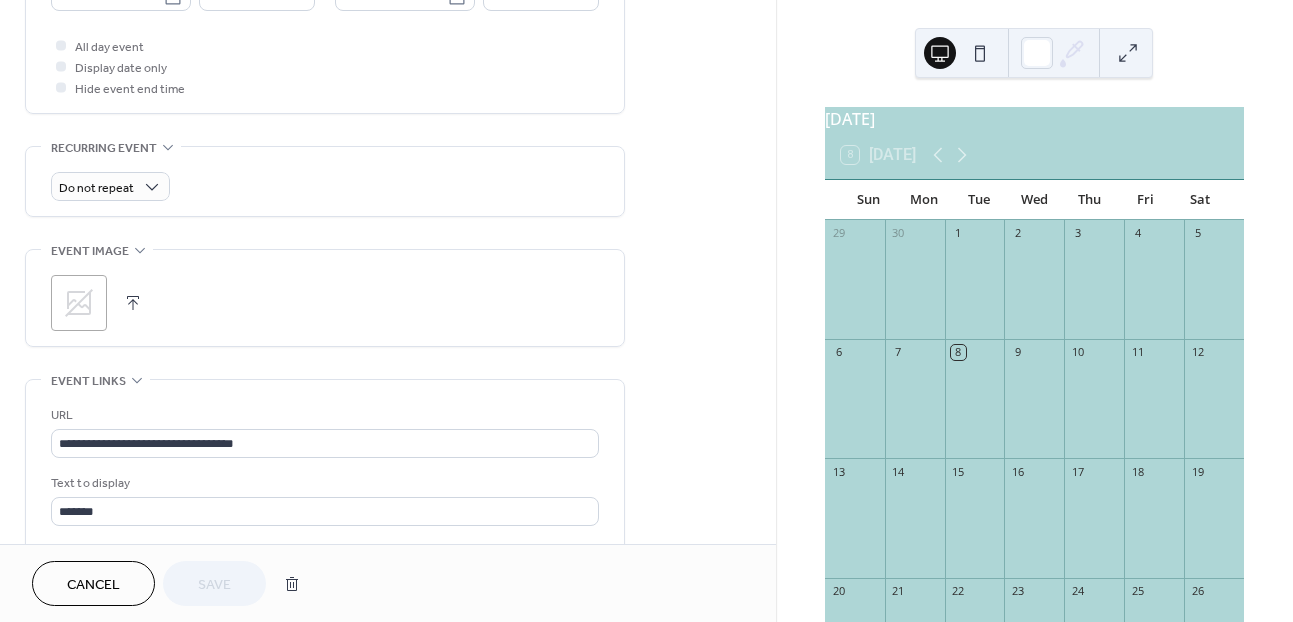 scroll, scrollTop: 830, scrollLeft: 0, axis: vertical 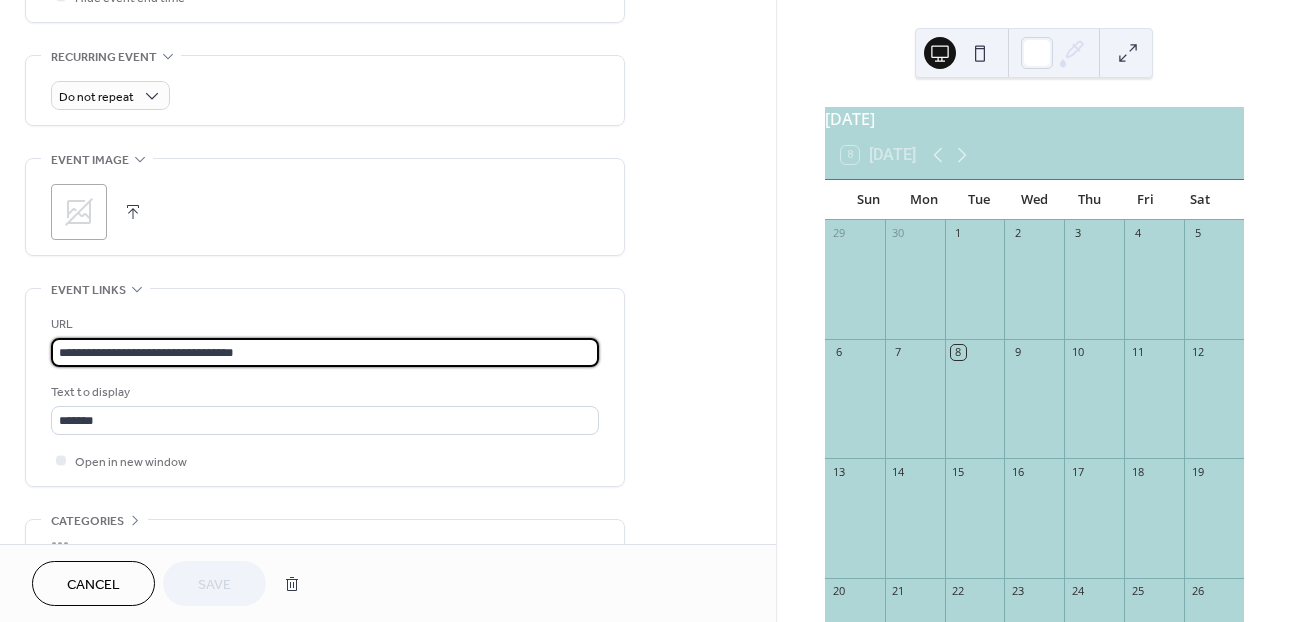 paste on "*" 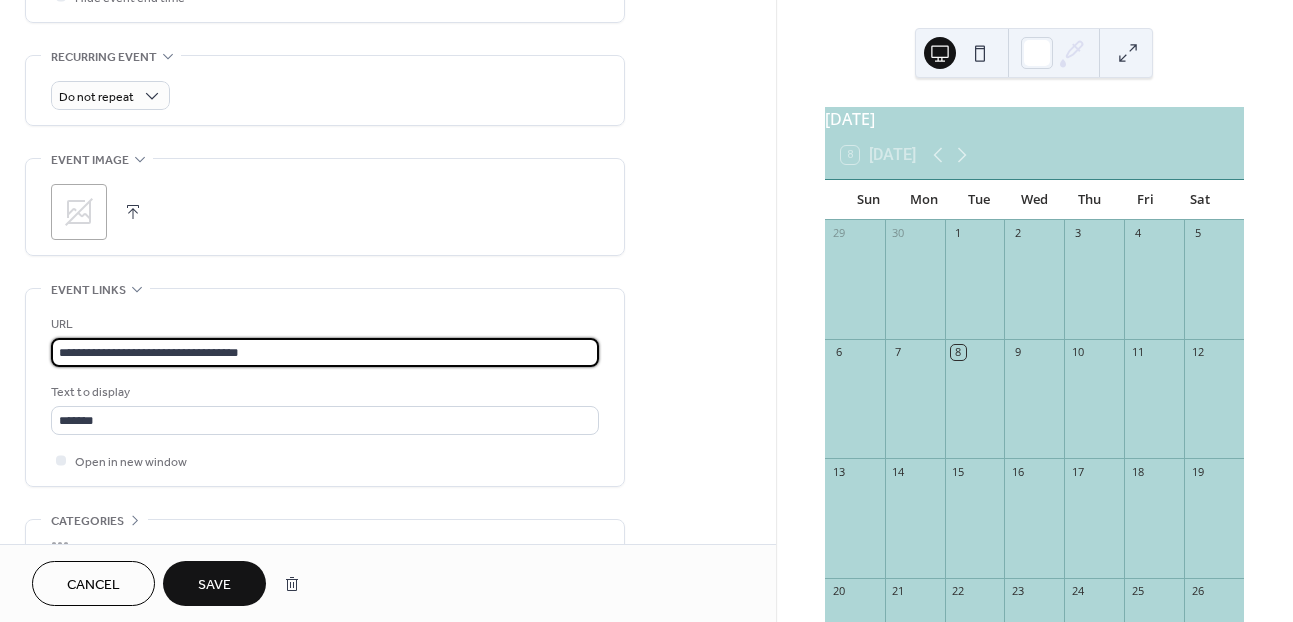type on "**********" 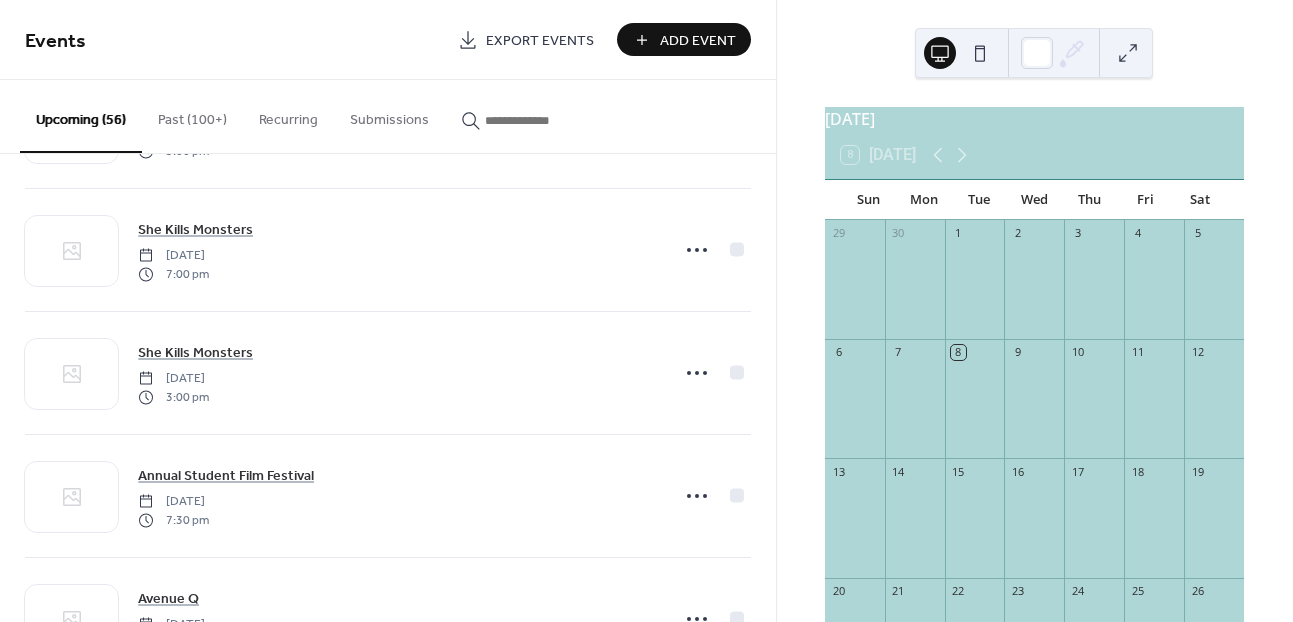 scroll, scrollTop: 5752, scrollLeft: 0, axis: vertical 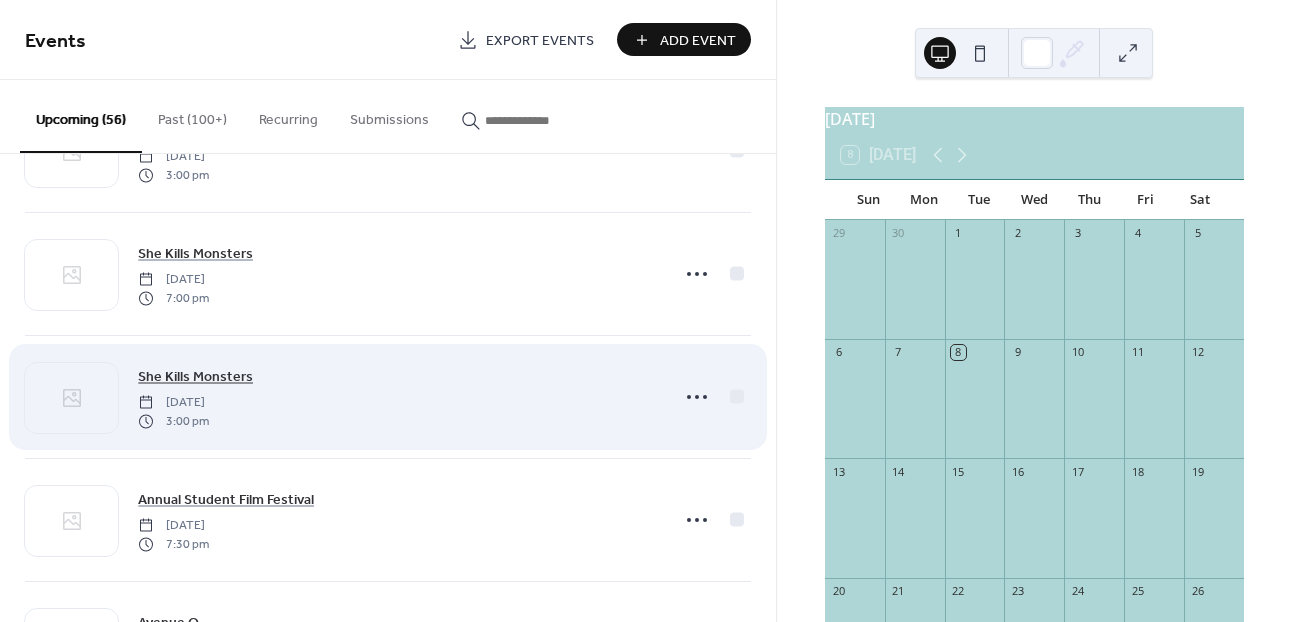 click on "She Kills Monsters" at bounding box center [195, 377] 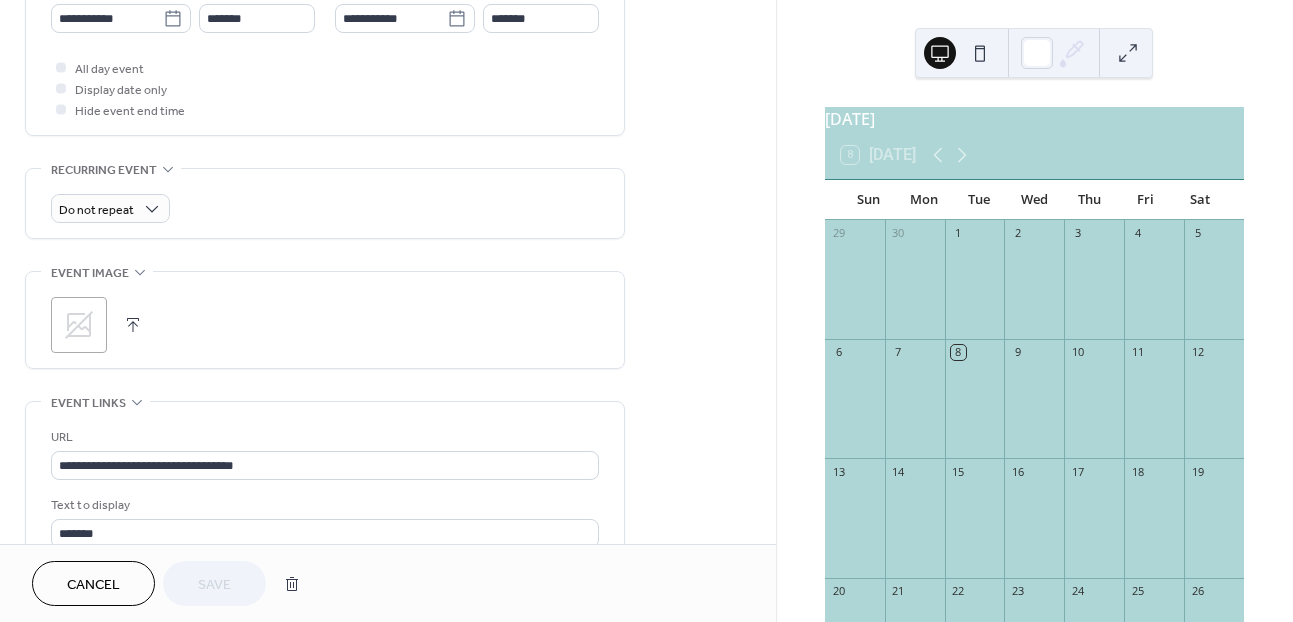 scroll, scrollTop: 718, scrollLeft: 0, axis: vertical 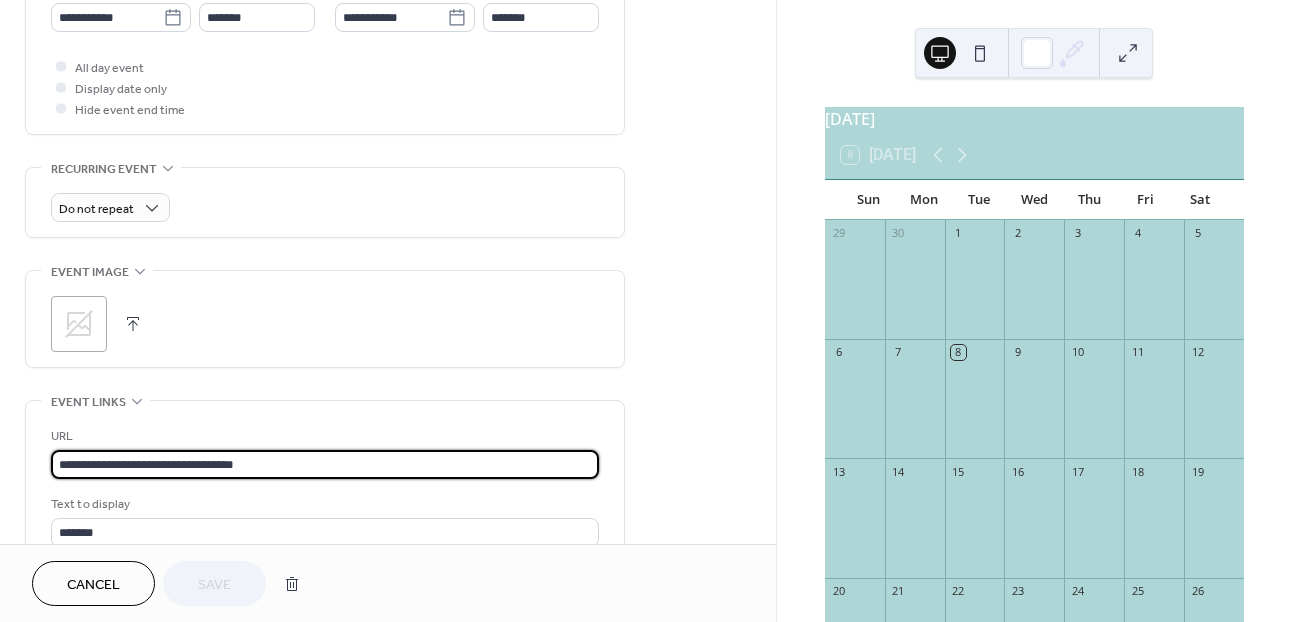 drag, startPoint x: 273, startPoint y: 461, endPoint x: 20, endPoint y: 460, distance: 253.00198 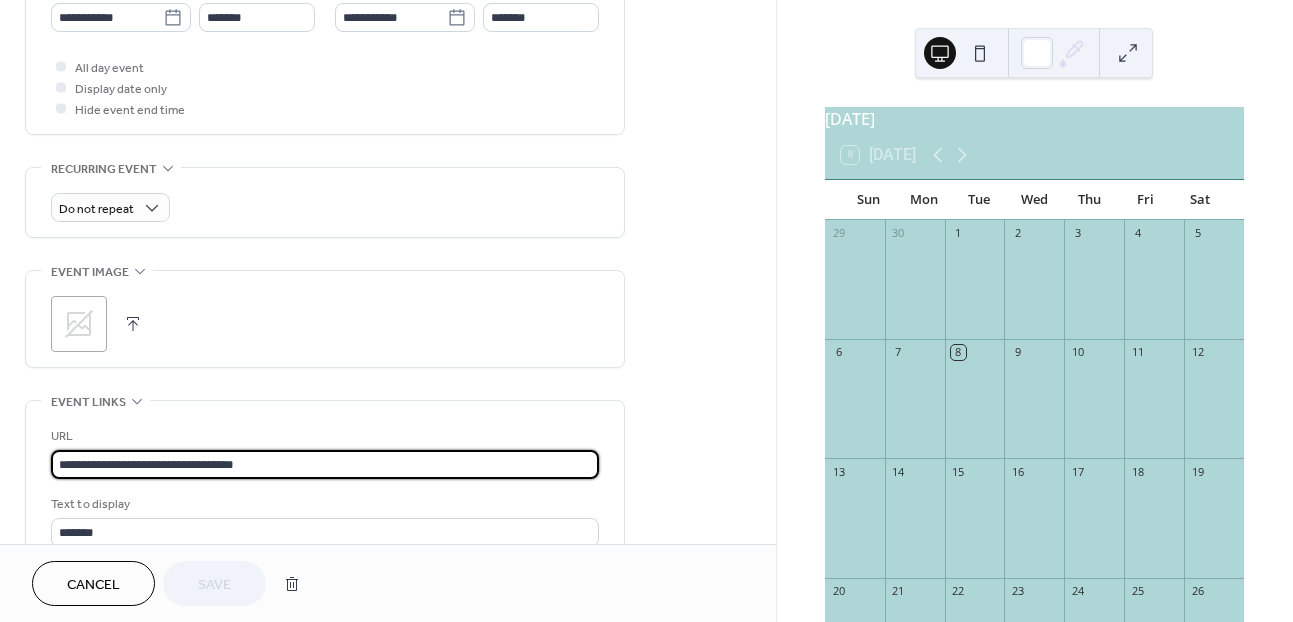 click on "**********" at bounding box center (388, 79) 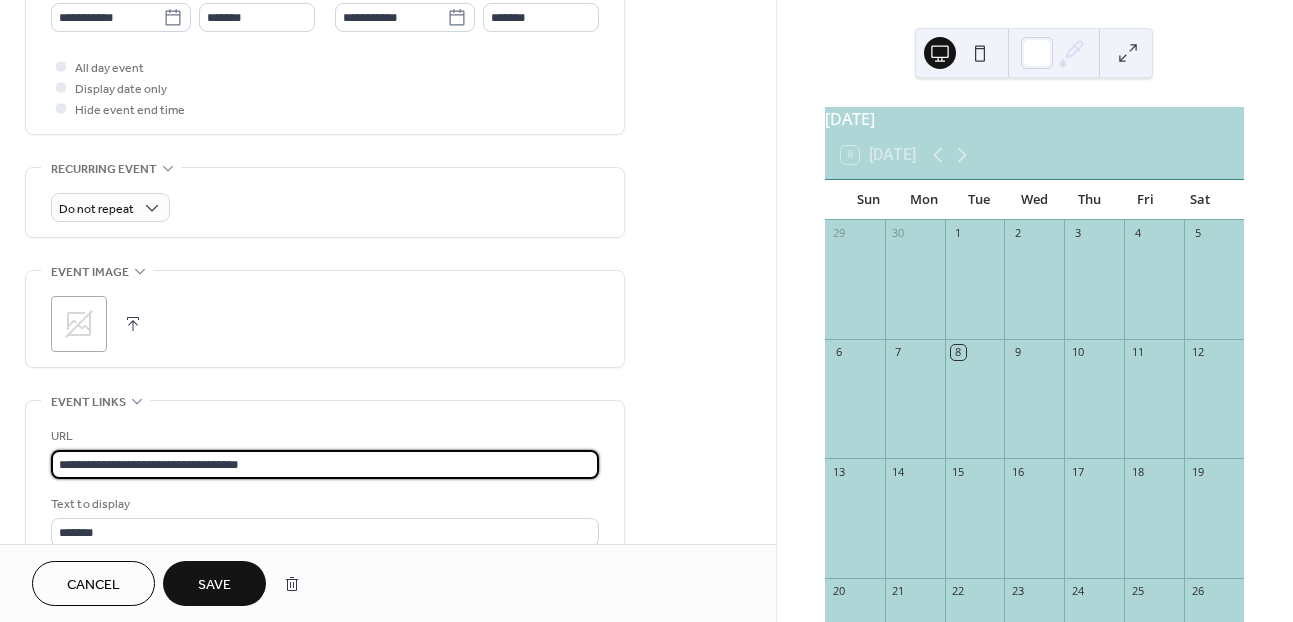 type on "**********" 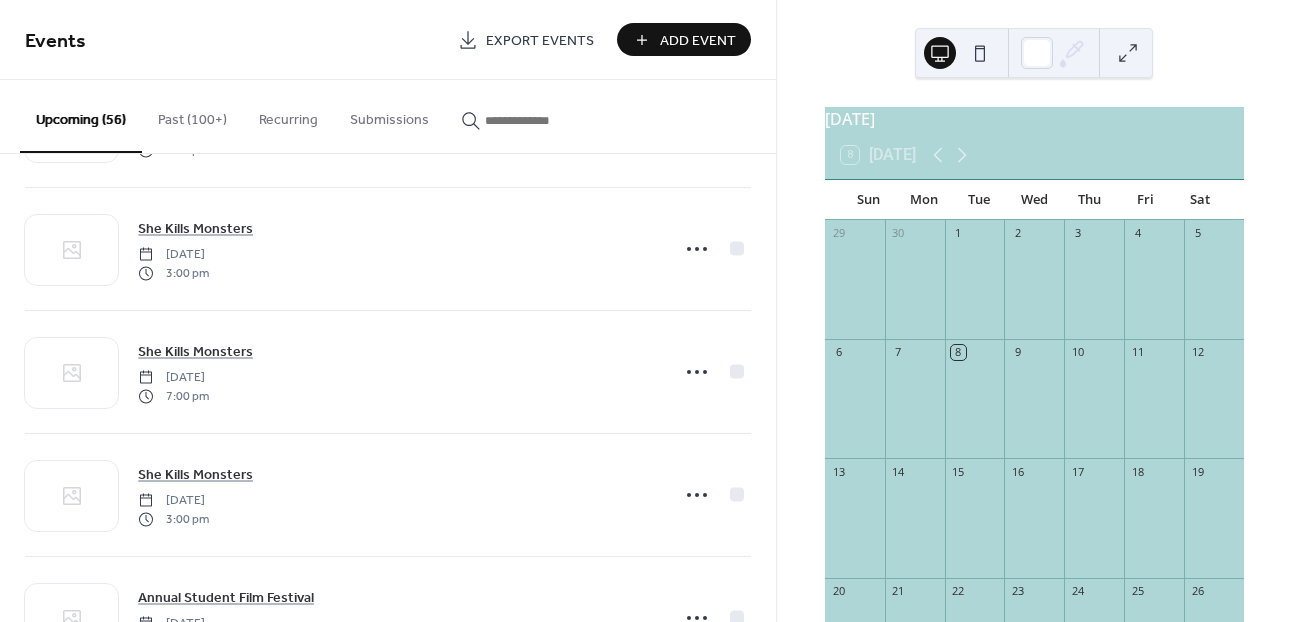 scroll, scrollTop: 5640, scrollLeft: 0, axis: vertical 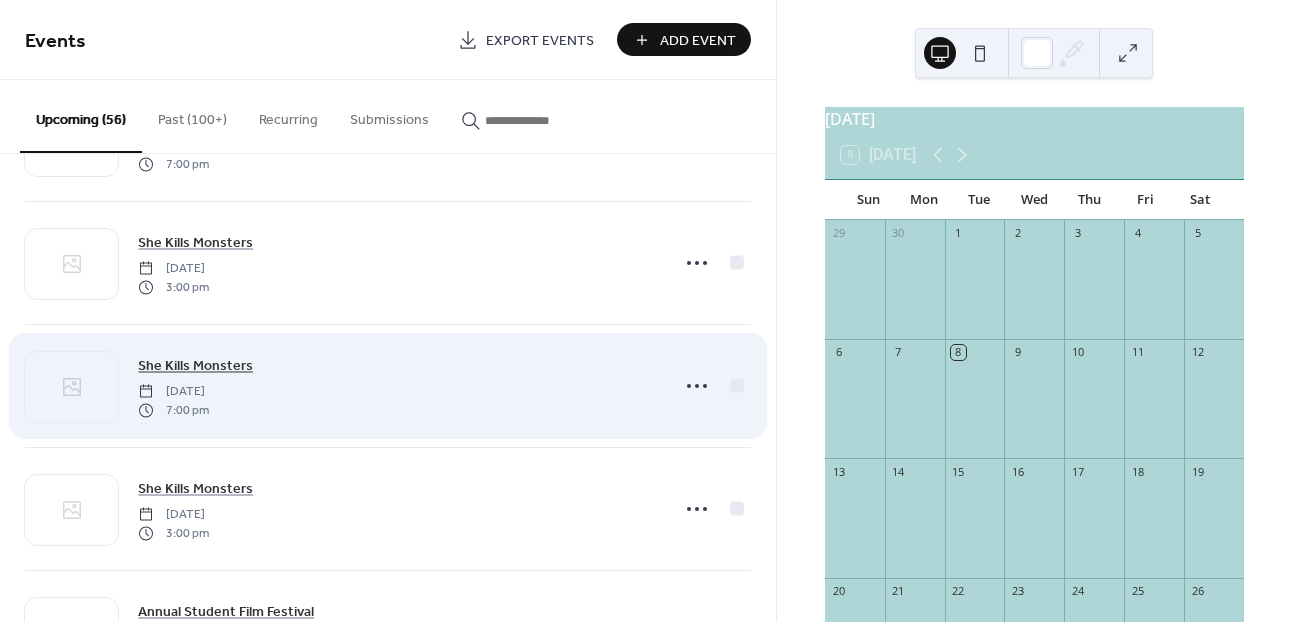click on "She Kills Monsters" at bounding box center (195, 366) 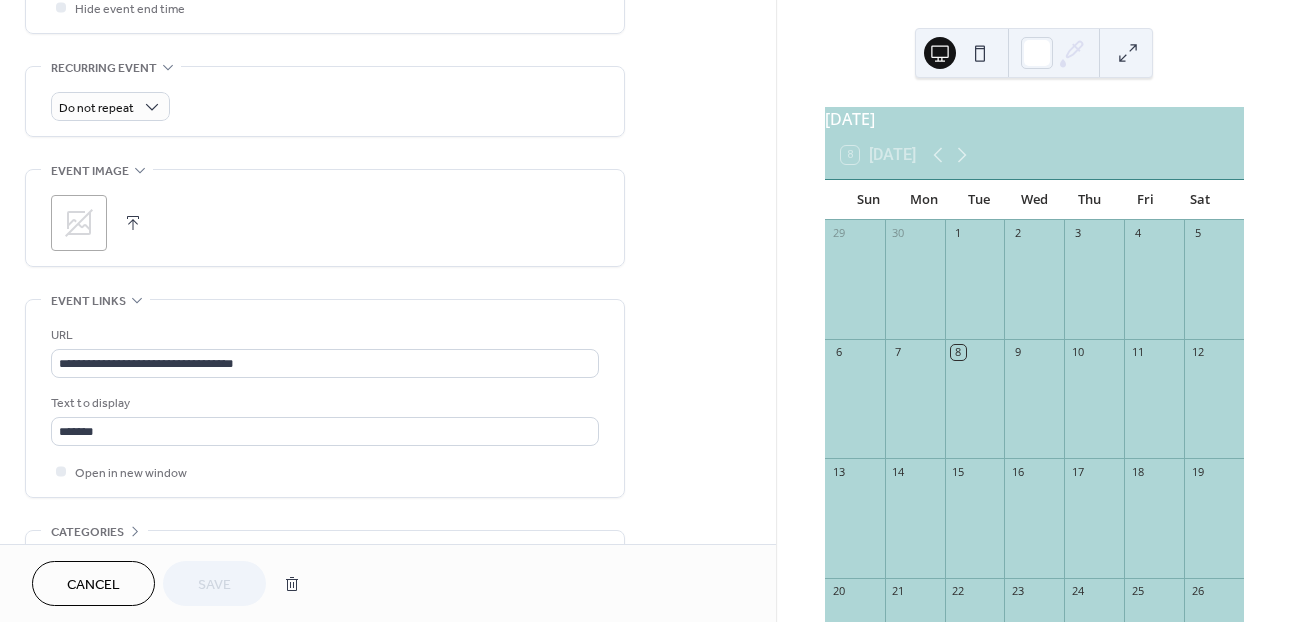 scroll, scrollTop: 941, scrollLeft: 0, axis: vertical 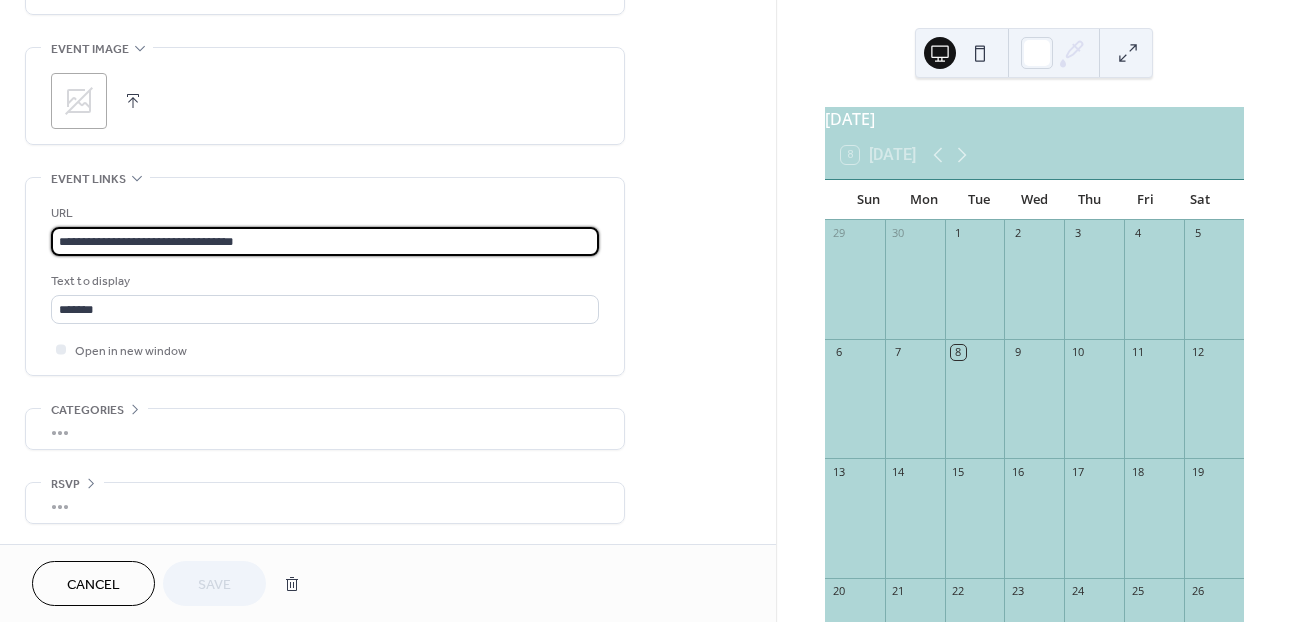 drag, startPoint x: 265, startPoint y: 228, endPoint x: -12, endPoint y: 239, distance: 277.21832 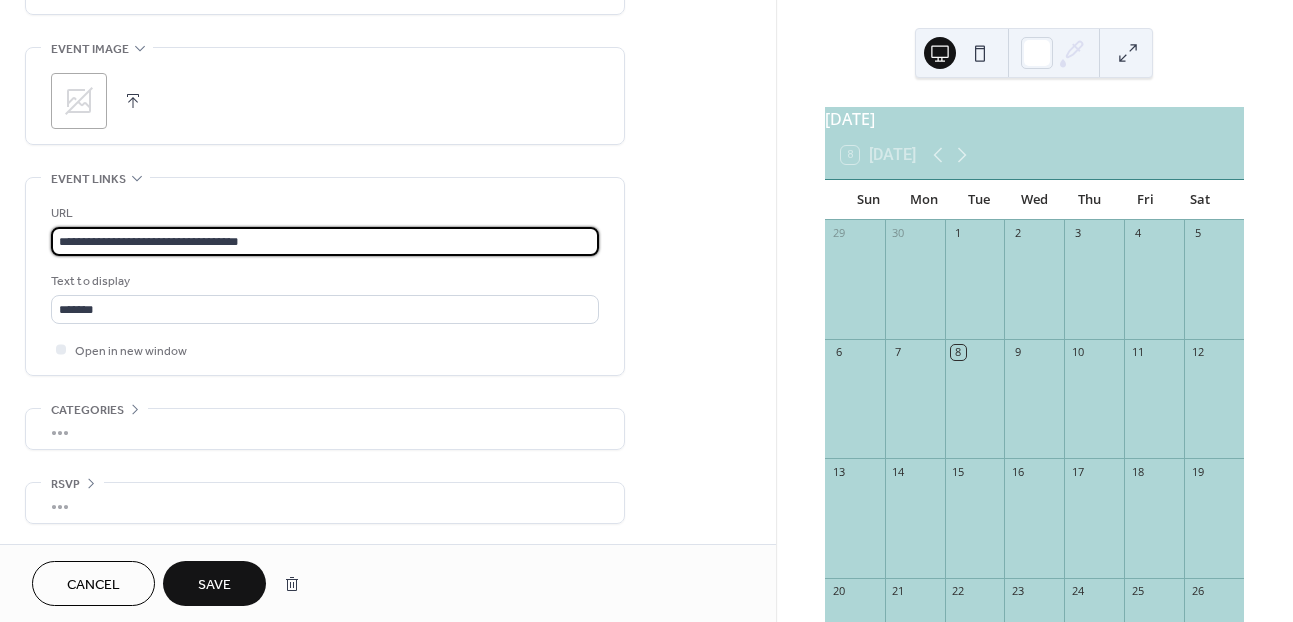 type on "**********" 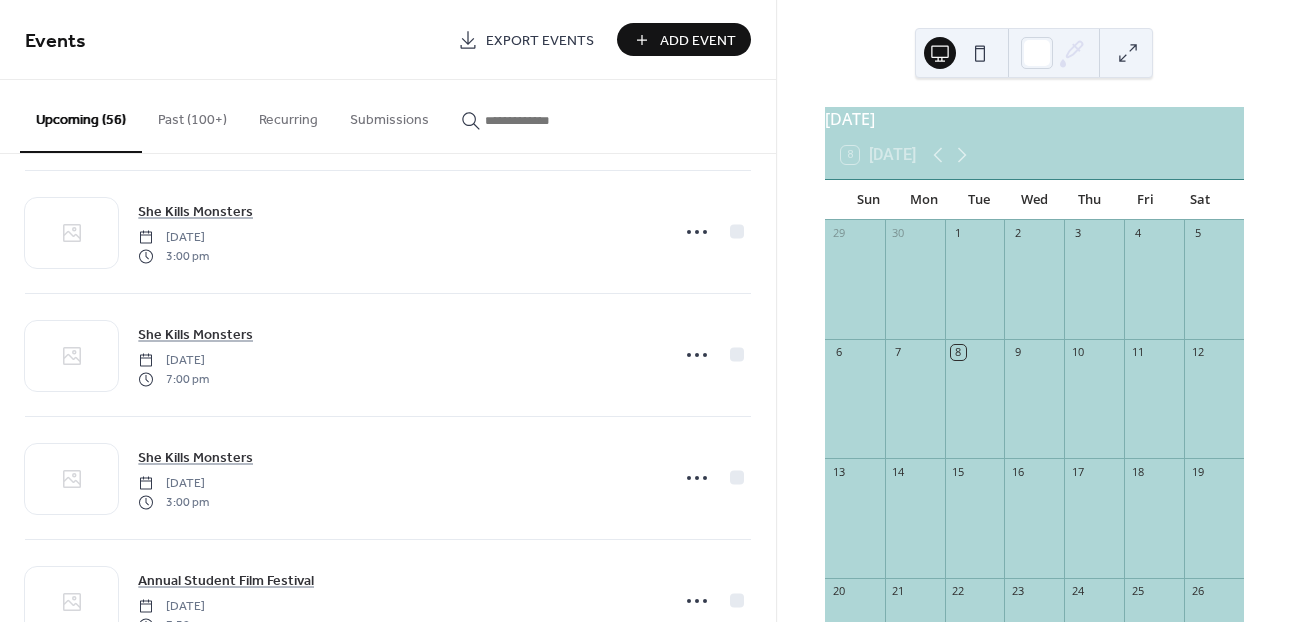 scroll, scrollTop: 5674, scrollLeft: 0, axis: vertical 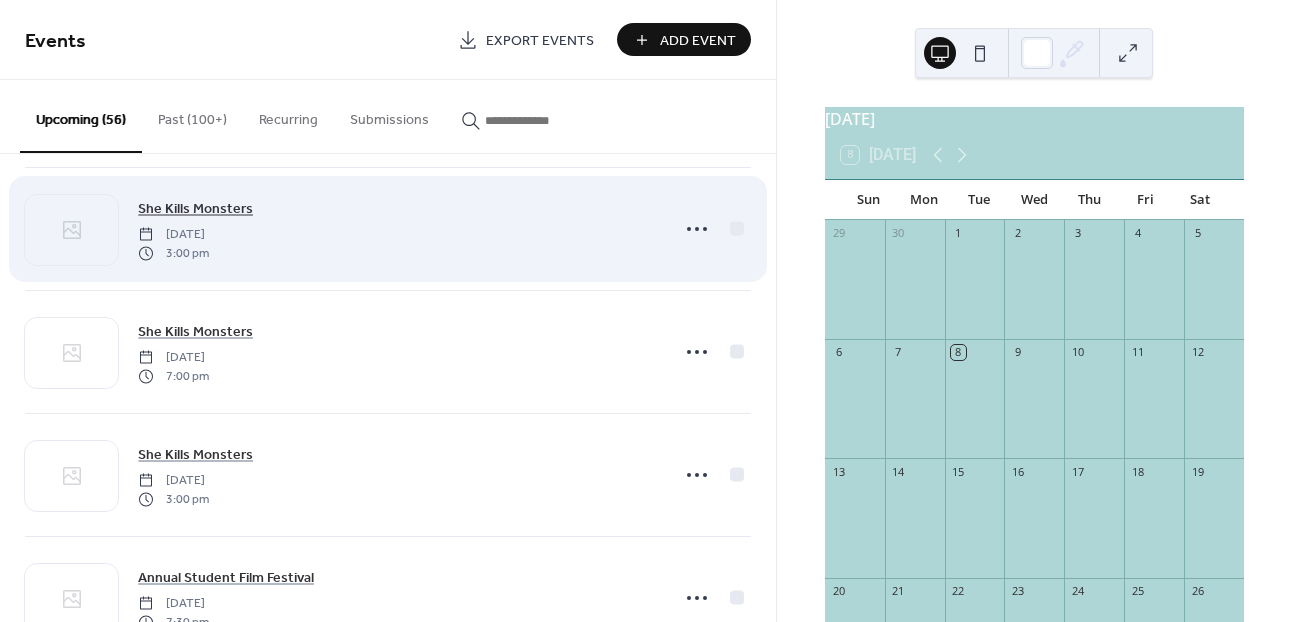 click on "She Kills Monsters" at bounding box center (195, 209) 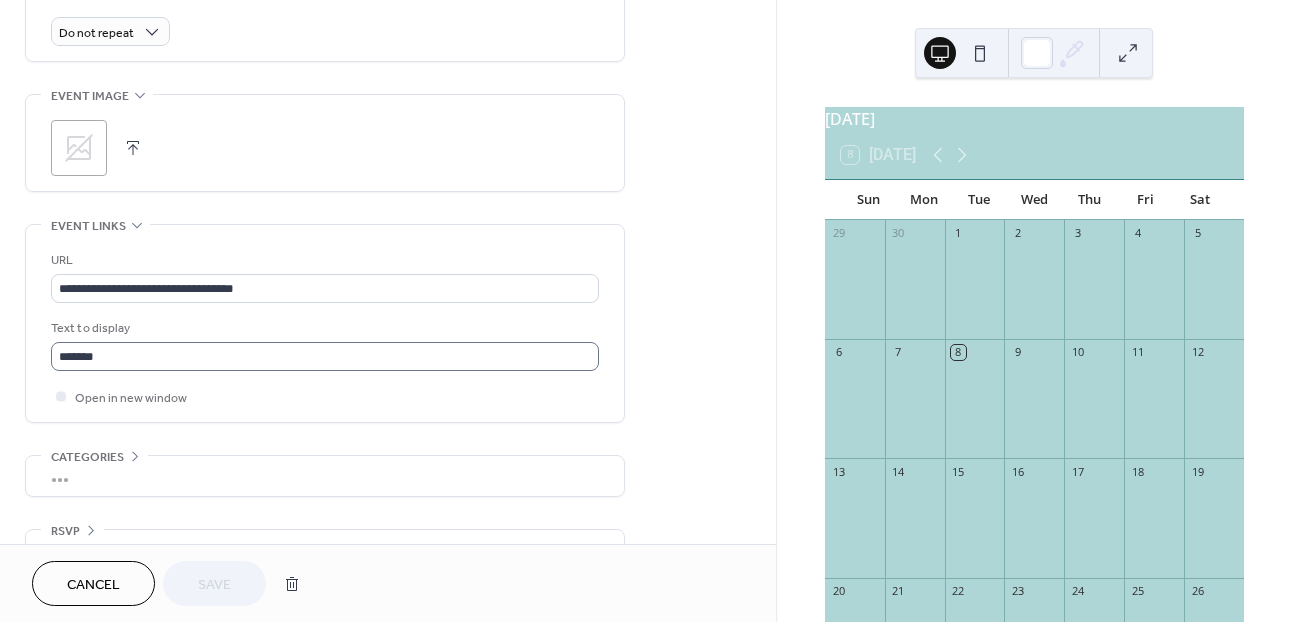 scroll, scrollTop: 897, scrollLeft: 0, axis: vertical 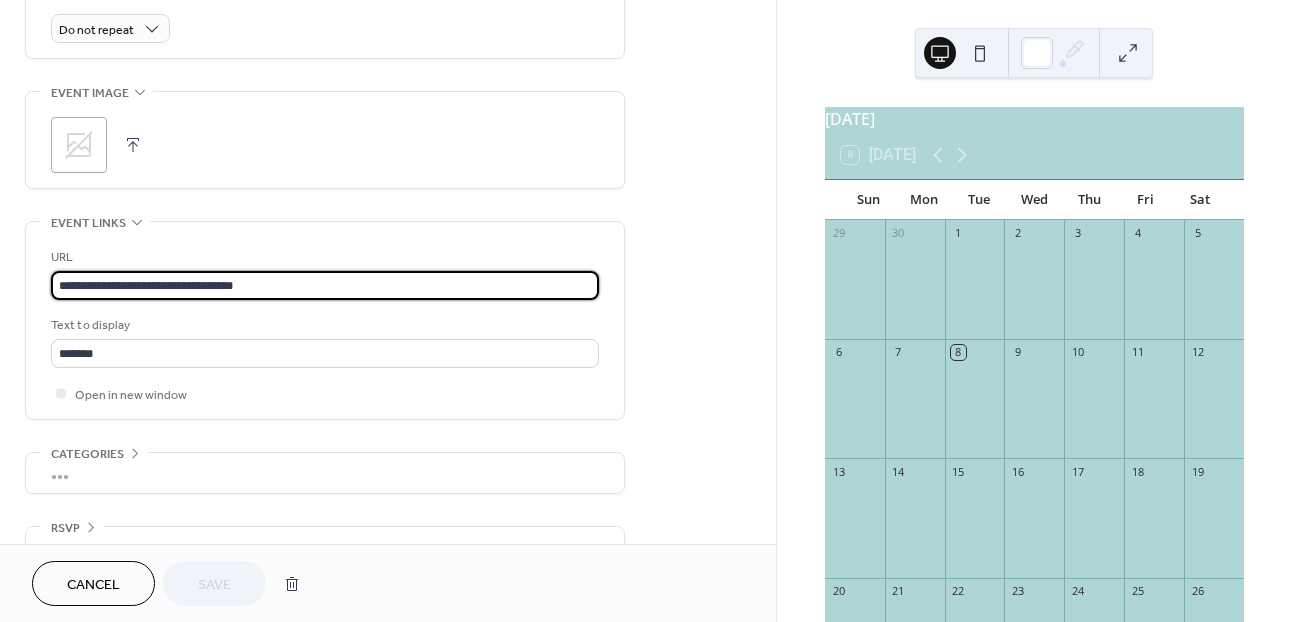 drag, startPoint x: 276, startPoint y: 287, endPoint x: -34, endPoint y: 304, distance: 310.4658 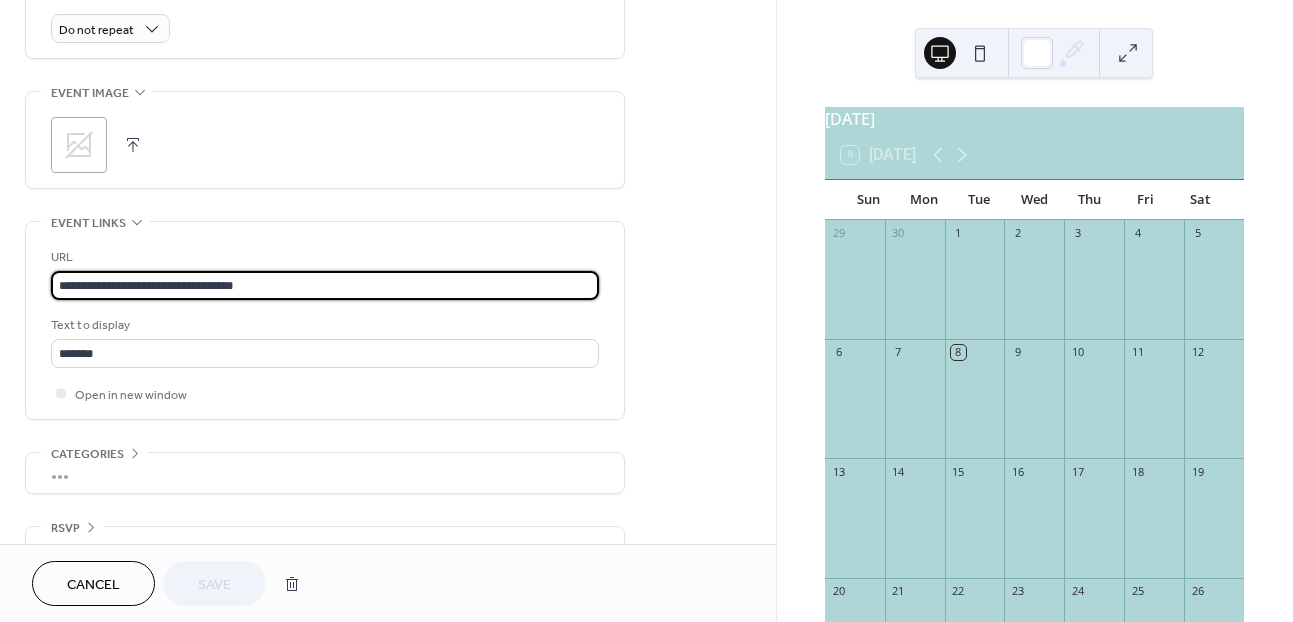 scroll, scrollTop: 0, scrollLeft: 0, axis: both 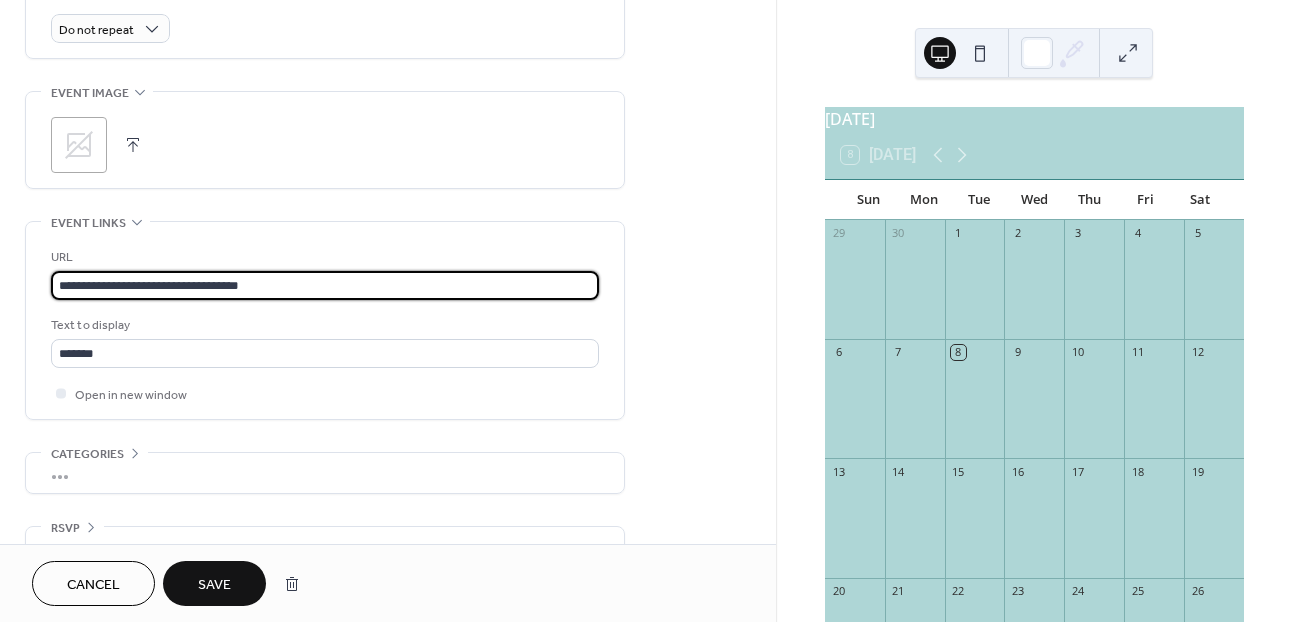 type on "**********" 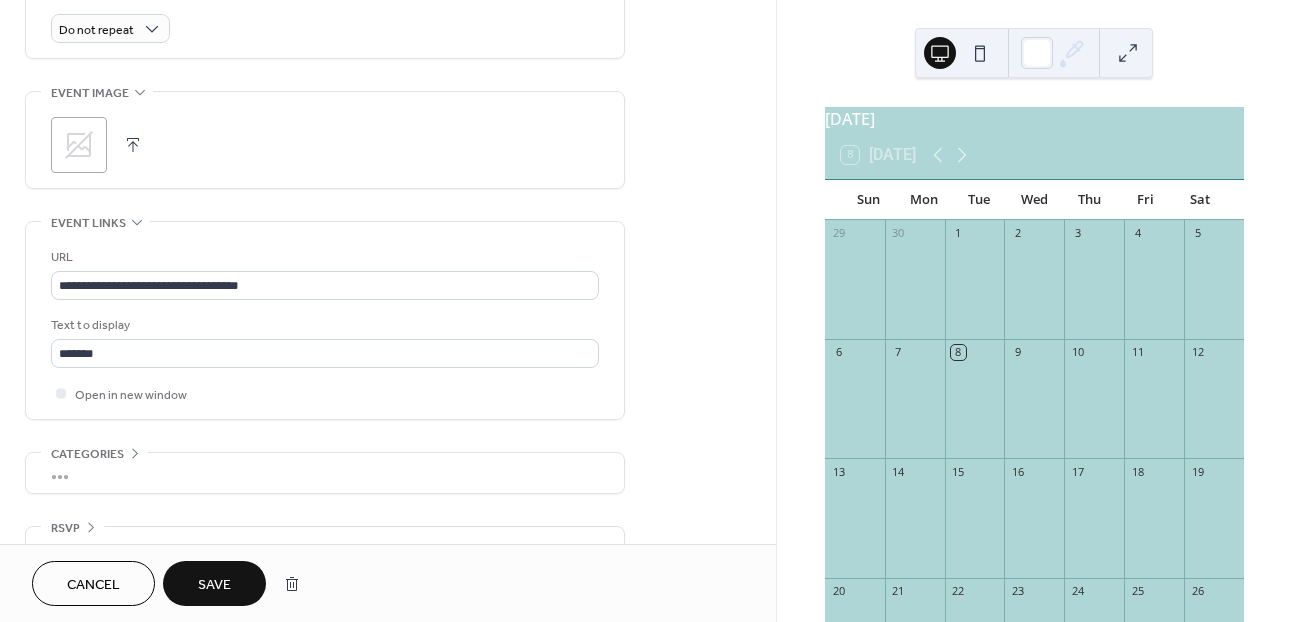 click on "Save" at bounding box center [214, 585] 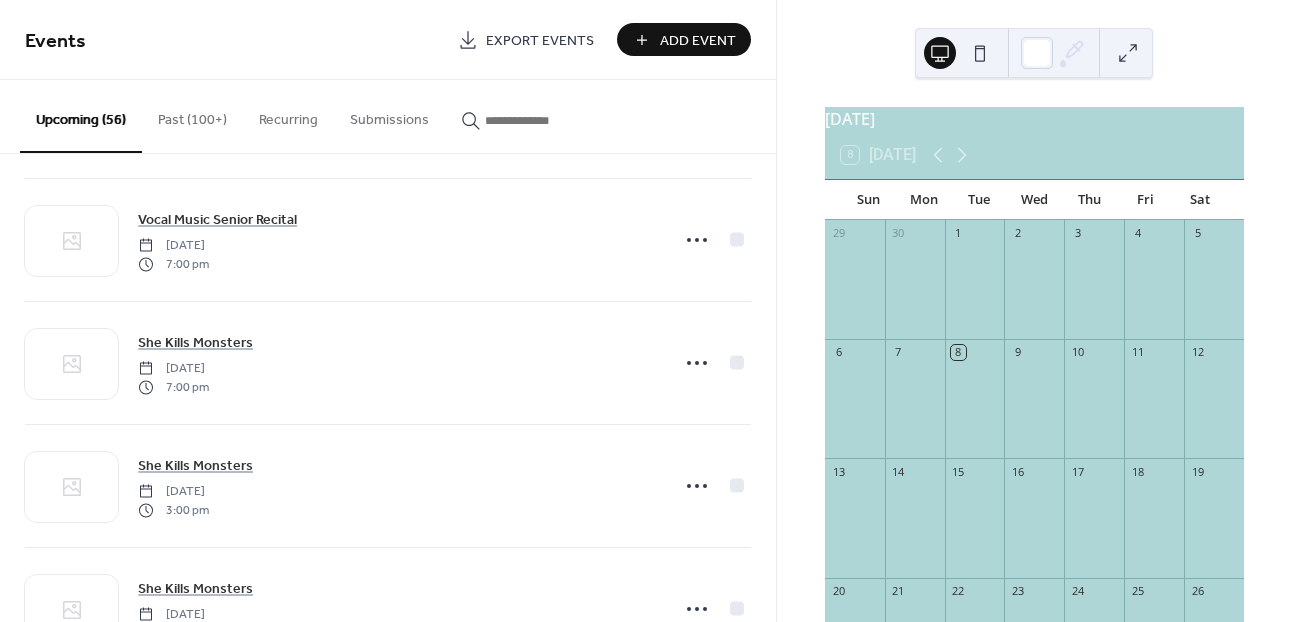 scroll, scrollTop: 5405, scrollLeft: 0, axis: vertical 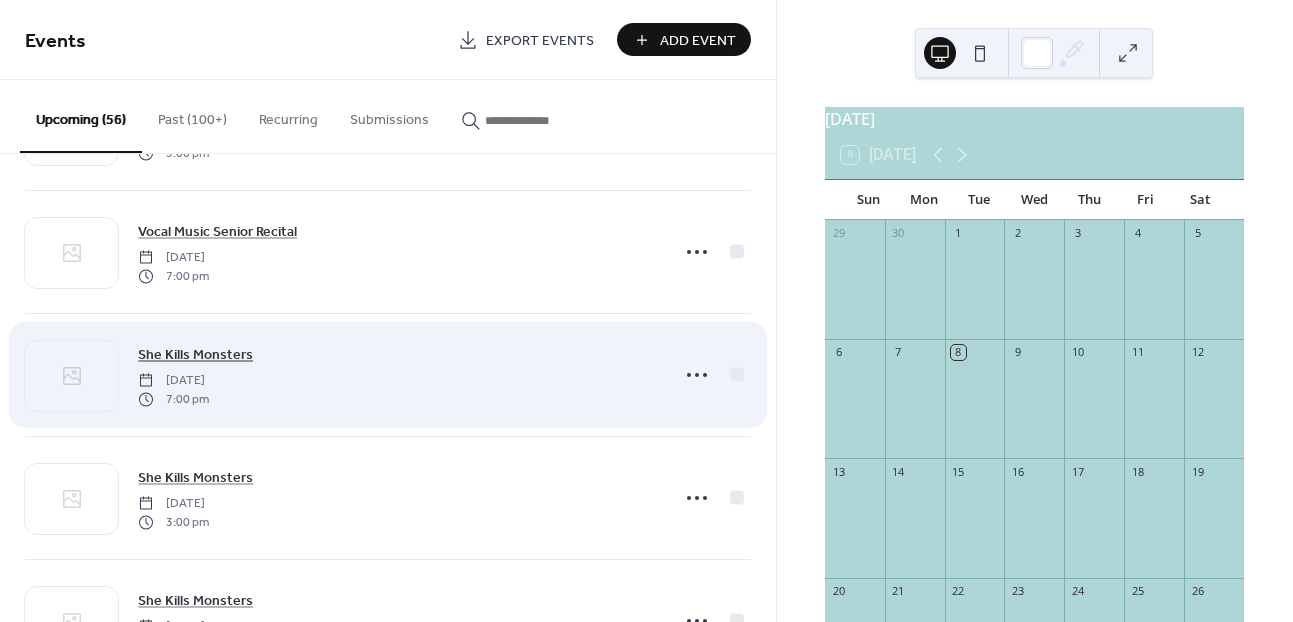 click on "She Kills Monsters" at bounding box center [195, 355] 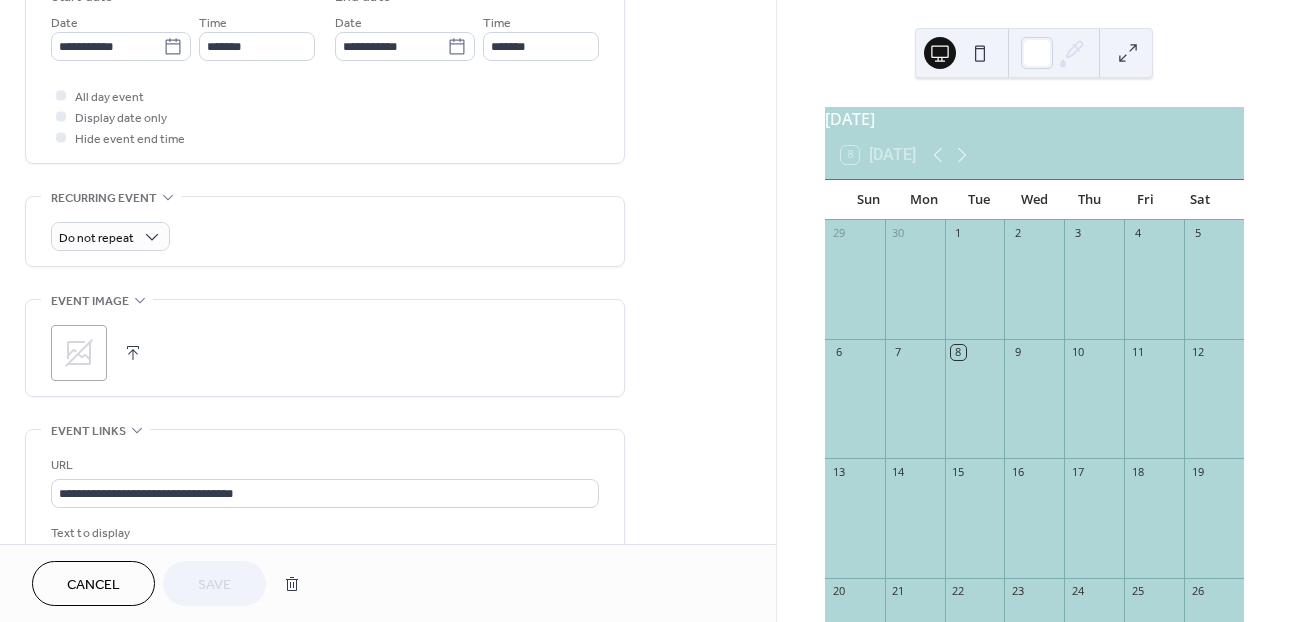 scroll, scrollTop: 754, scrollLeft: 0, axis: vertical 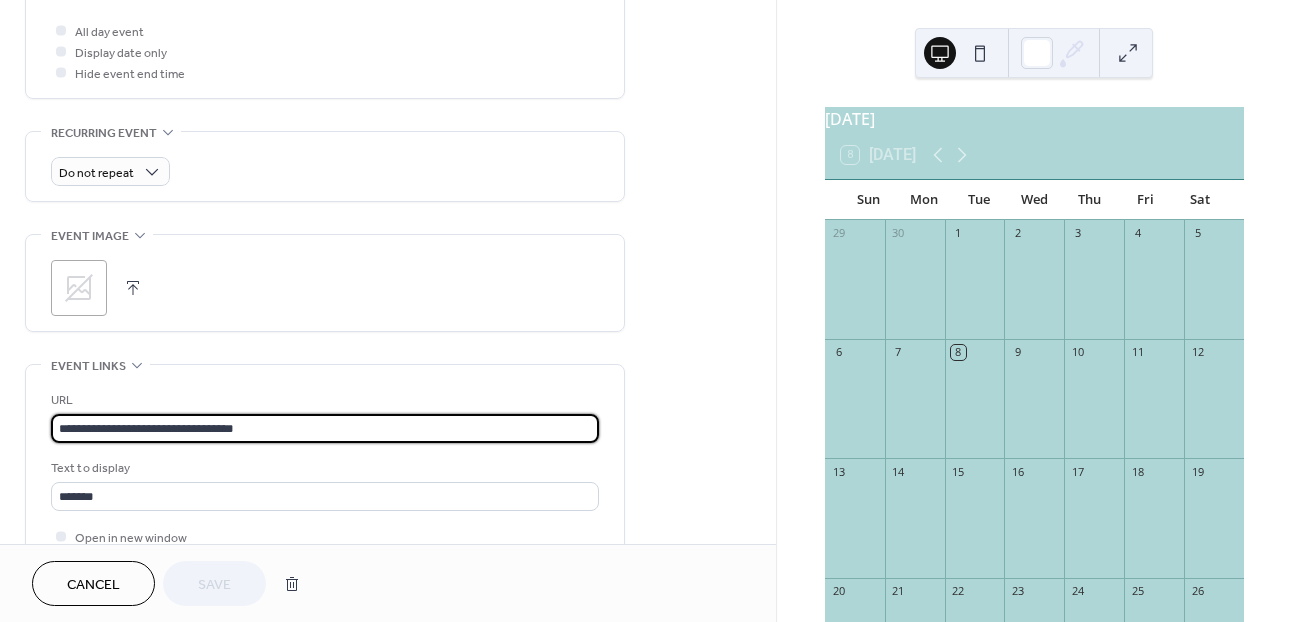 drag, startPoint x: 277, startPoint y: 435, endPoint x: 20, endPoint y: 429, distance: 257.07004 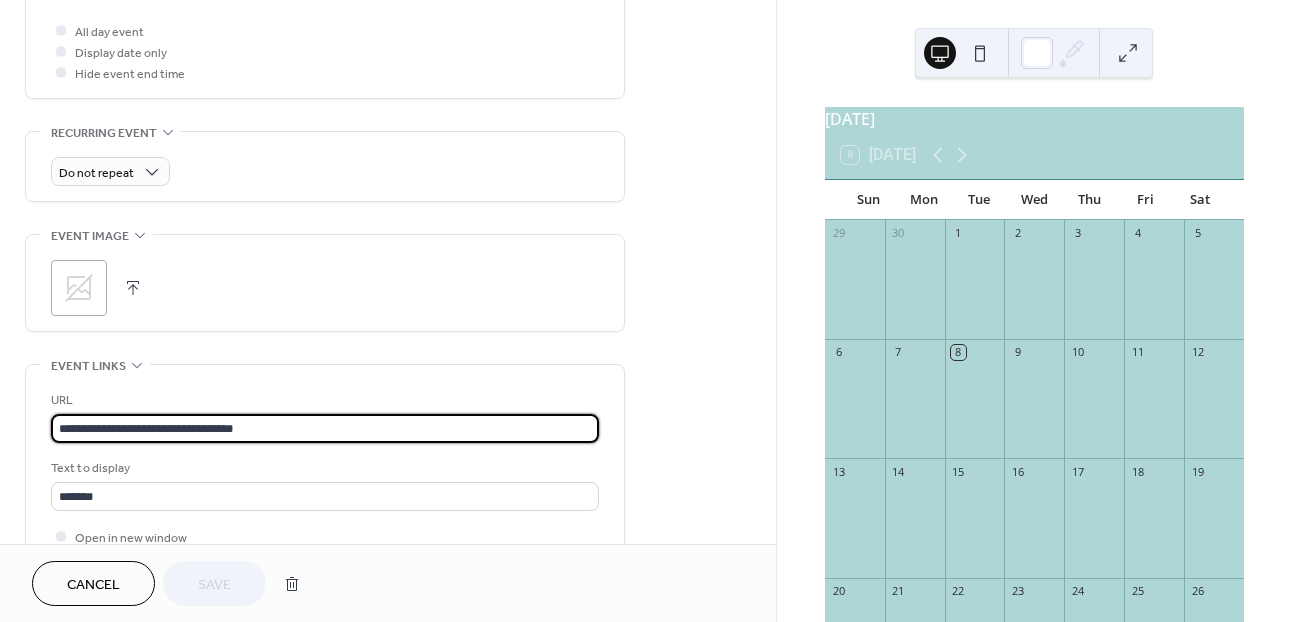 click on "**********" at bounding box center [388, 43] 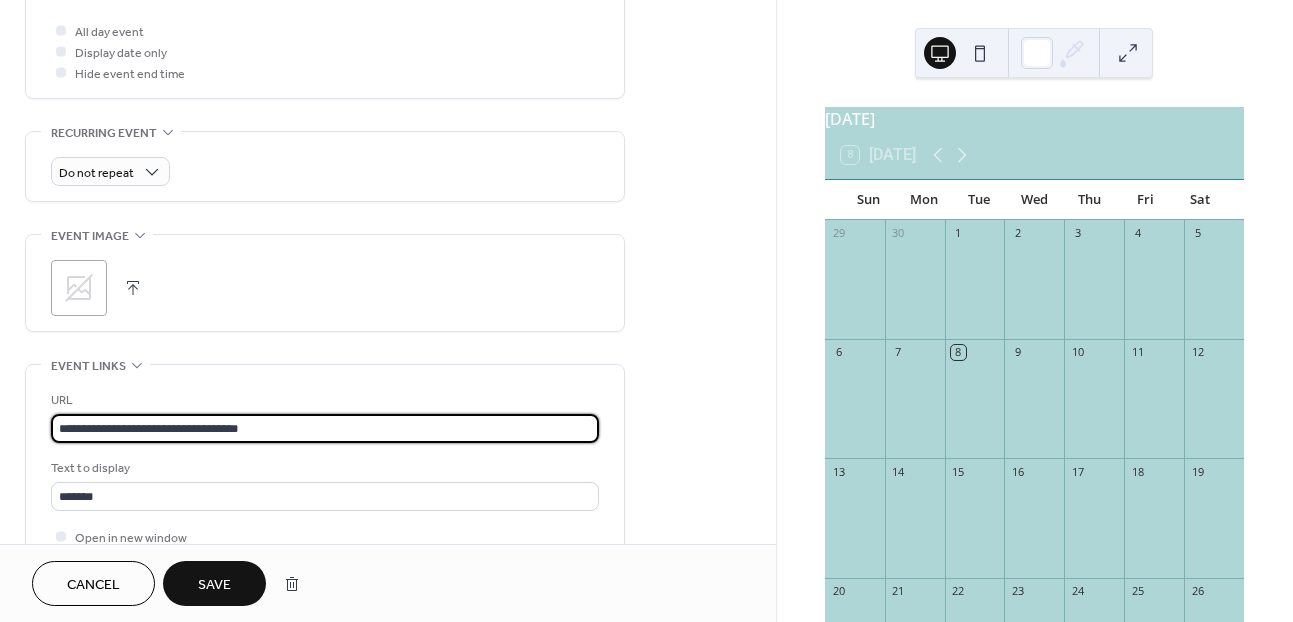type on "**********" 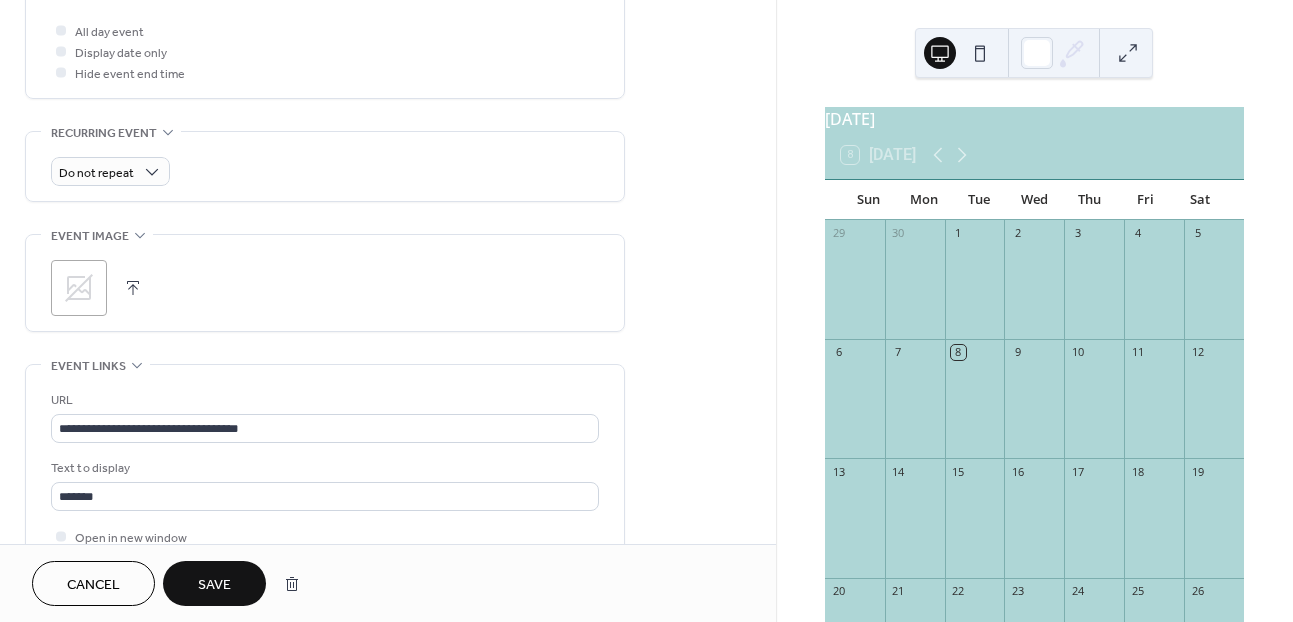 scroll, scrollTop: 0, scrollLeft: 0, axis: both 